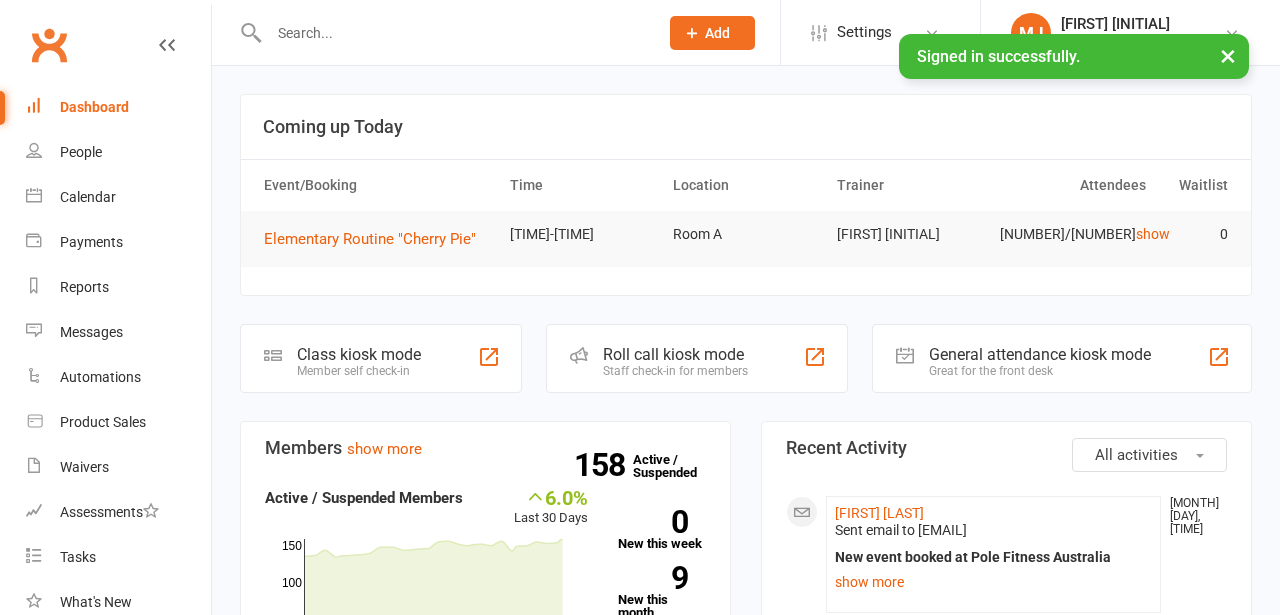scroll, scrollTop: 0, scrollLeft: 0, axis: both 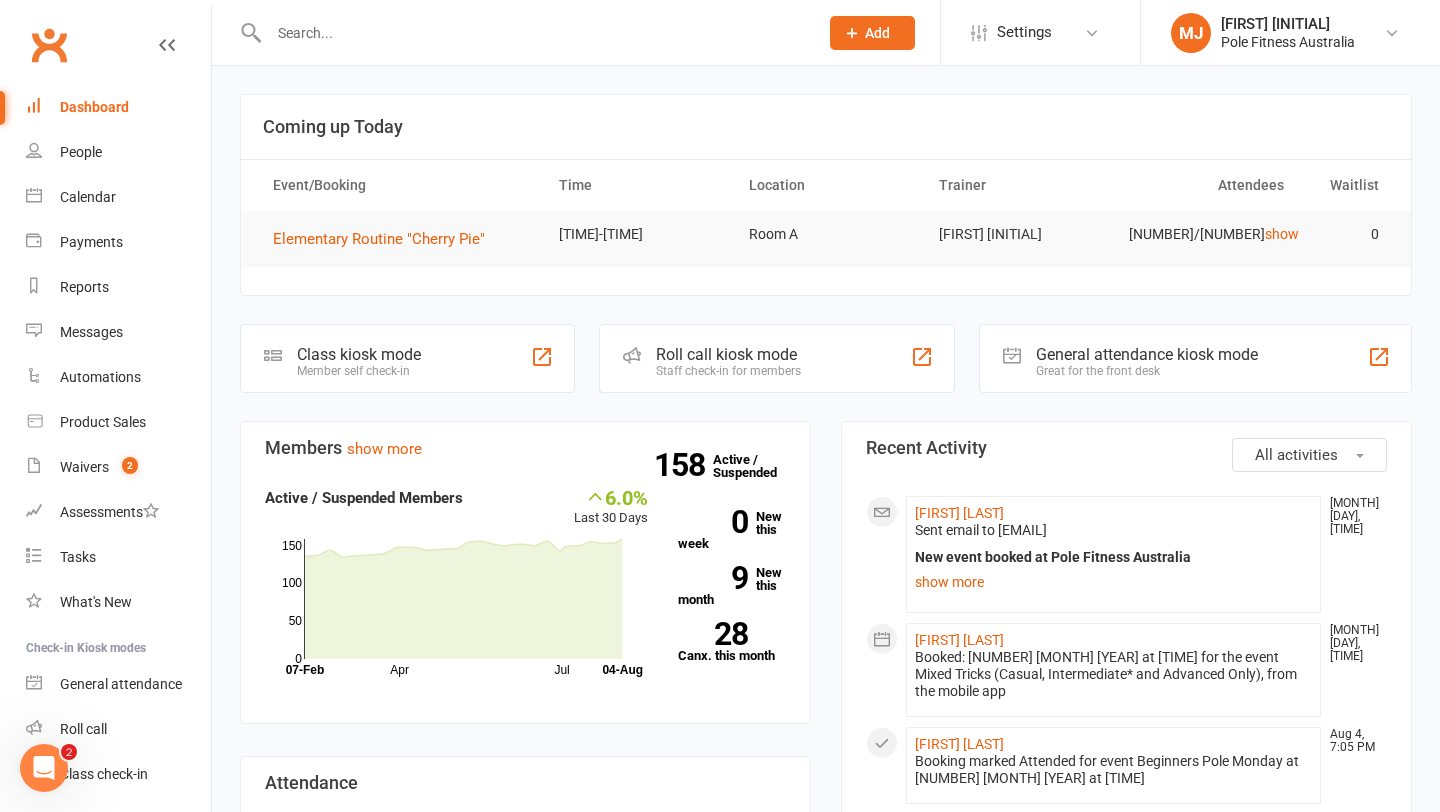 click at bounding box center (533, 33) 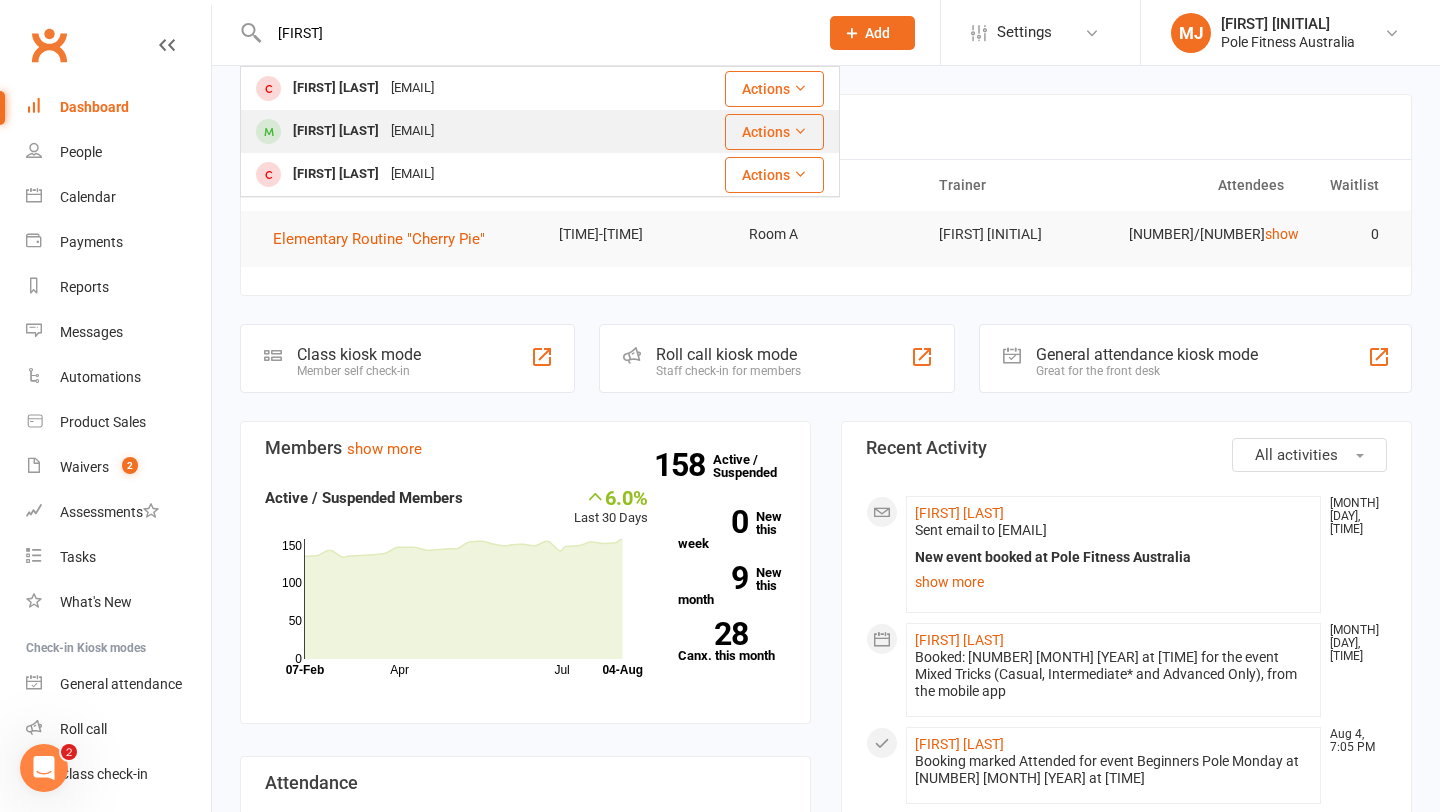 type on "[FIRST]" 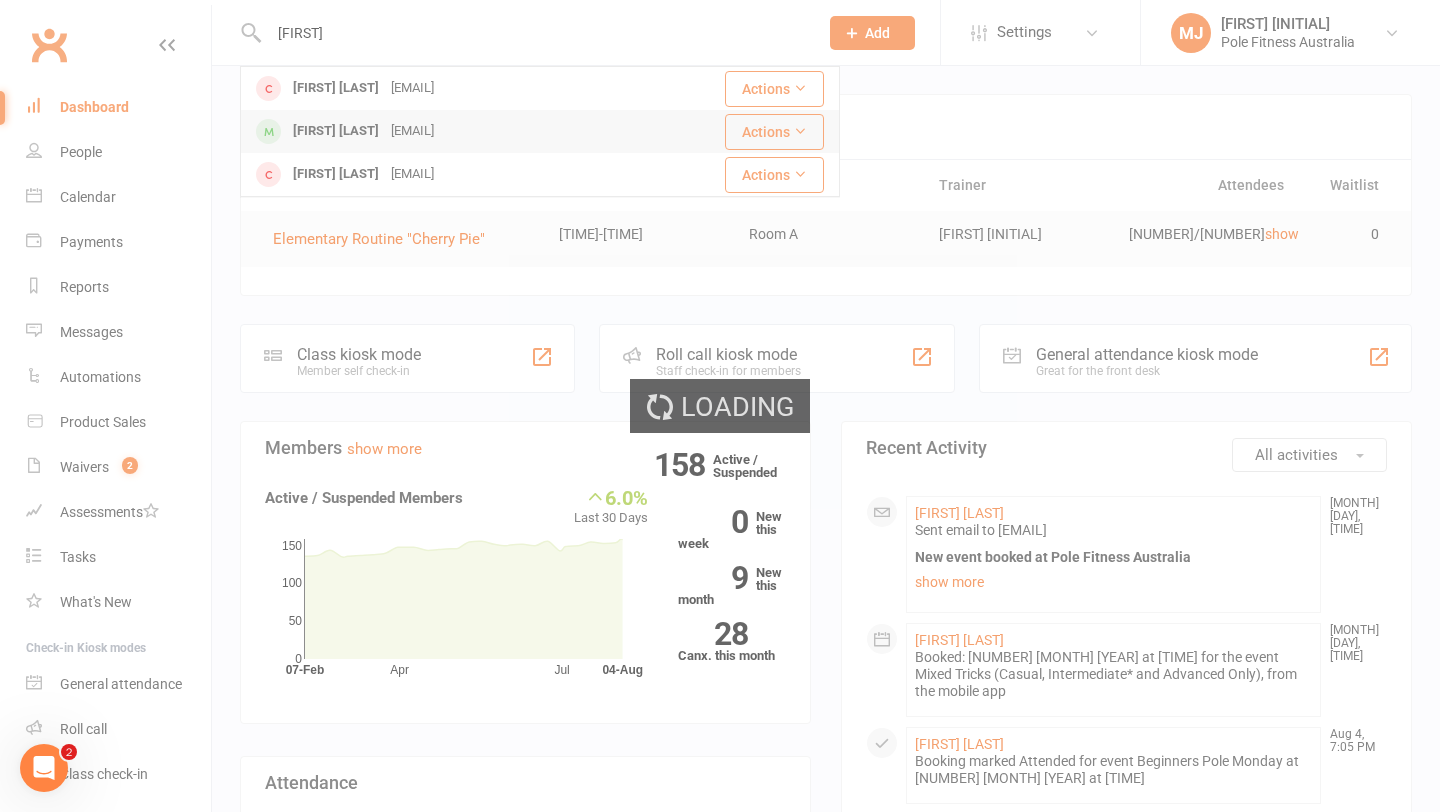 type 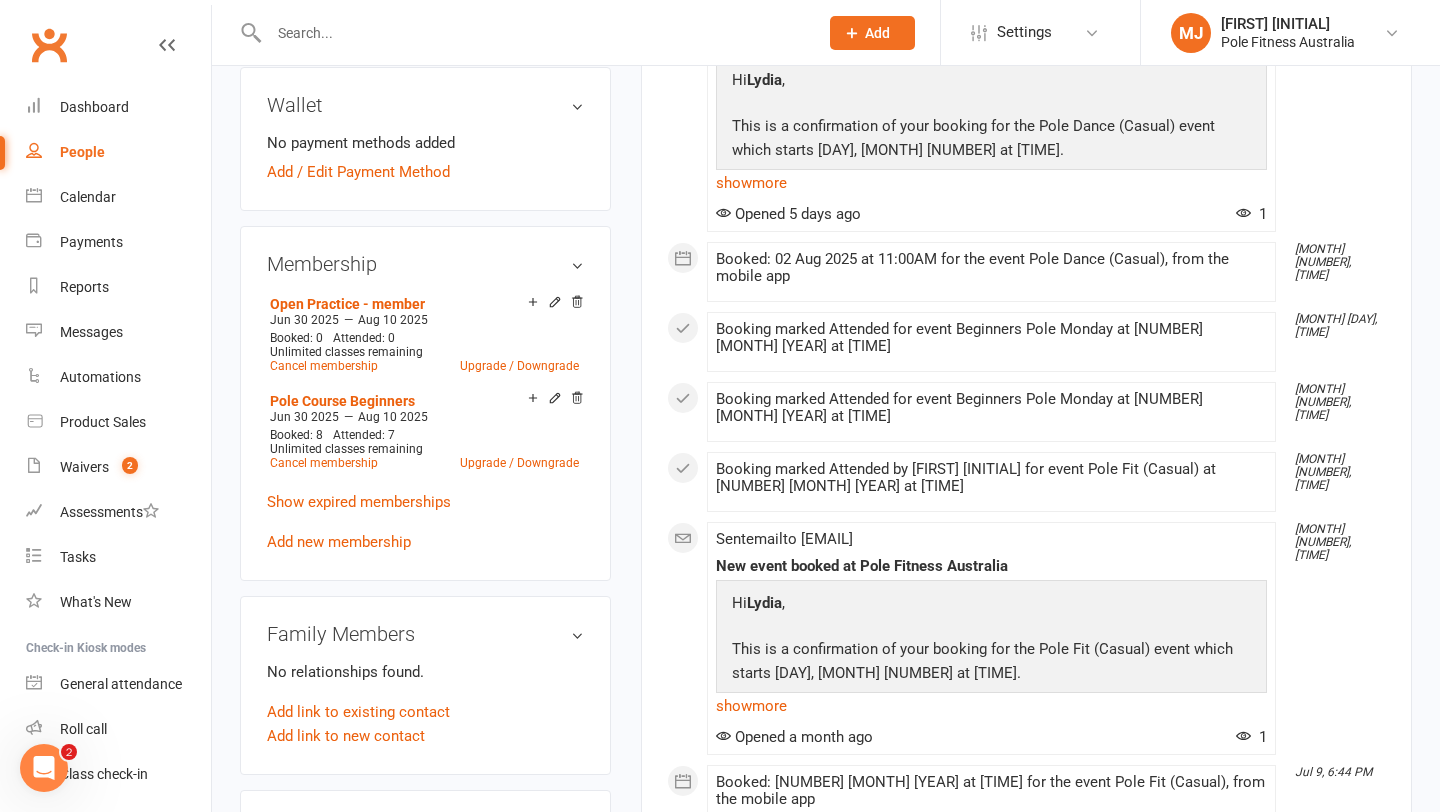 scroll, scrollTop: 617, scrollLeft: 0, axis: vertical 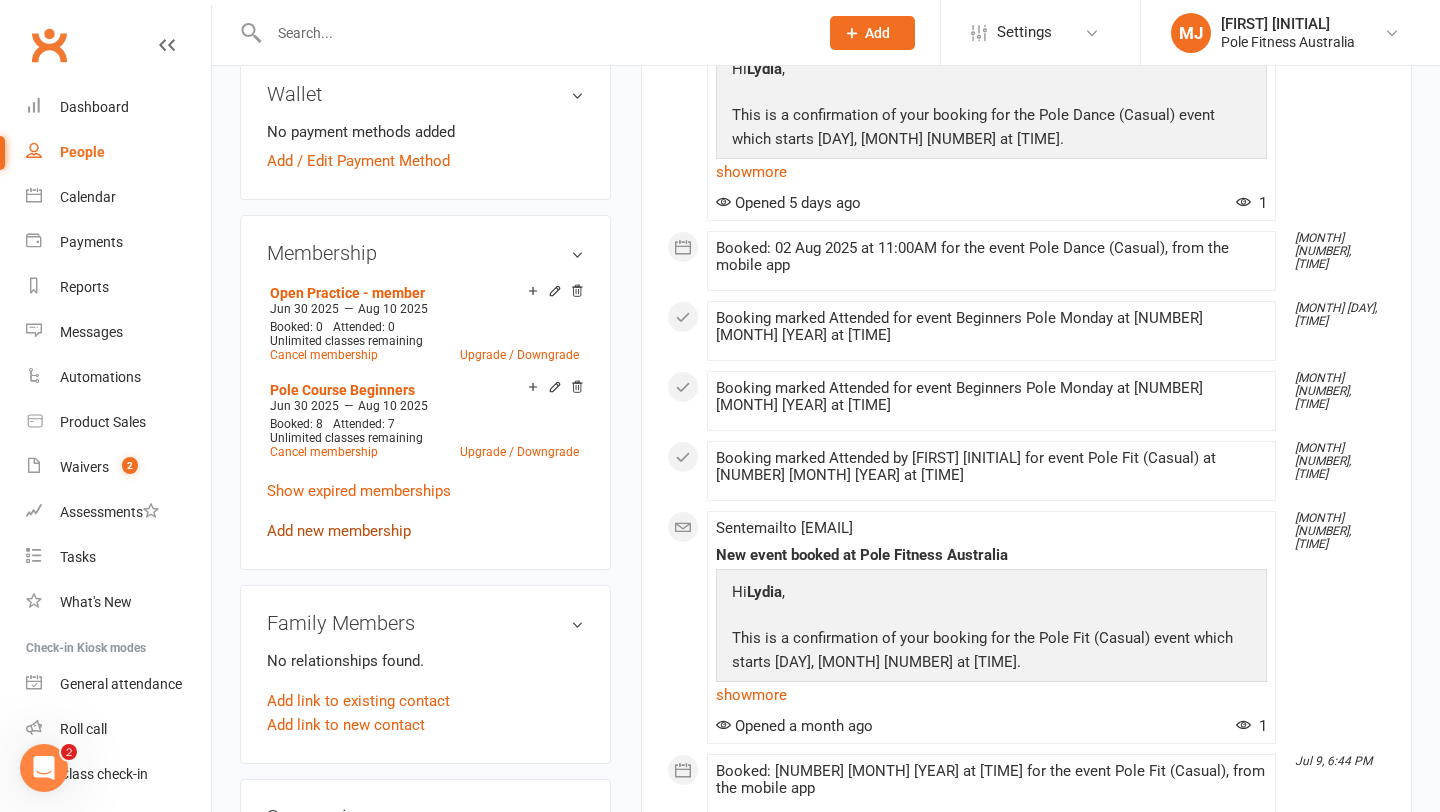 click on "Add new membership" at bounding box center (339, 531) 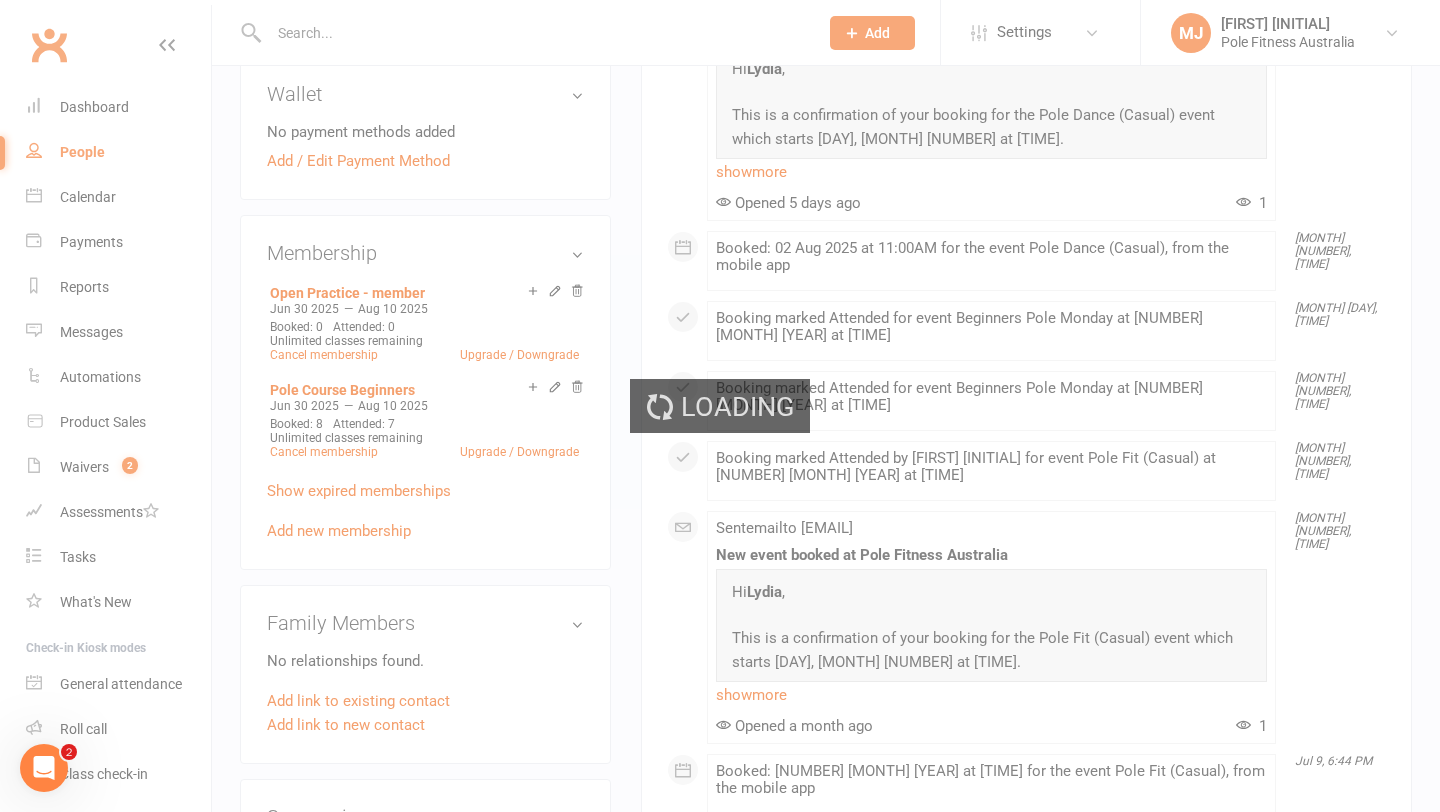 scroll, scrollTop: 0, scrollLeft: 0, axis: both 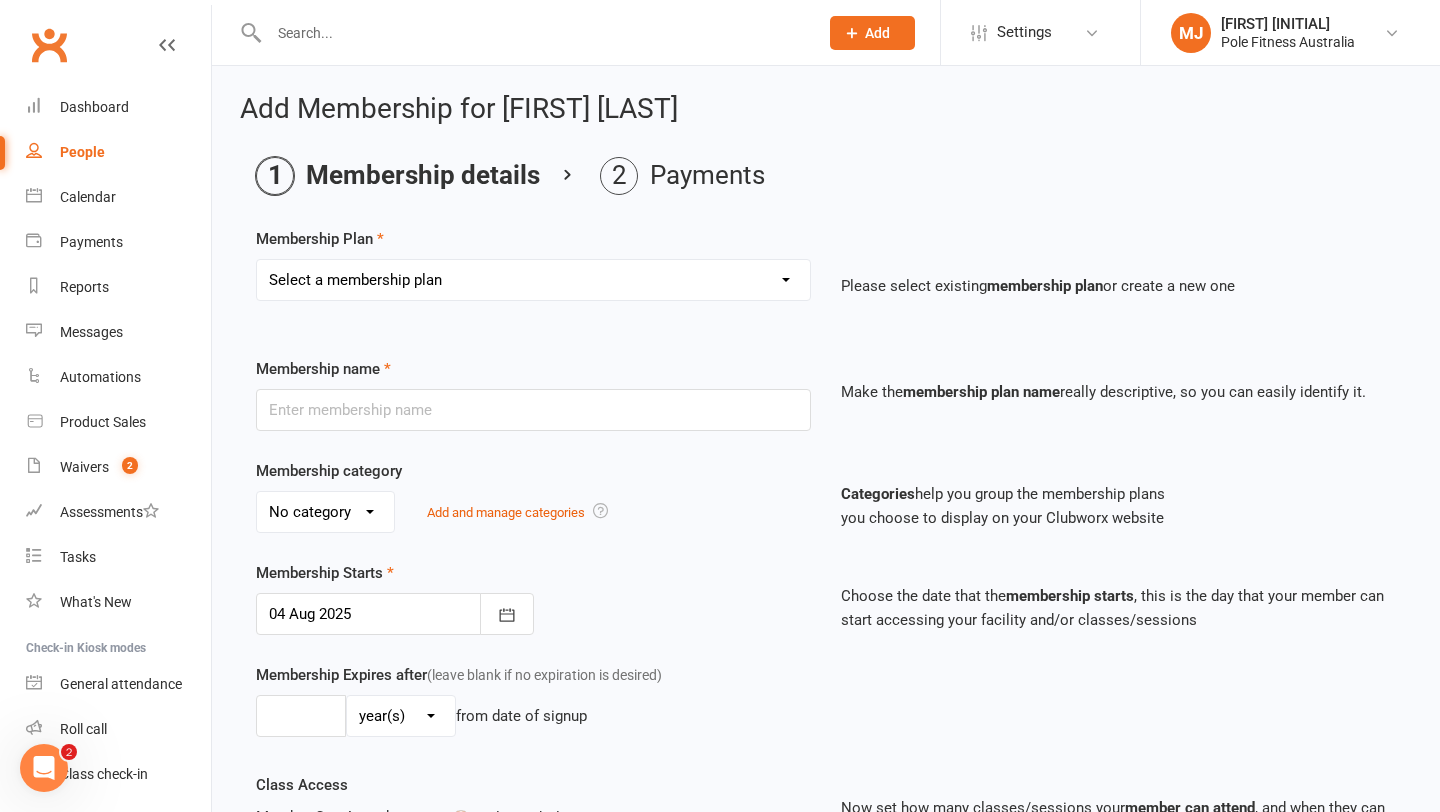 click on "Select a membership plan Create new Membership Plan Pole Course Advanced Casual Class 45min Pole Course Beginners Casual Class - single class 1hr Pole Course Elem/Int Casual Class - 6 pack pass Casual Class - weekly pass 1hr Private lesson_1 person 1hr Private lesson Comp level_1 person 3x 1hr Private lesson_1 person 5x 1hr Private lesson_1 person 30mins Private lesson_1 person 3x 30mins Private lesson_1 person 5x 30mins Private lesson_1 person Causal Class - term pass Open Practice - non member Pole Beginner Trial 1hr Private lesson_2 people (price per person) 3x 1hr Private lesson_2 people (price per person) 5x 1hr Private lesson_2 people (price per person) 1hr Private lesson_3 people (price per person) 1hr Private lesson Comp level_2 people (price per person) 1hr Private lesson Comp level_3 people (price per peron) Party - Gold package (remaining payment) Party - Platinum package (remaining payment) Party - deposit Training with PFA student Dance Workshop Burlesque Elite Casual Class Clubworx Test" at bounding box center (533, 280) 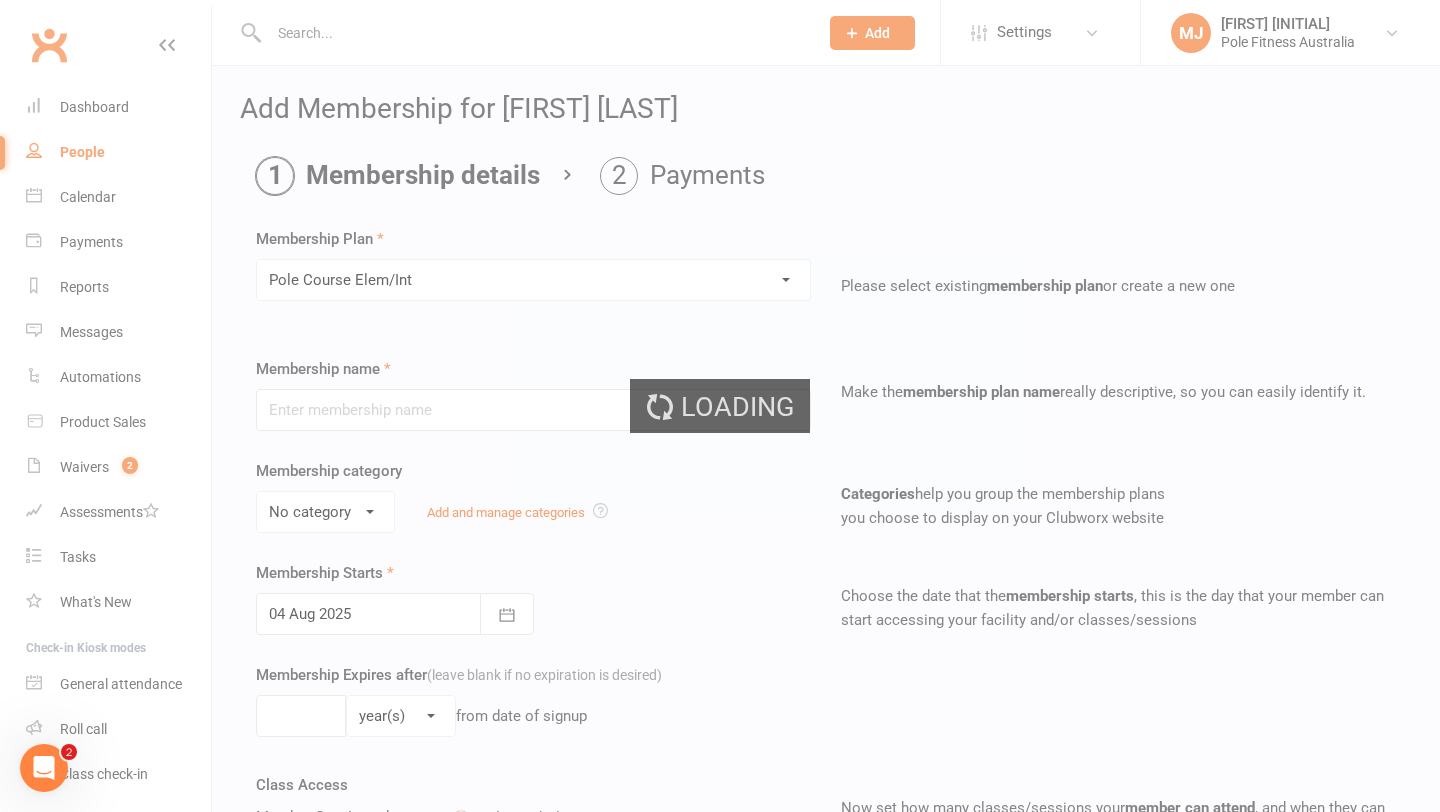 type on "Pole Course Elem/Int" 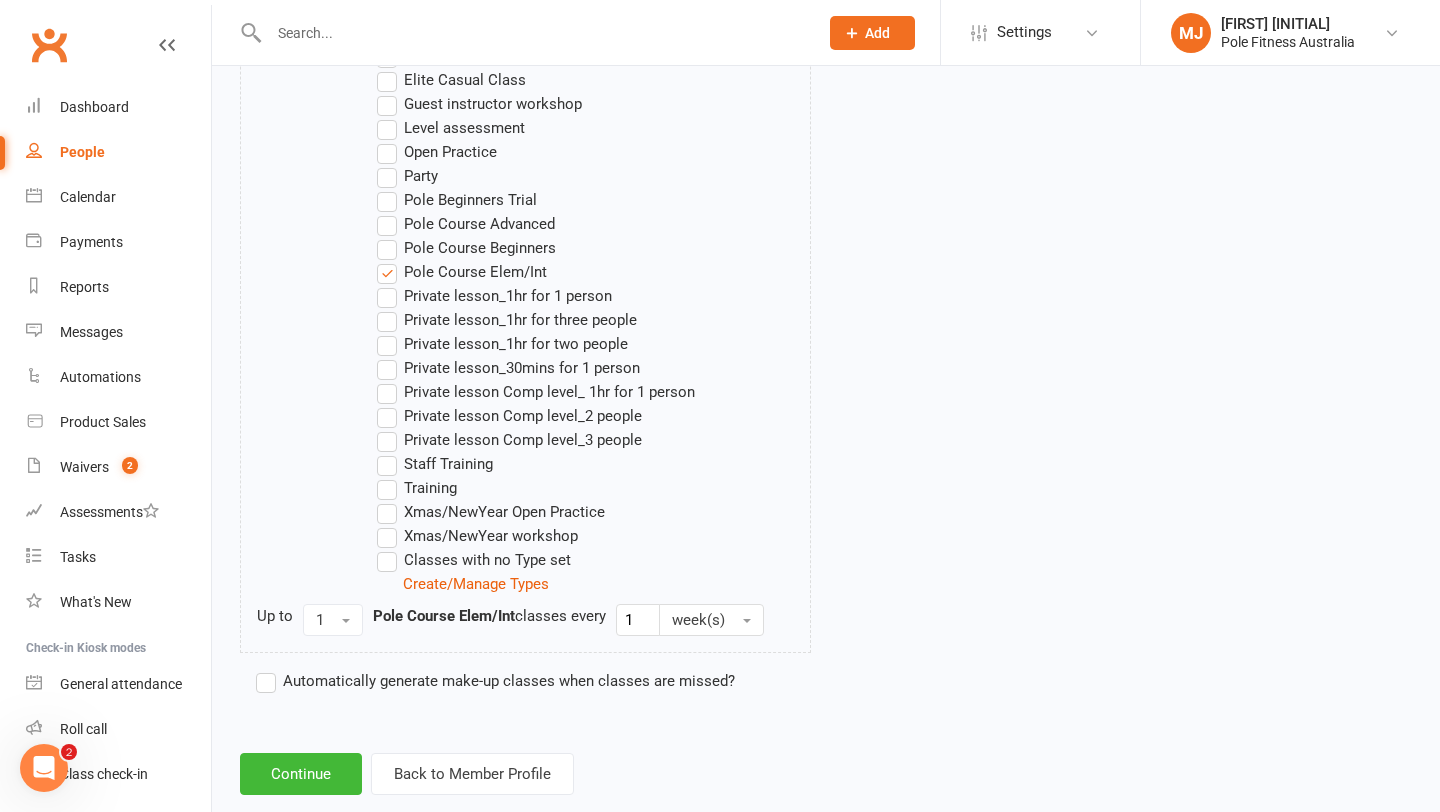 scroll, scrollTop: 1208, scrollLeft: 0, axis: vertical 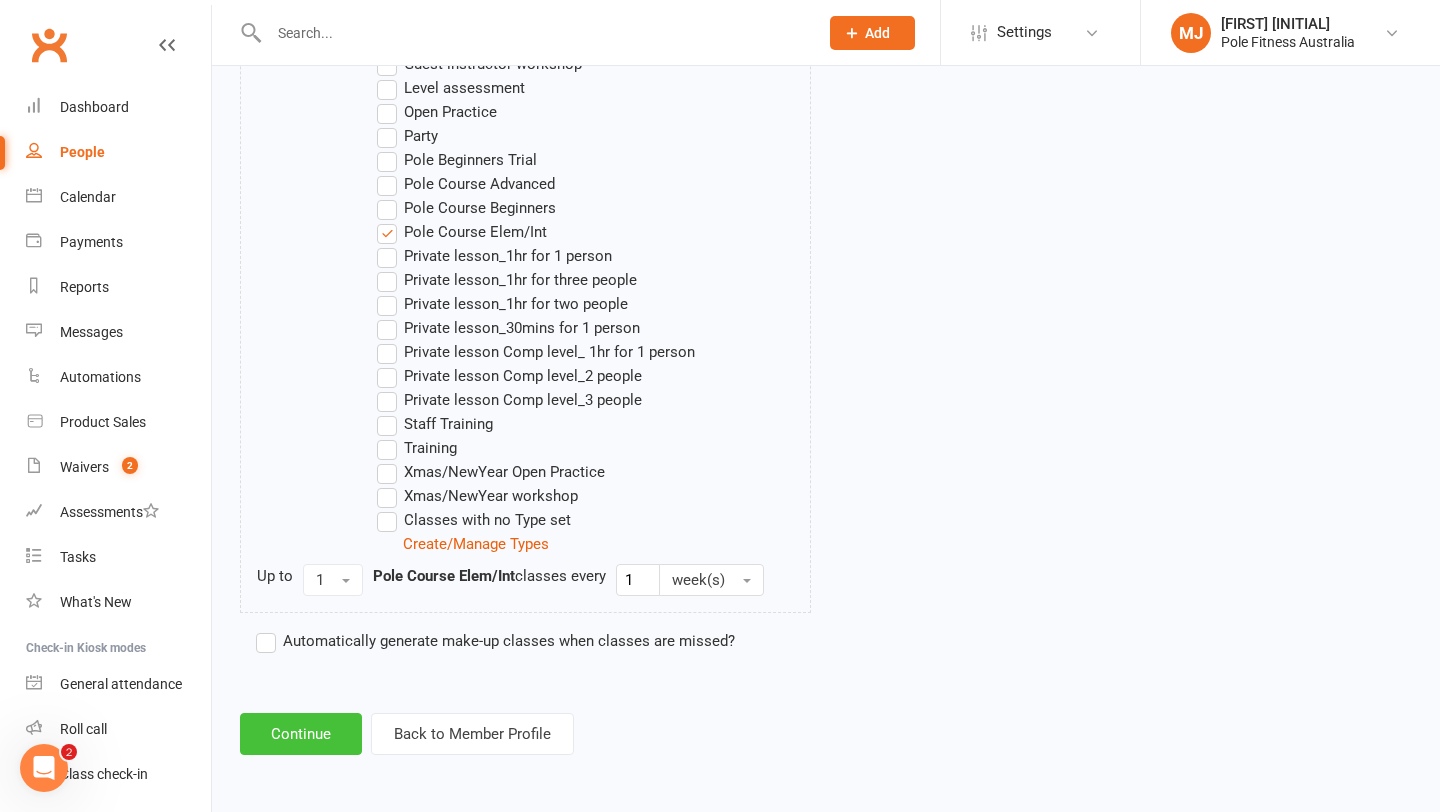 click on "Continue" at bounding box center (301, 734) 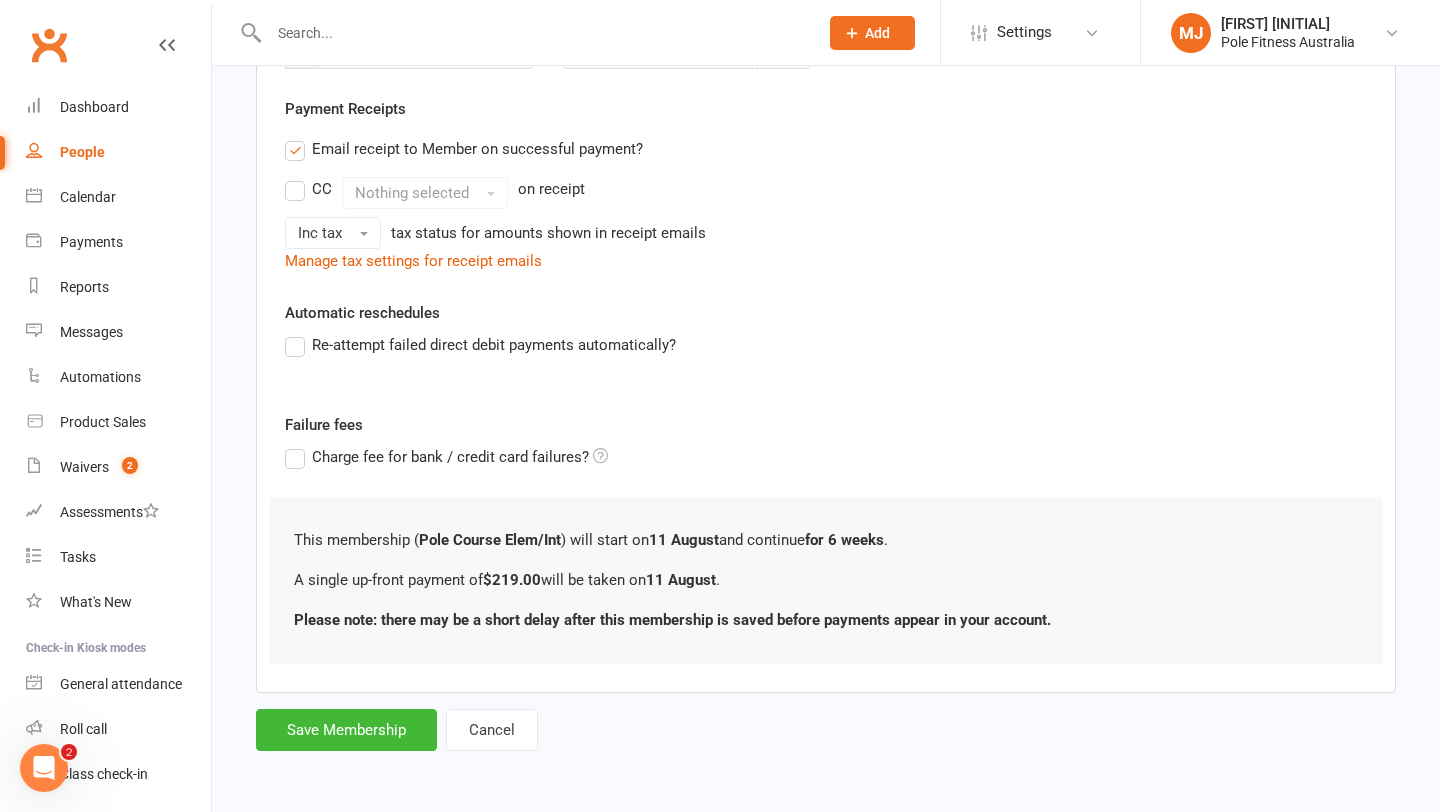 scroll, scrollTop: 0, scrollLeft: 0, axis: both 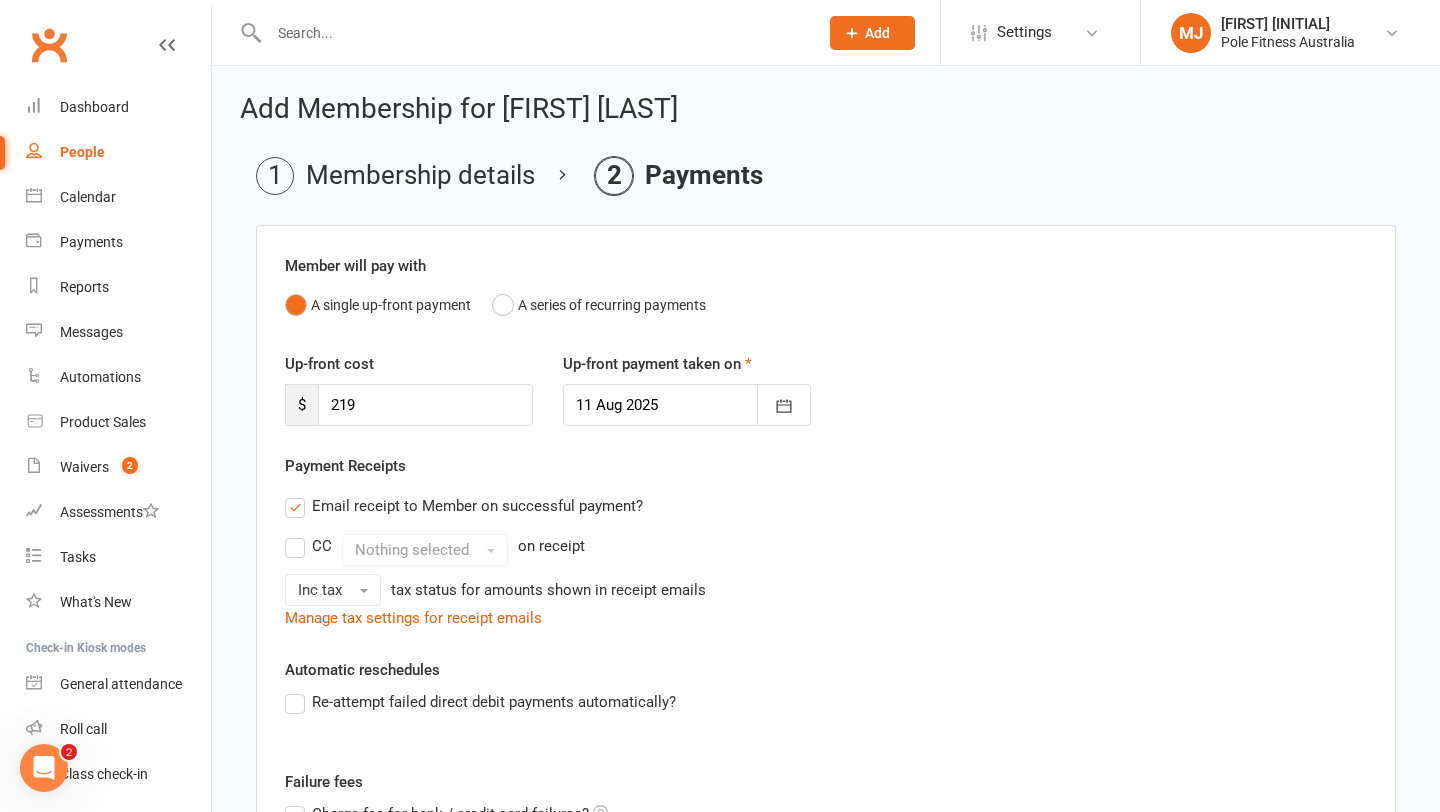 click at bounding box center [167, 45] 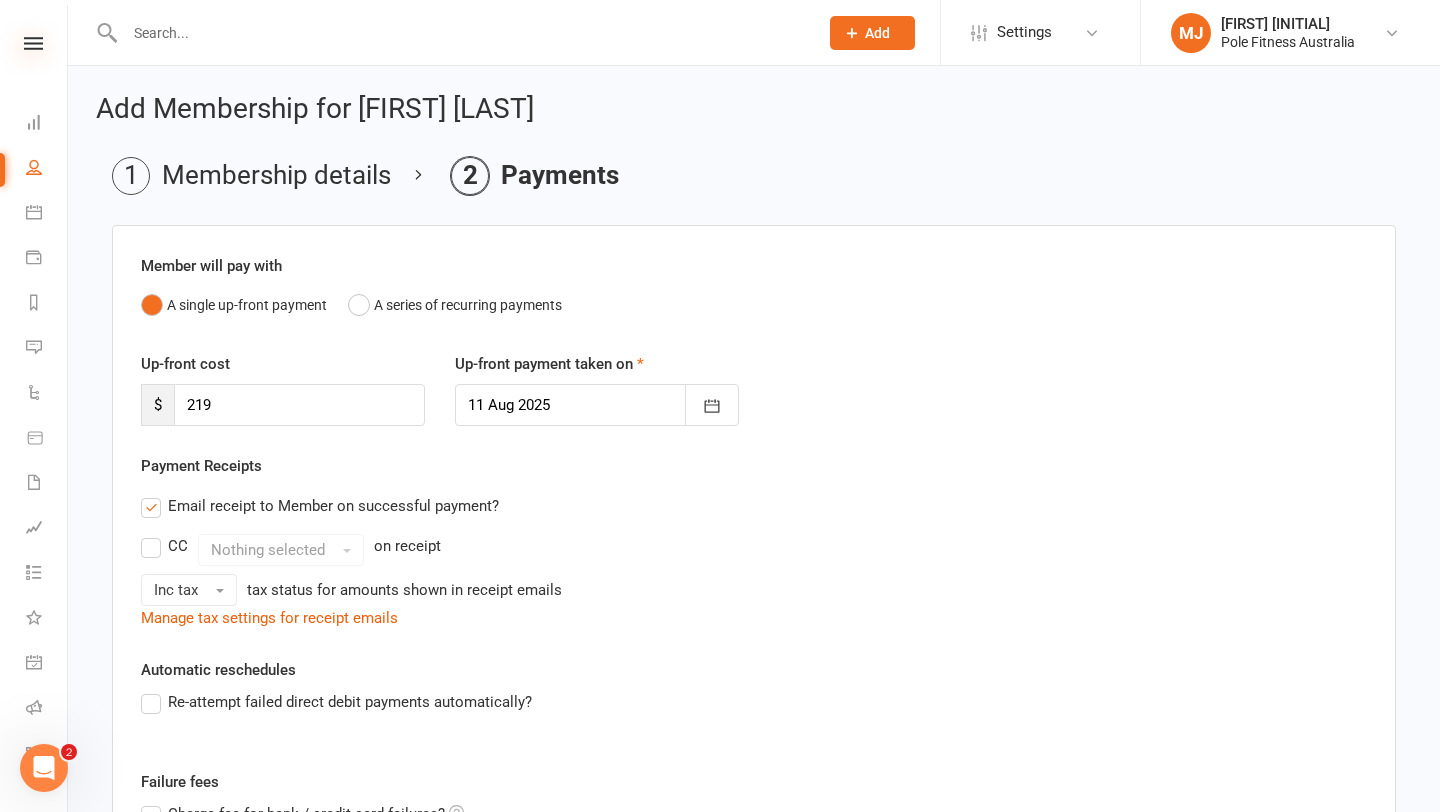 click at bounding box center (33, 43) 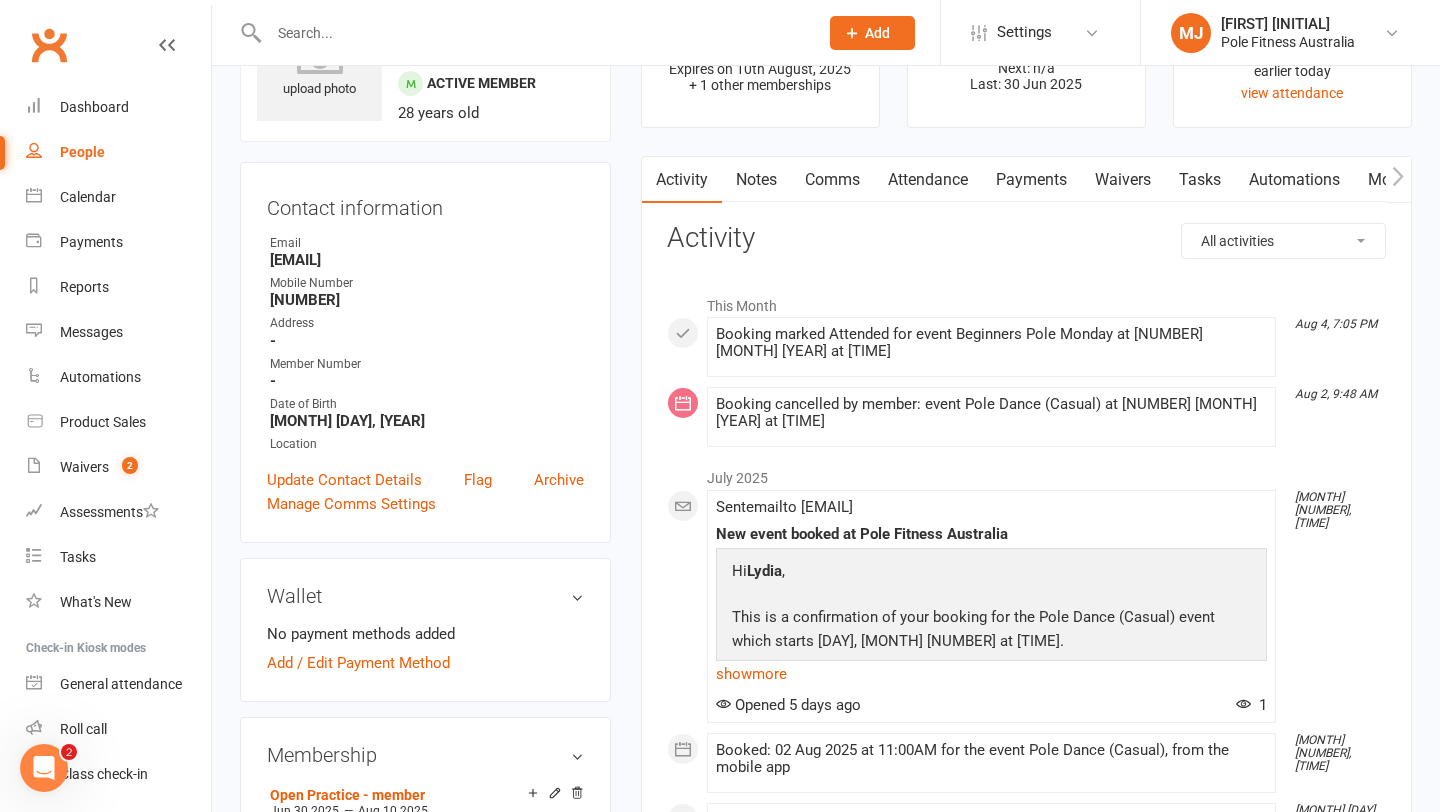 scroll, scrollTop: 125, scrollLeft: 0, axis: vertical 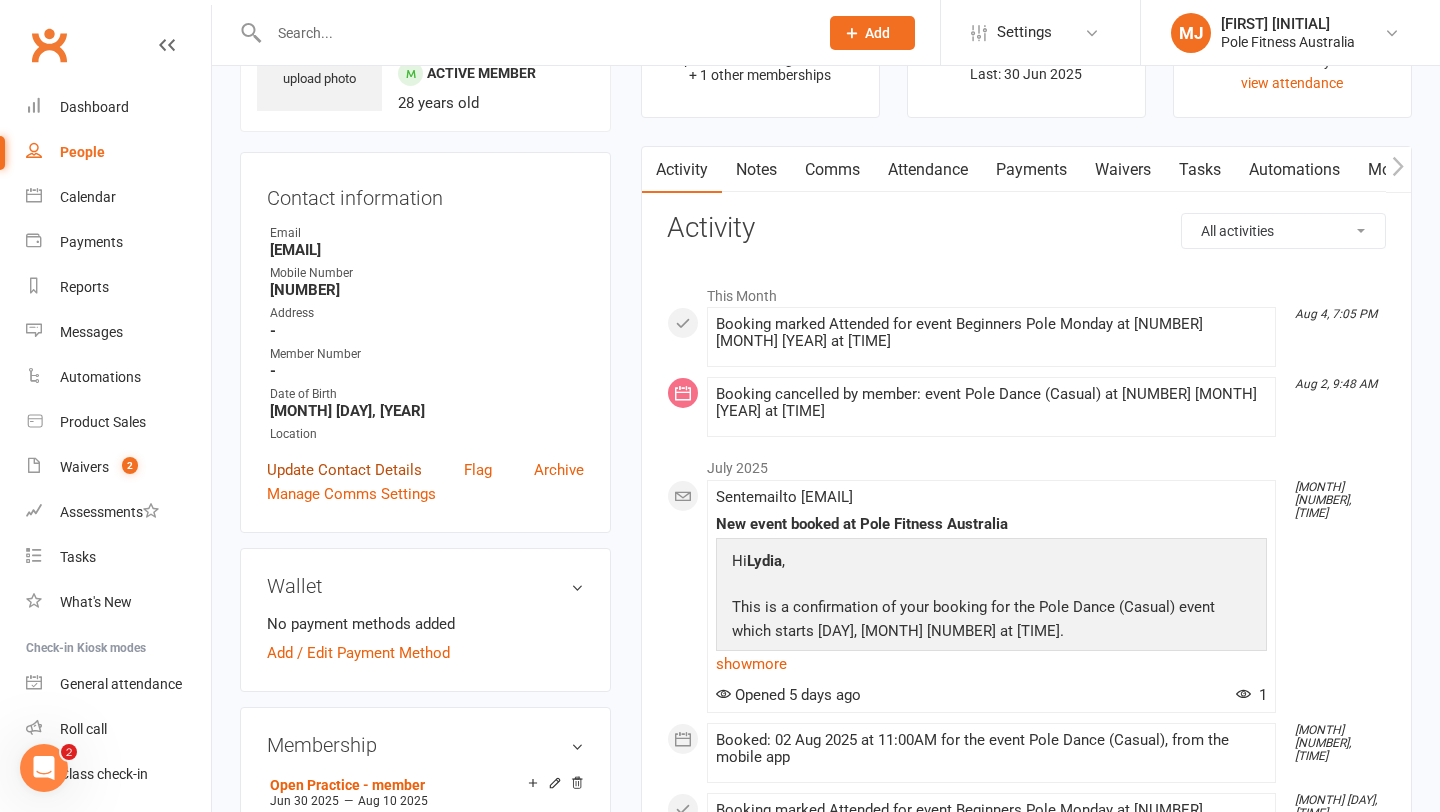 click on "Update Contact Details" at bounding box center (344, 470) 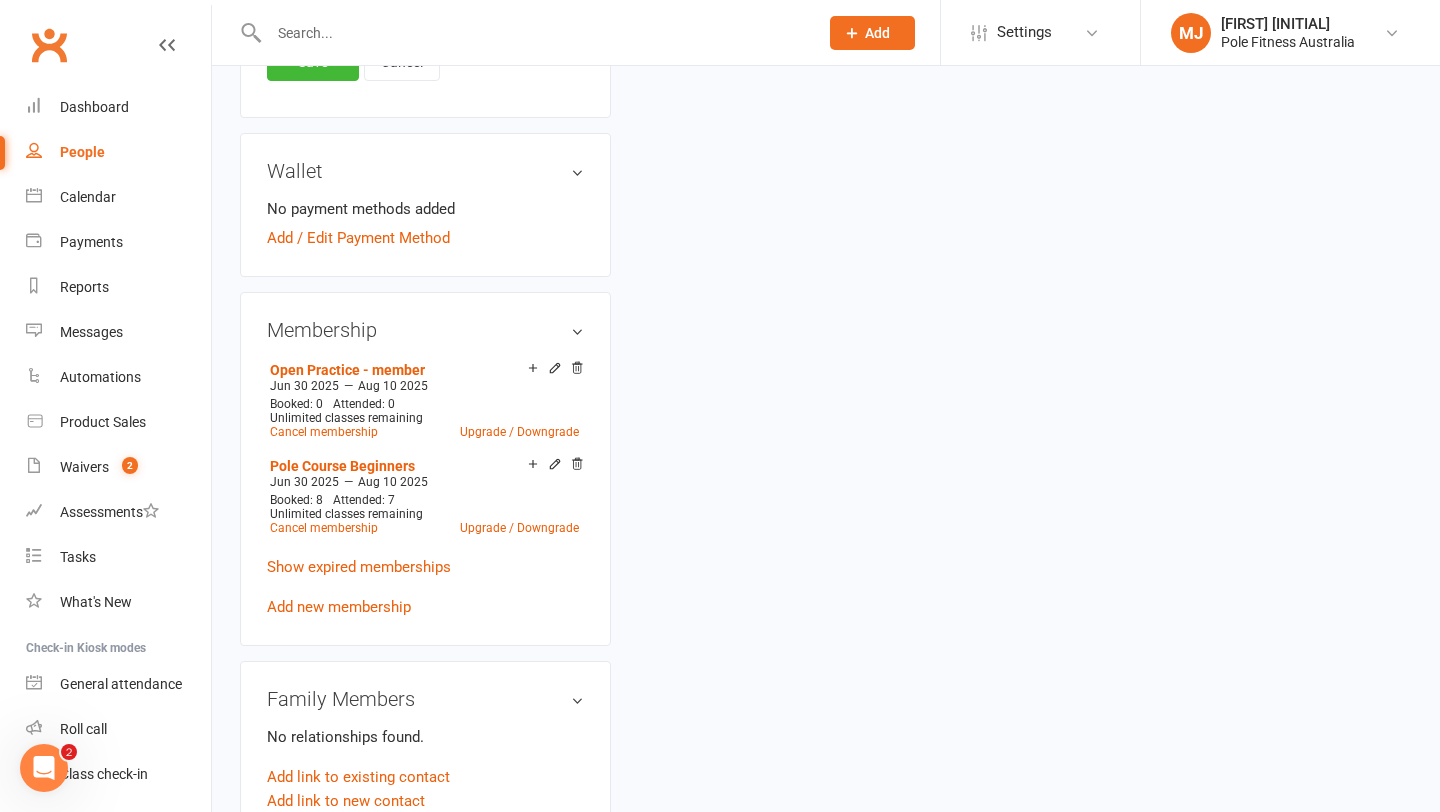 scroll, scrollTop: 1150, scrollLeft: 0, axis: vertical 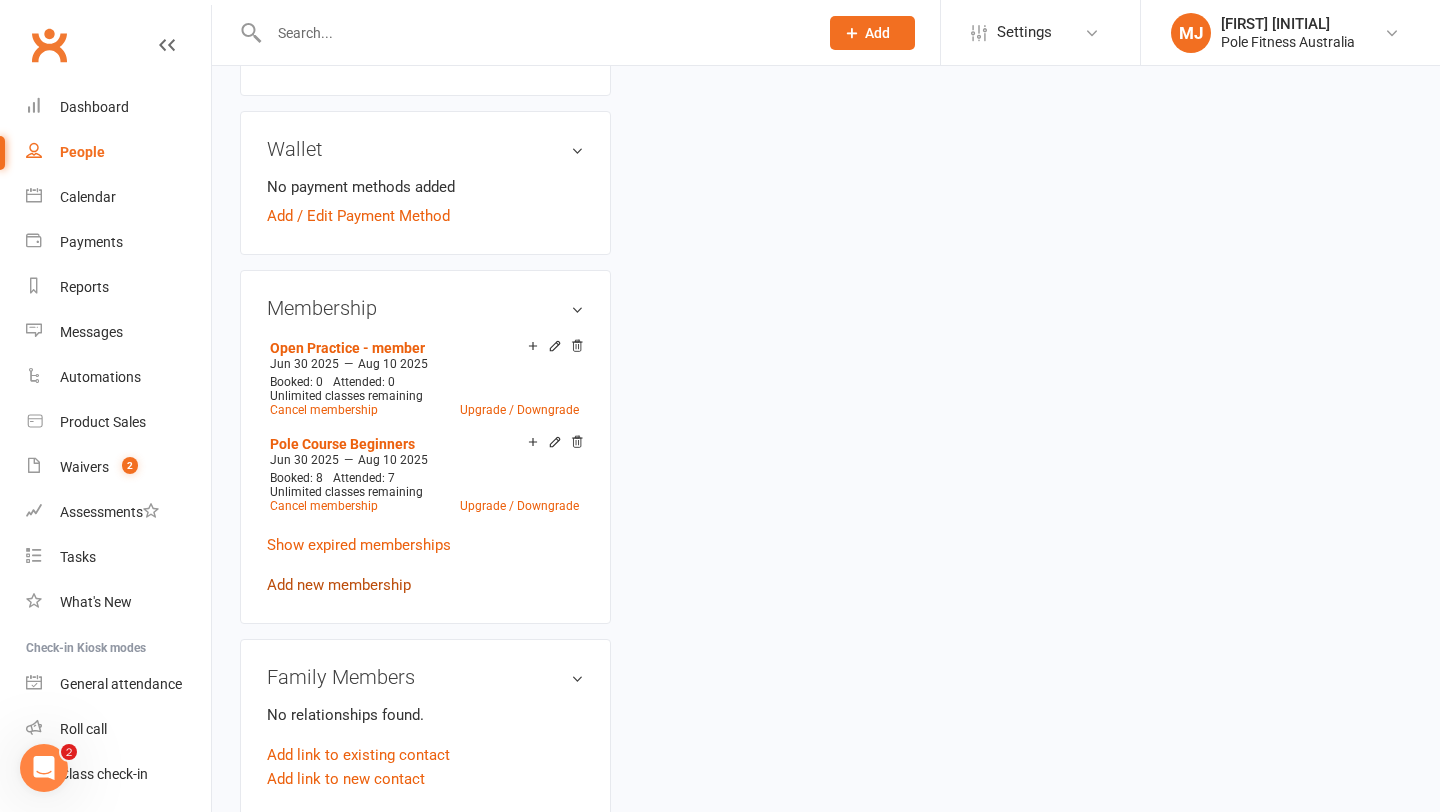 click on "Add new membership" at bounding box center (339, 585) 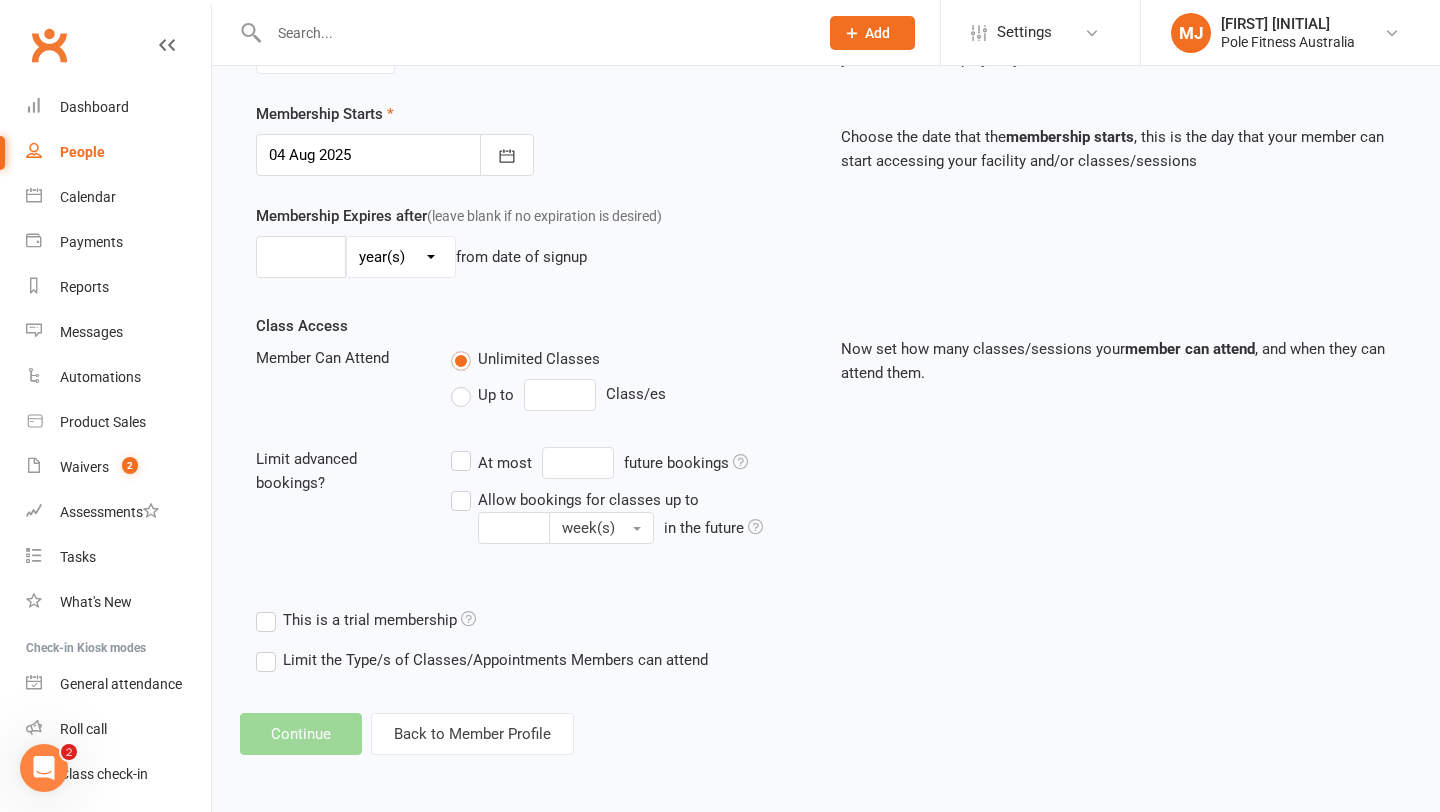 scroll, scrollTop: 0, scrollLeft: 0, axis: both 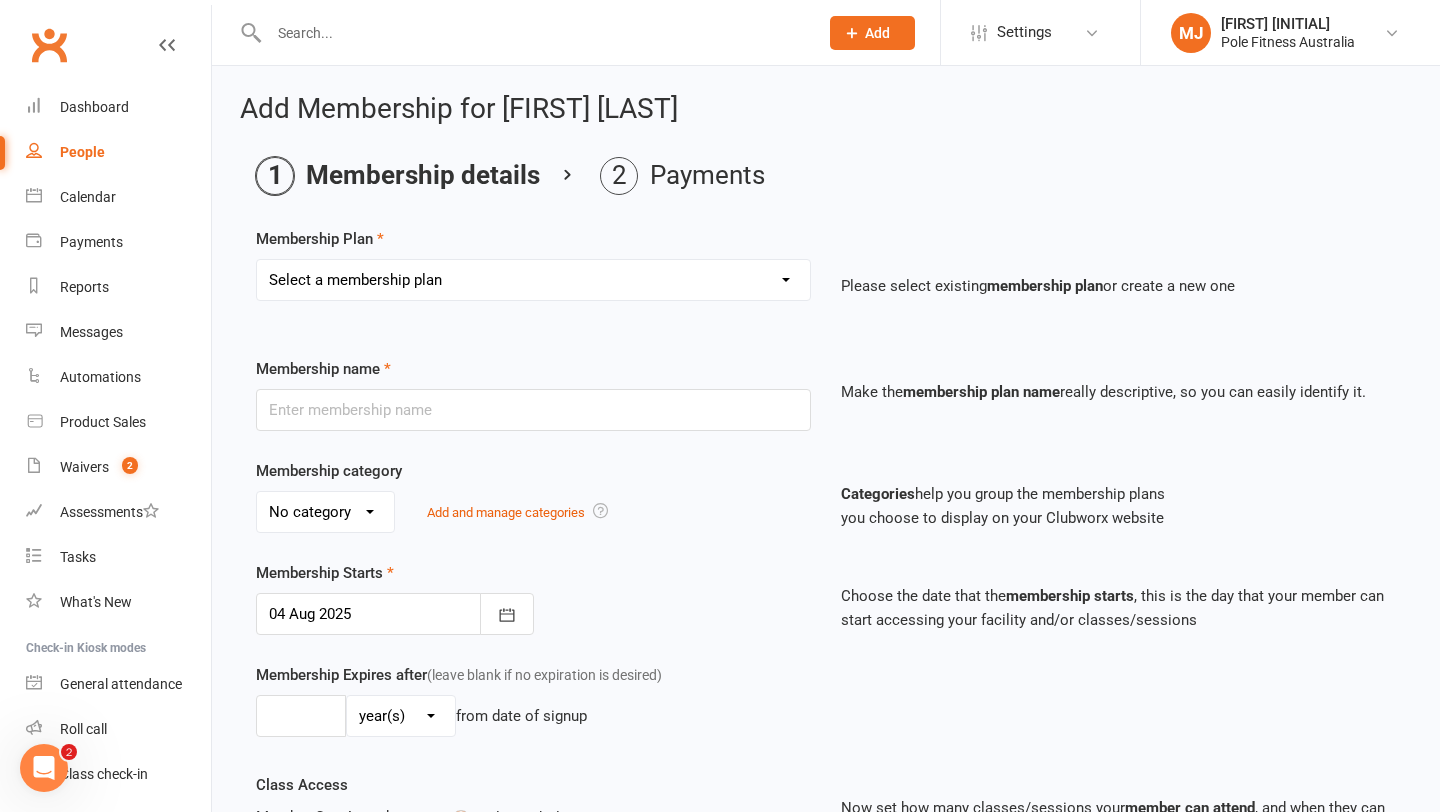 click on "Select a membership plan Create new Membership Plan Pole Course Advanced Casual Class 45min Pole Course Beginners Casual Class - single class 1hr Pole Course Elem/Int Casual Class - 6 pack pass Casual Class - weekly pass 1hr Private lesson_1 person 1hr Private lesson Comp level_1 person 3x 1hr Private lesson_1 person 5x 1hr Private lesson_1 person 30mins Private lesson_1 person 3x 30mins Private lesson_1 person 5x 30mins Private lesson_1 person Causal Class - term pass Open Practice - non member Pole Beginner Trial 1hr Private lesson_2 people (price per person) 3x 1hr Private lesson_2 people (price per person) 5x 1hr Private lesson_2 people (price per person) 1hr Private lesson_3 people (price per person) 1hr Private lesson Comp level_2 people (price per person) 1hr Private lesson Comp level_3 people (price per peron) Party - Gold package (remaining payment) Party - Platinum package (remaining payment) Party - deposit Training with PFA student Dance Workshop Burlesque Elite Casual Class Clubworx Test" at bounding box center [533, 280] 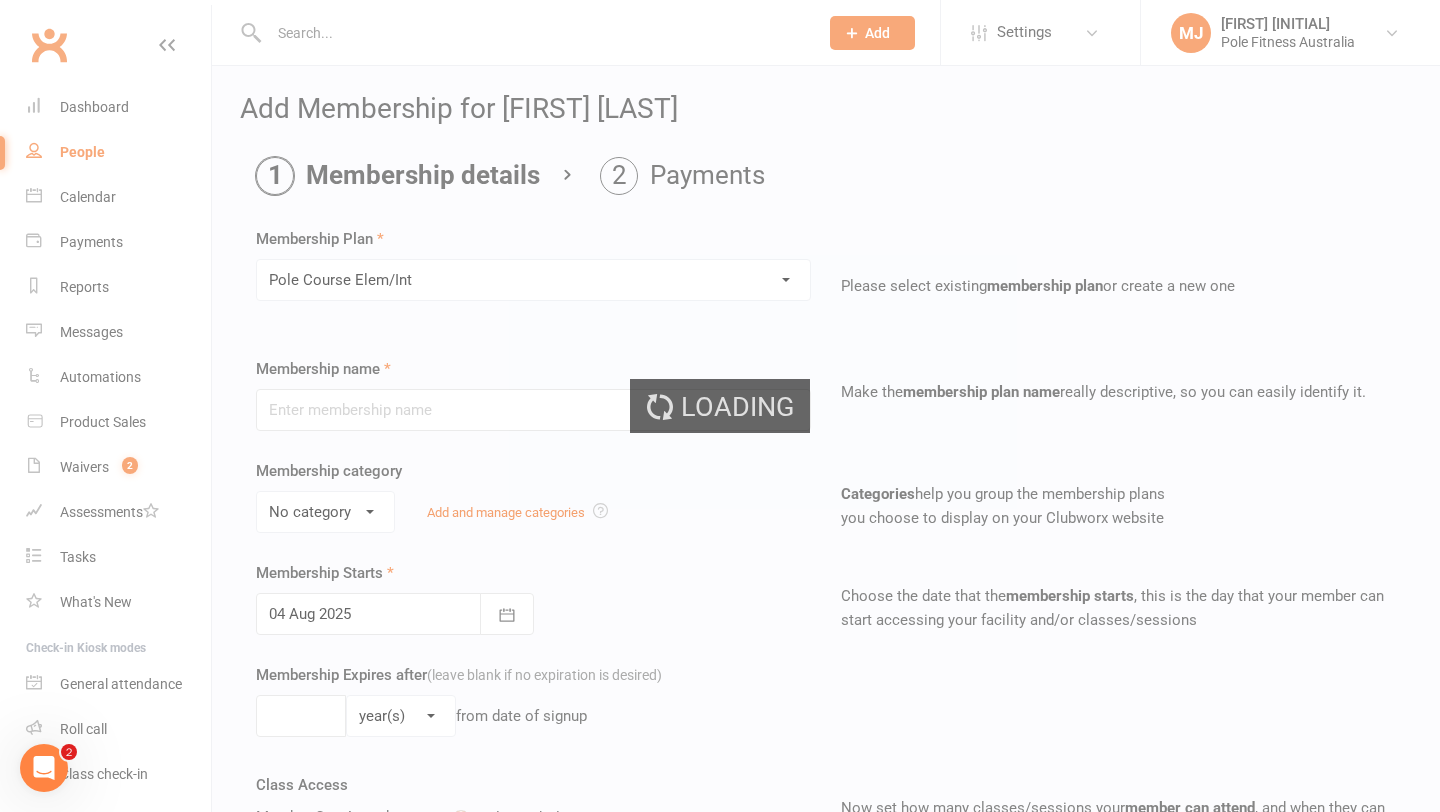 type on "Pole Course Elem/Int" 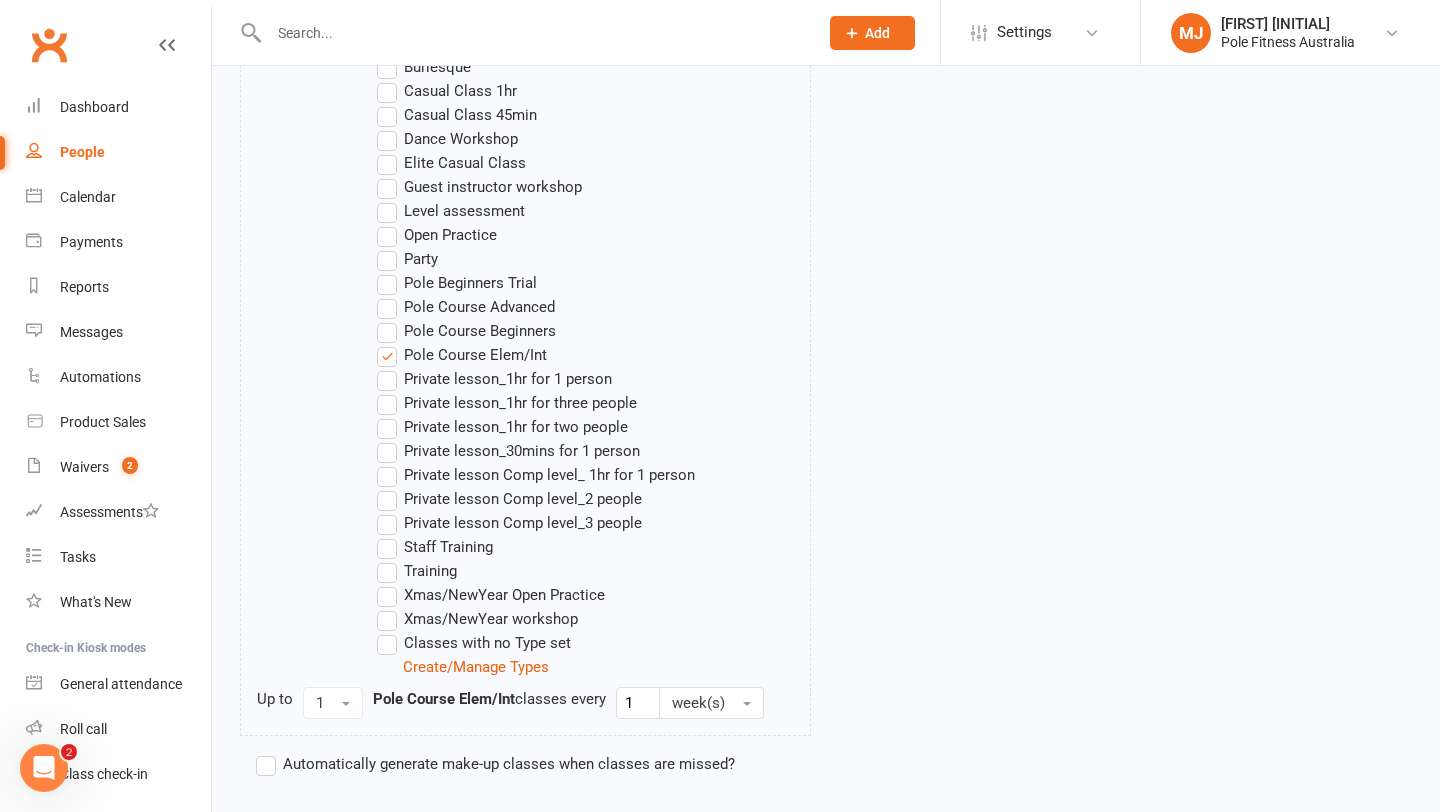 scroll, scrollTop: 1208, scrollLeft: 0, axis: vertical 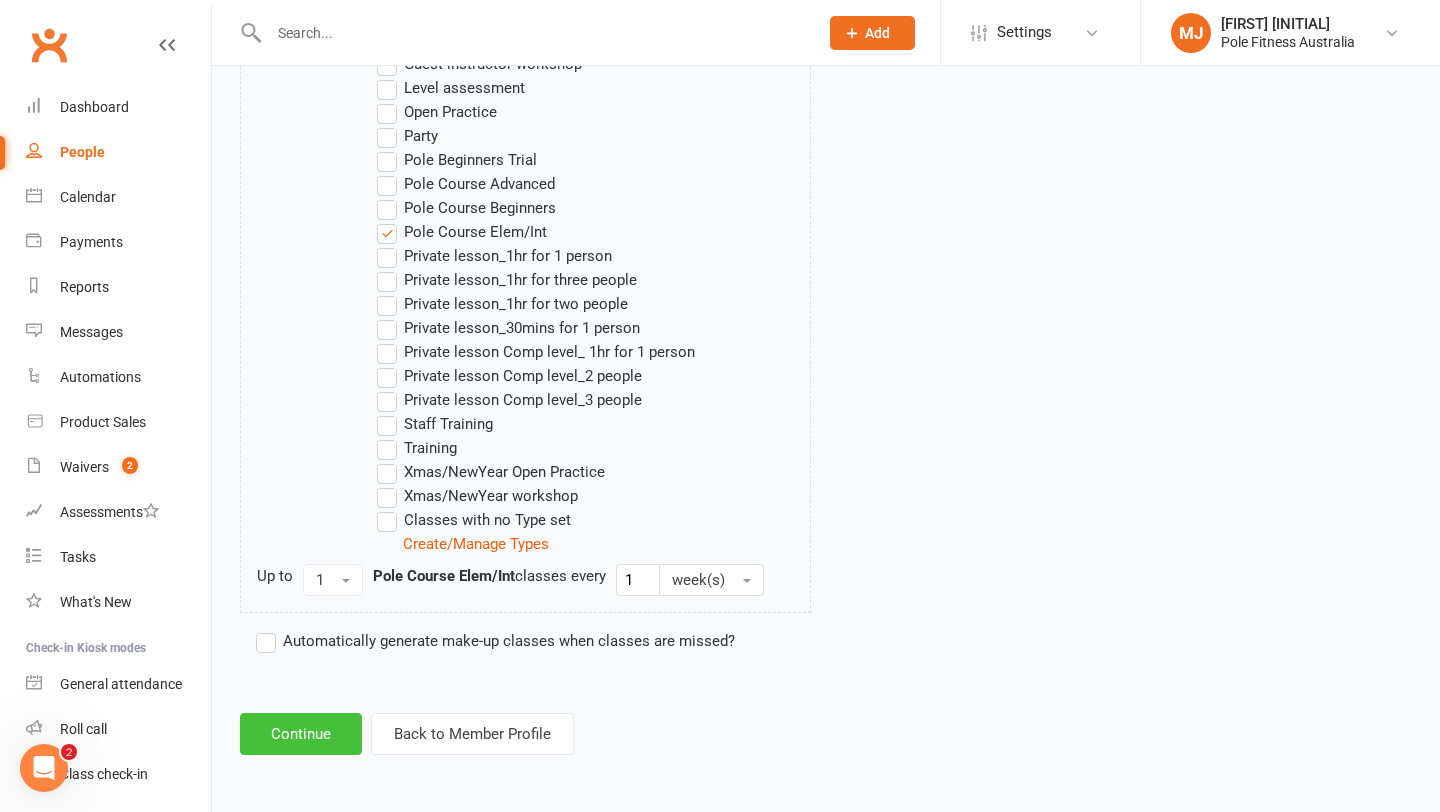click on "Continue" at bounding box center (301, 734) 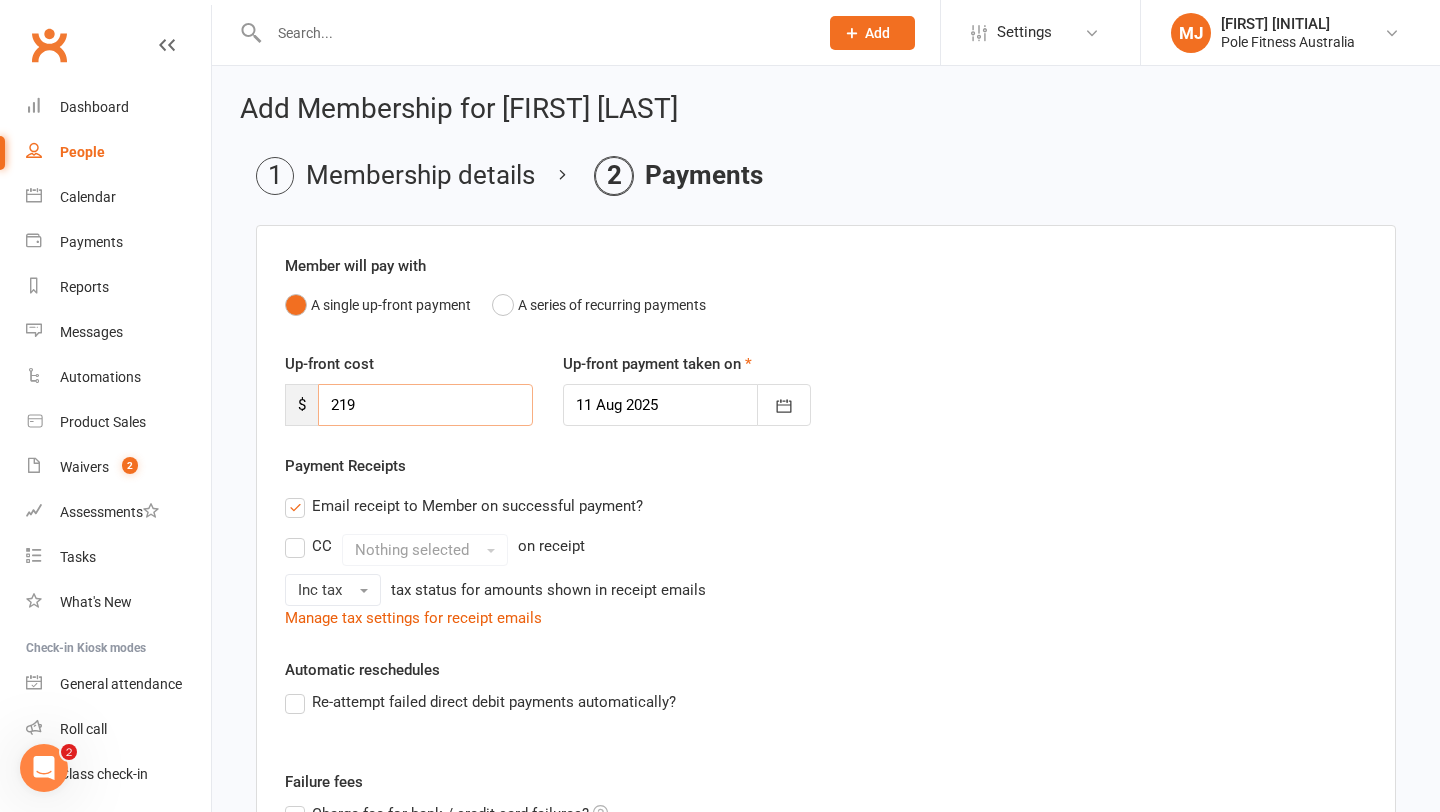 click on "219" at bounding box center [425, 405] 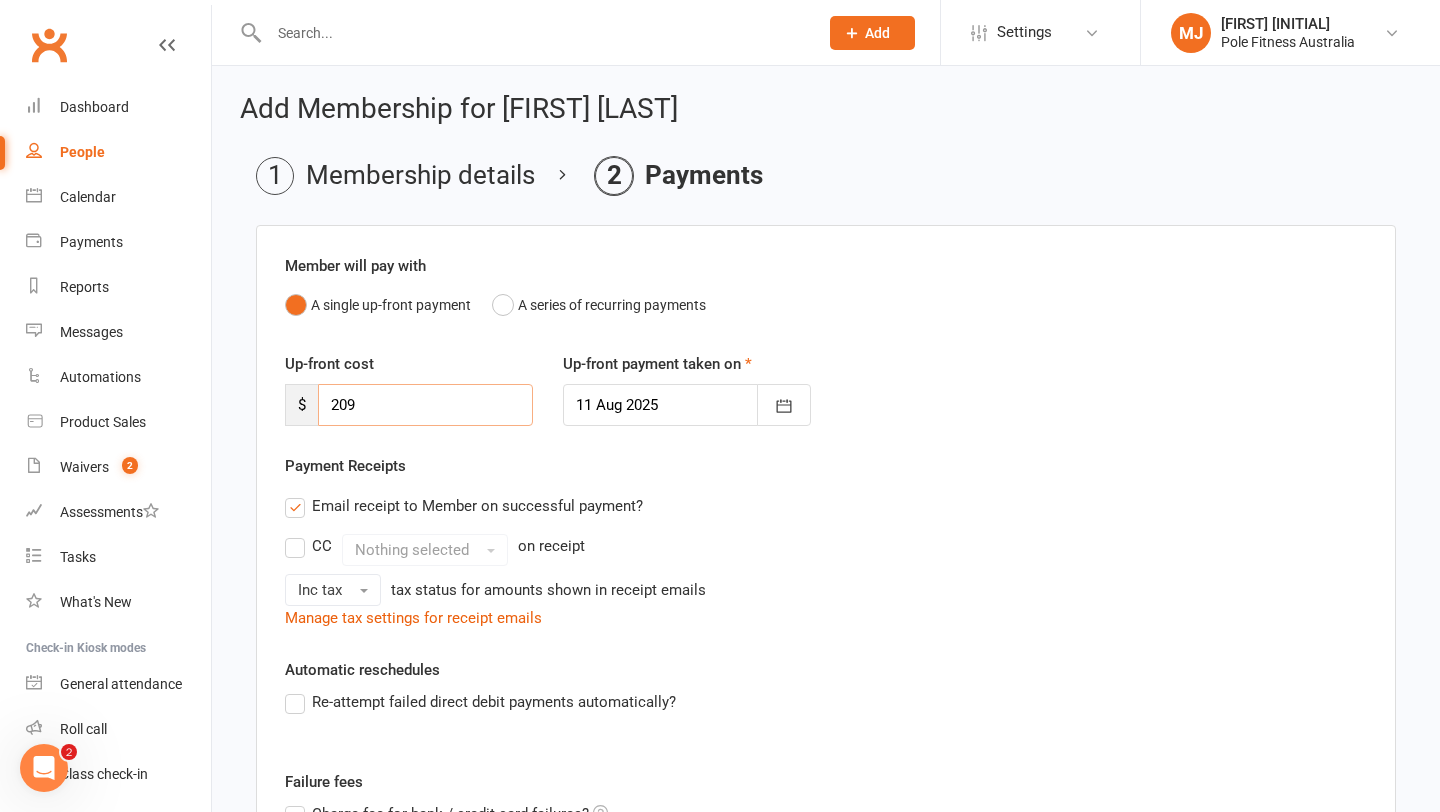 type on "209" 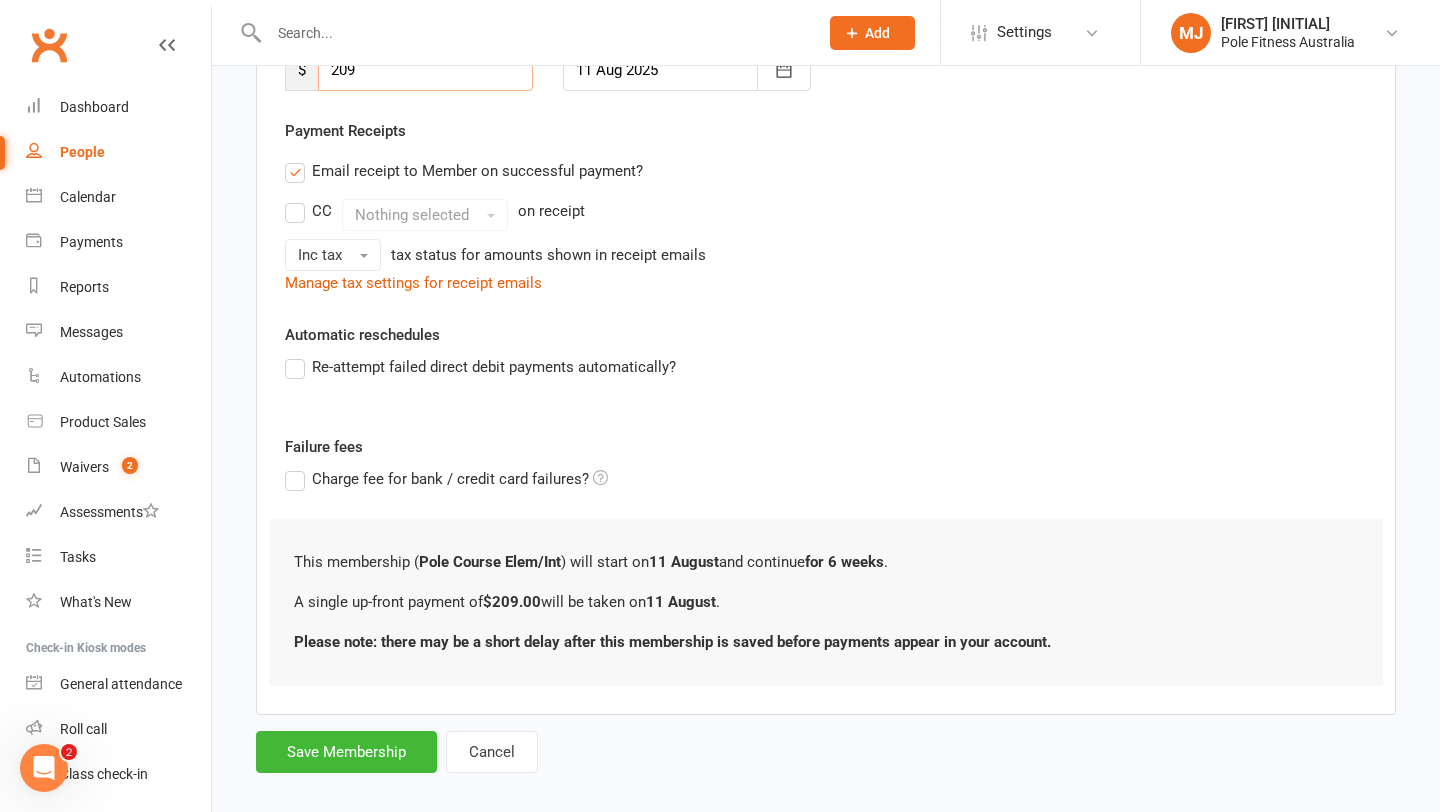 scroll, scrollTop: 357, scrollLeft: 0, axis: vertical 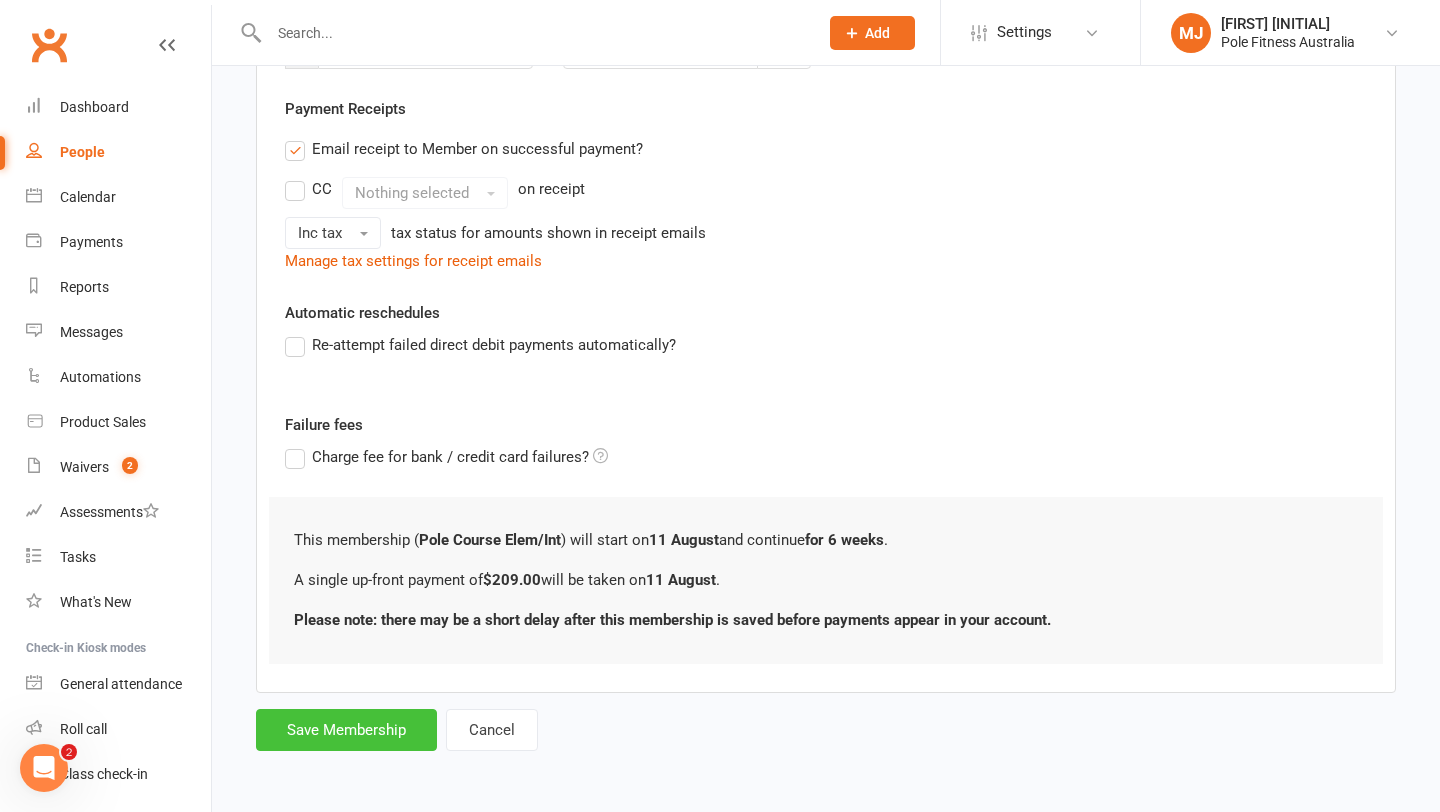 click on "Save Membership" at bounding box center [346, 730] 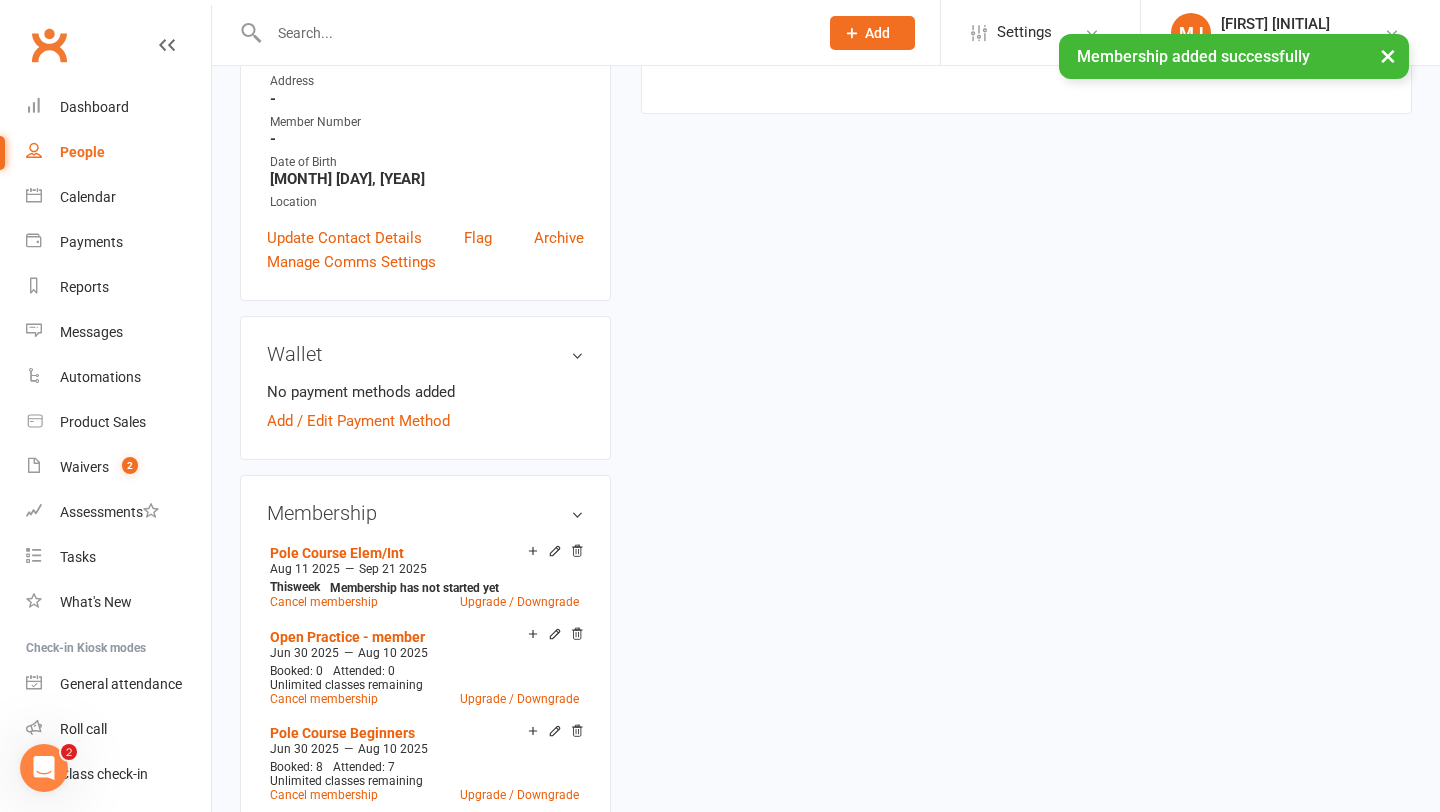 scroll, scrollTop: 0, scrollLeft: 0, axis: both 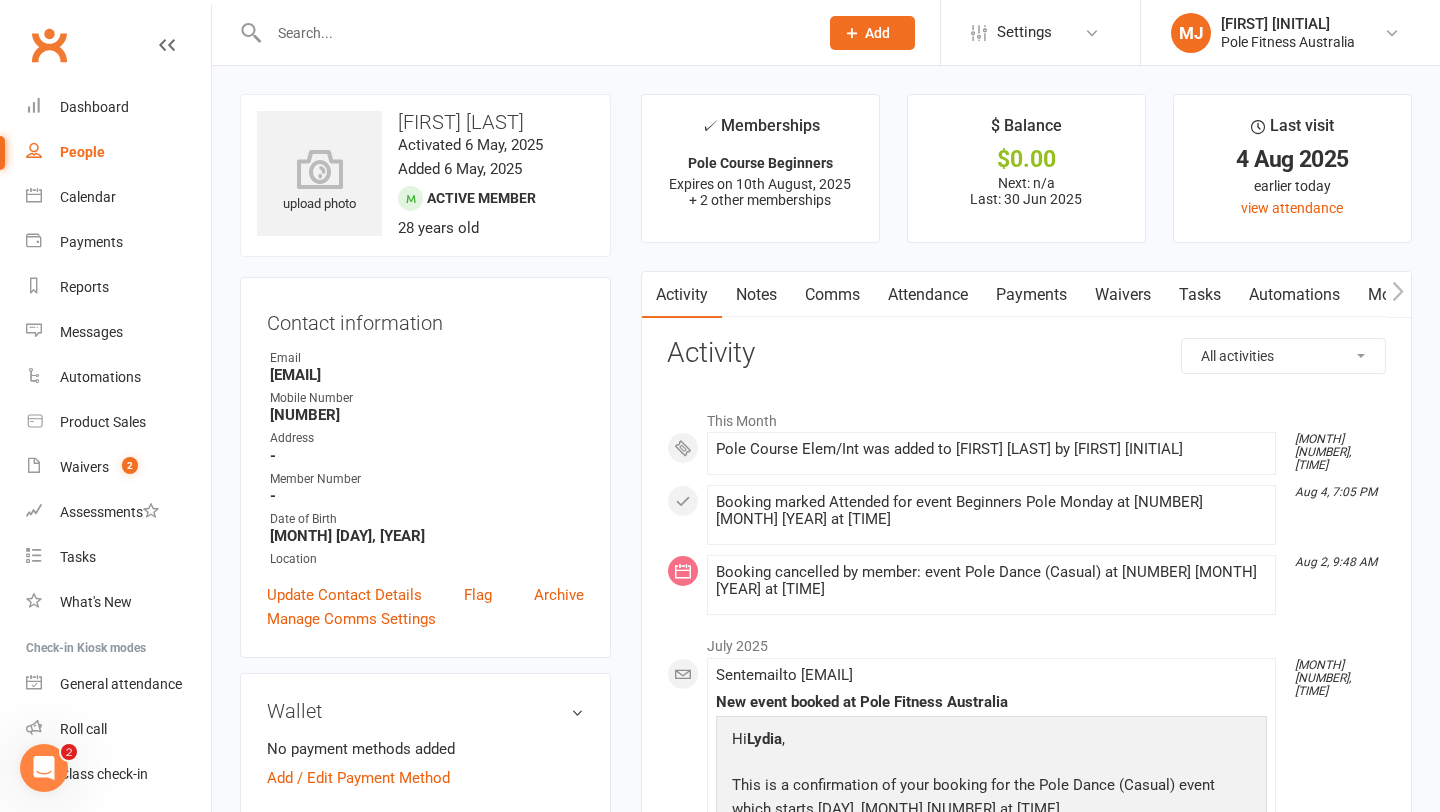 click on "Payments" at bounding box center [1031, 295] 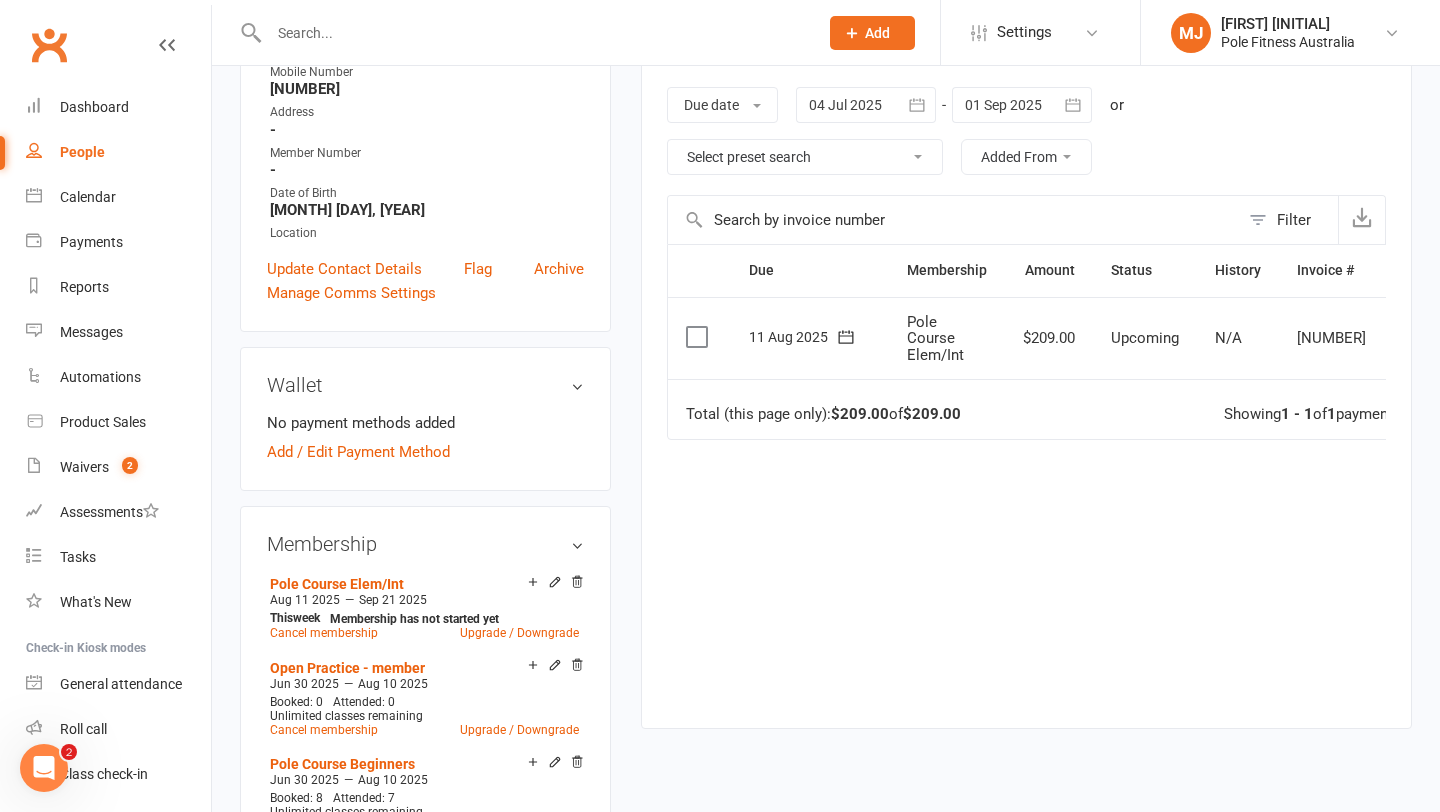 scroll, scrollTop: 266, scrollLeft: 0, axis: vertical 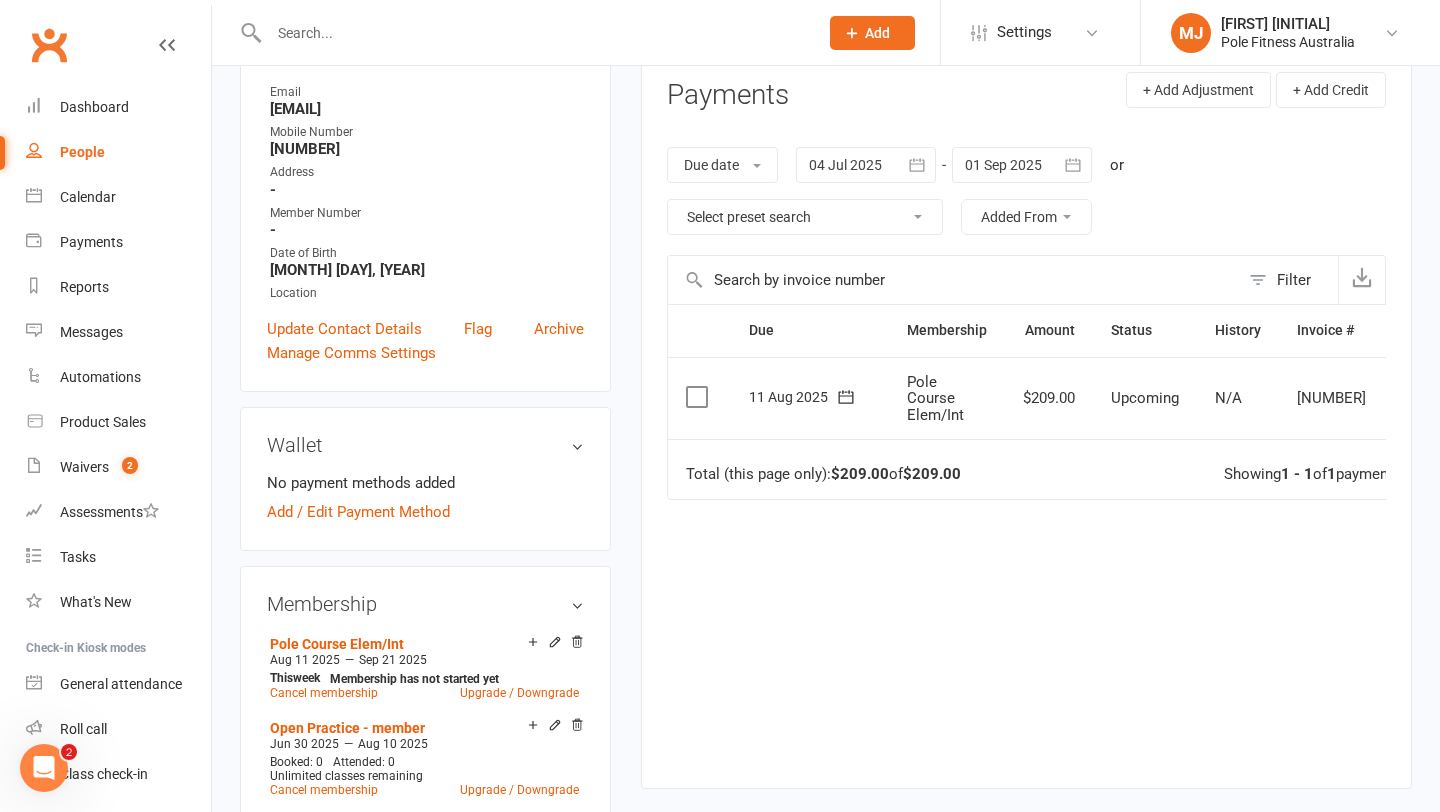 click at bounding box center [699, 397] 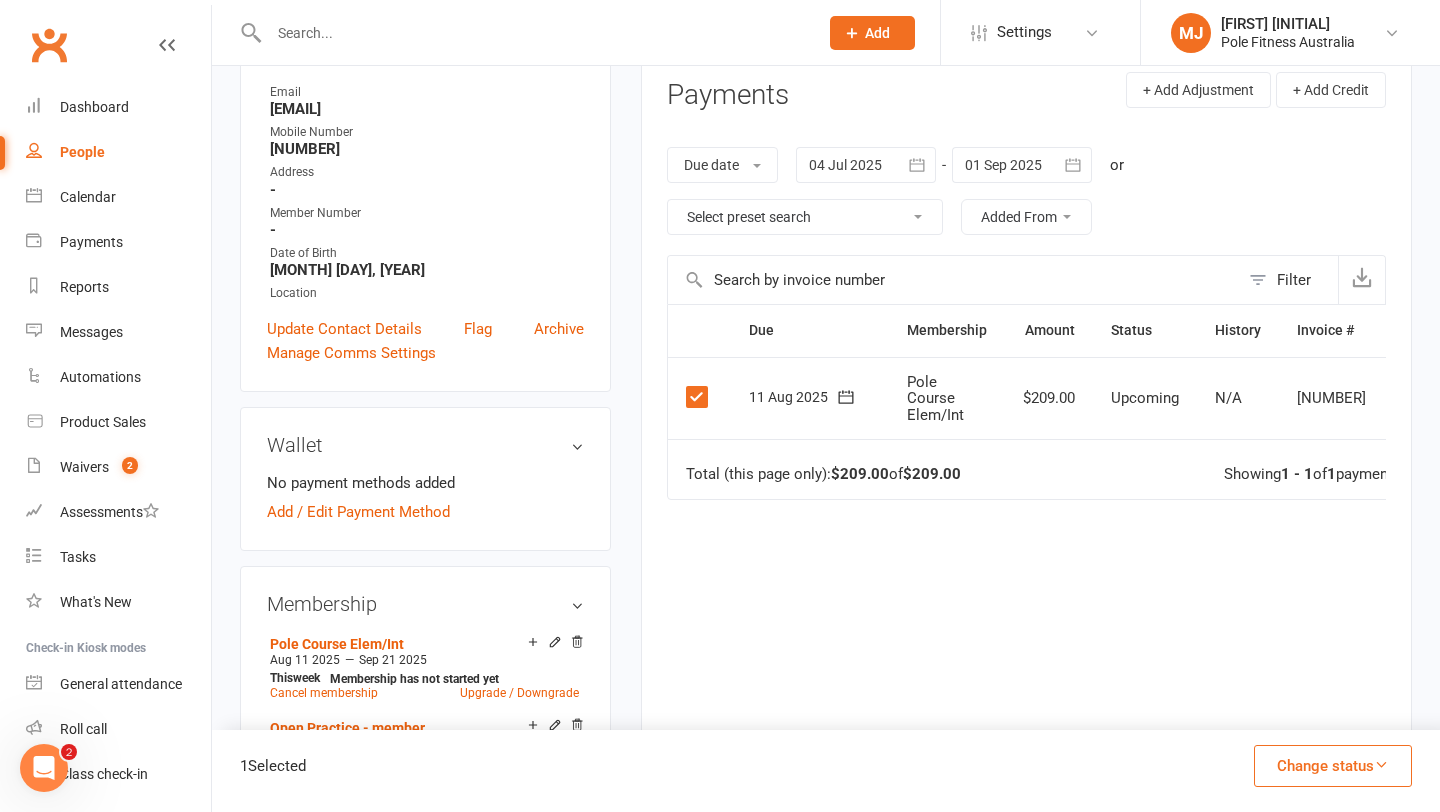 click on "Change status" at bounding box center [1333, 766] 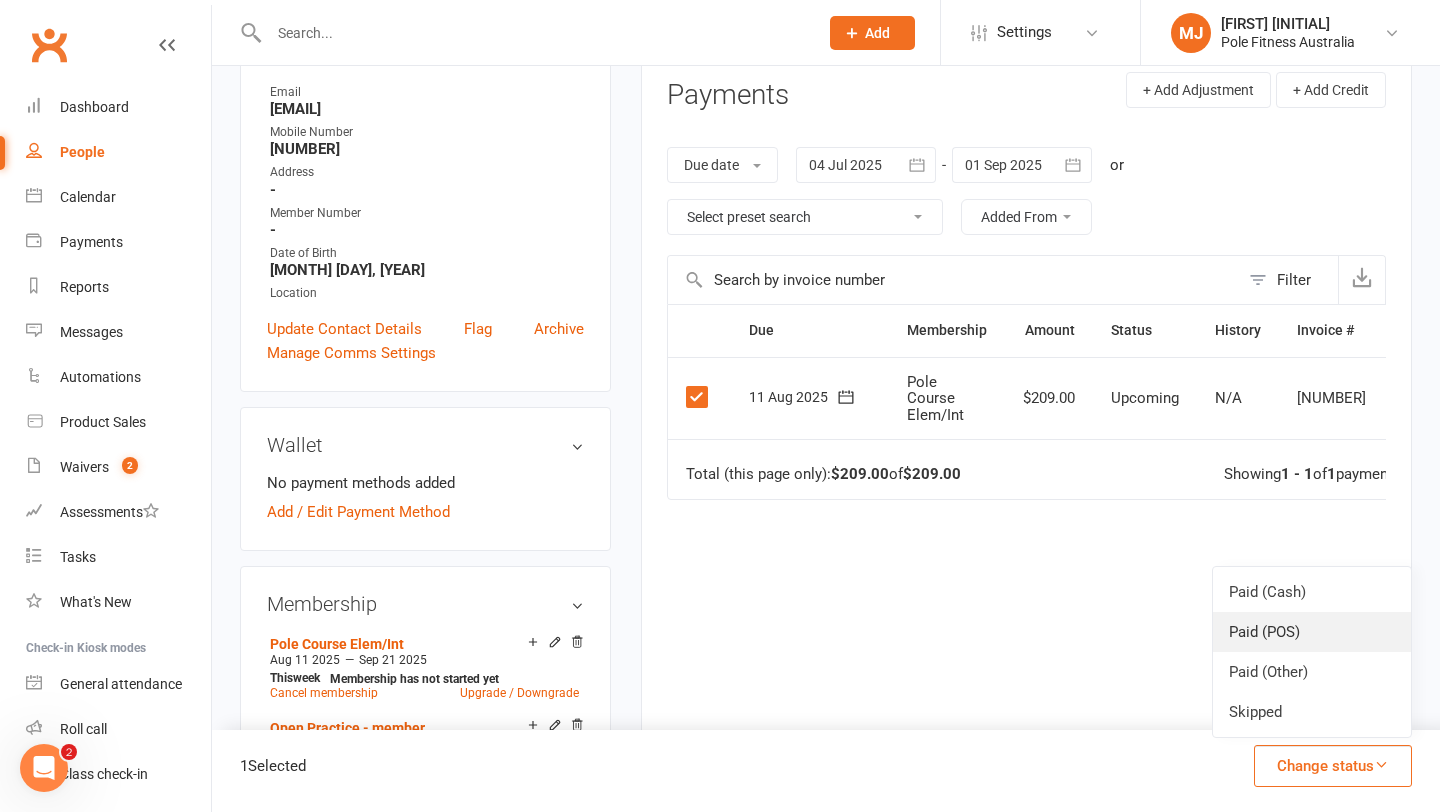 click on "Paid (POS)" at bounding box center [1312, 632] 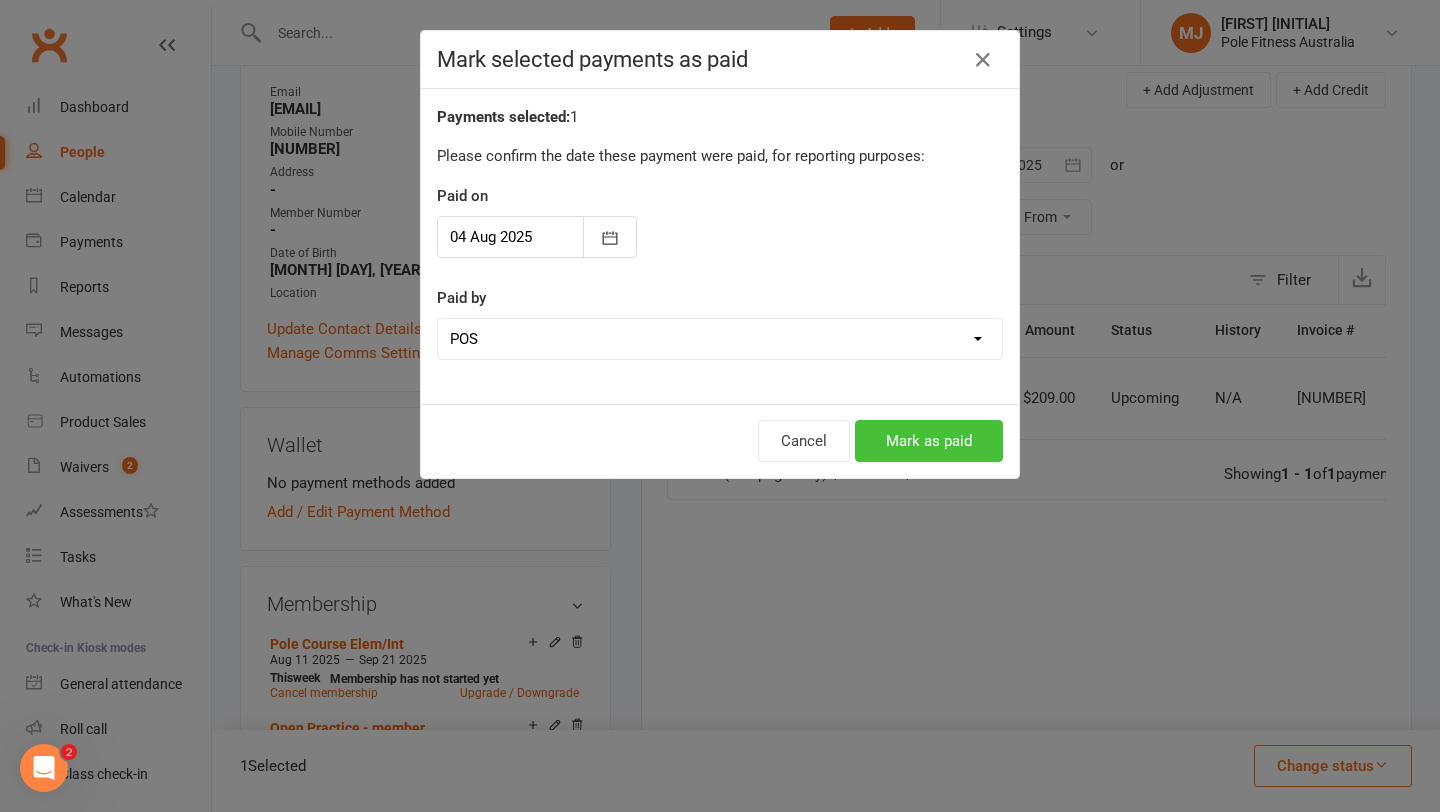 click on "Mark as paid" at bounding box center [929, 441] 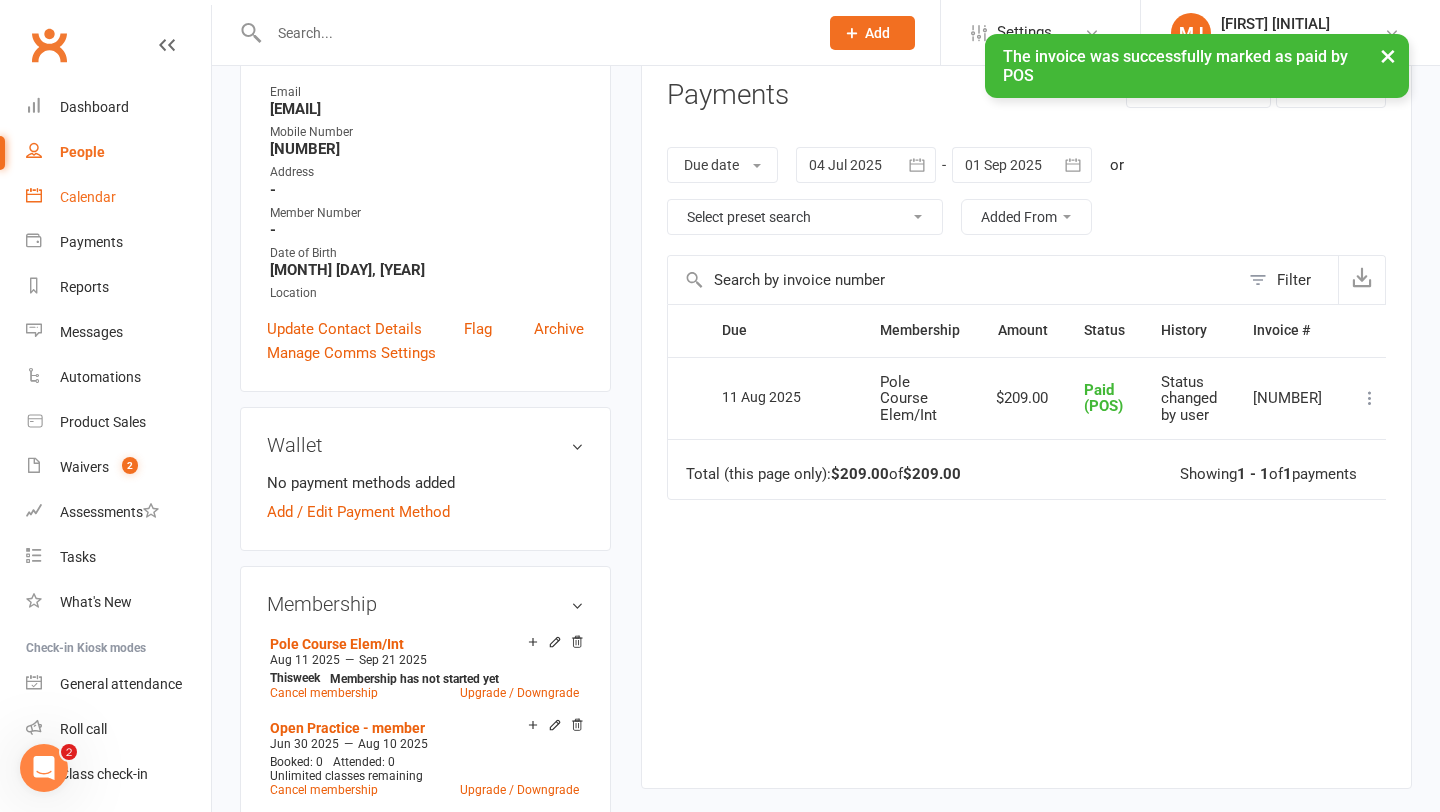 click on "Calendar" at bounding box center [88, 197] 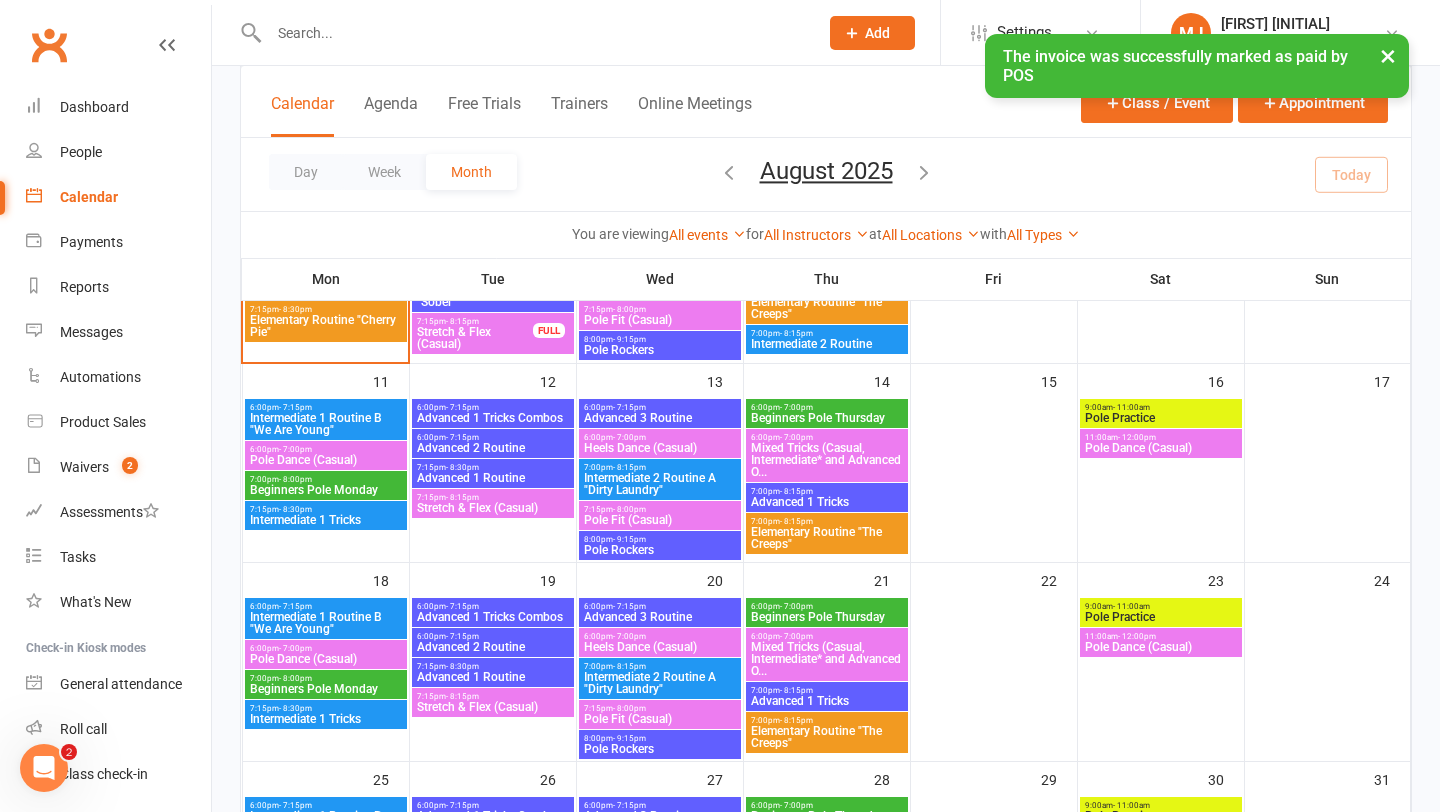 scroll, scrollTop: 502, scrollLeft: 0, axis: vertical 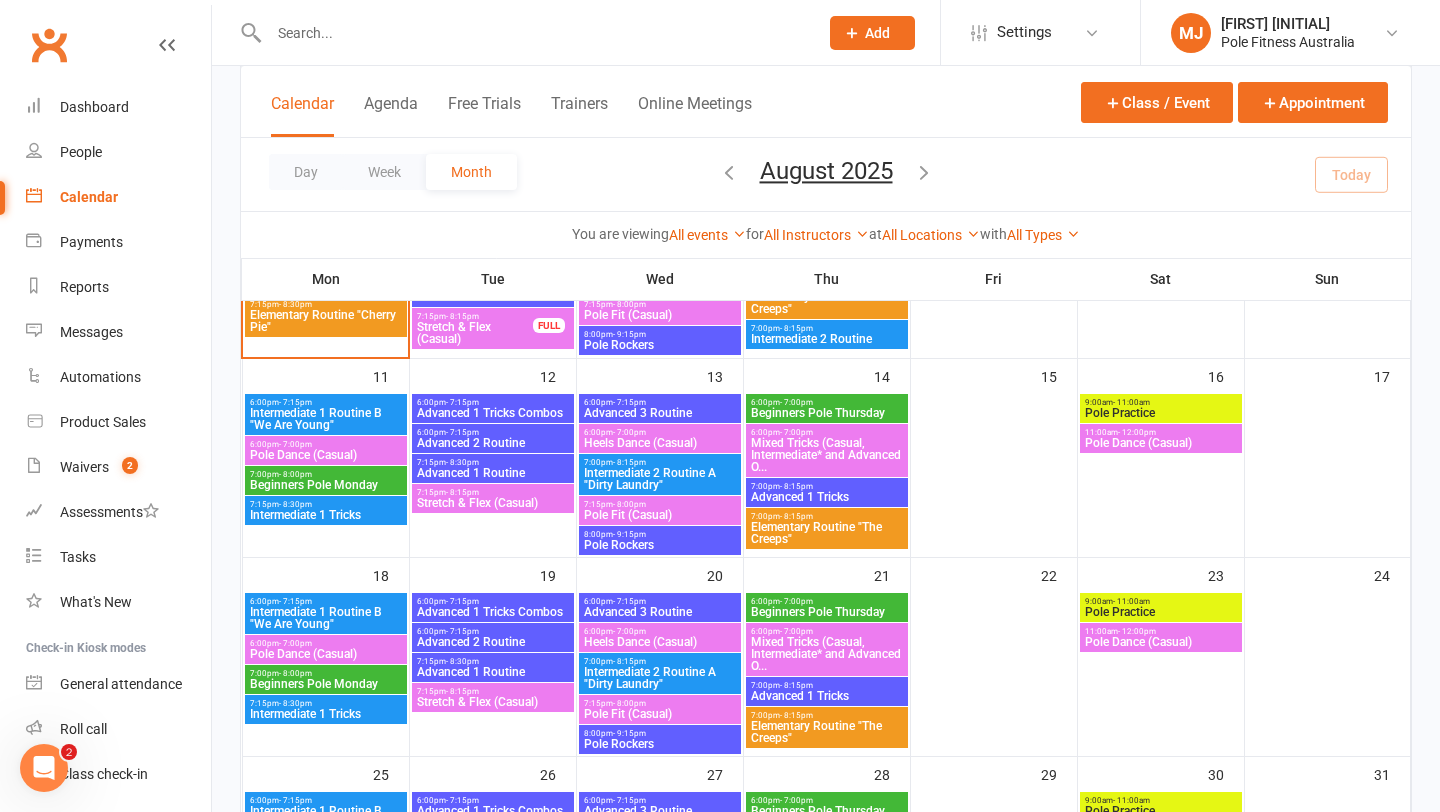 click on "Elementary Routine "The Creeps"" at bounding box center [827, 533] 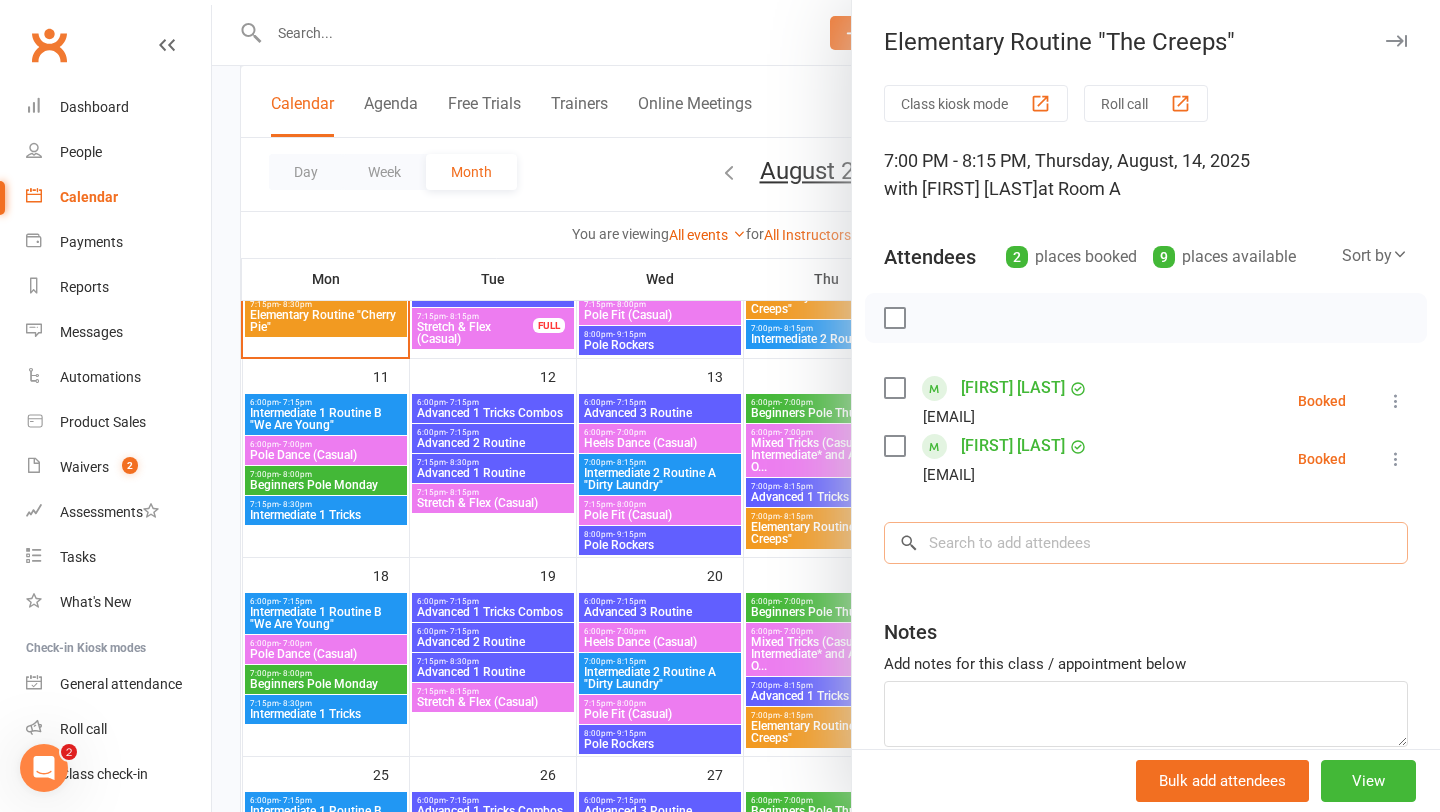 click at bounding box center [1146, 543] 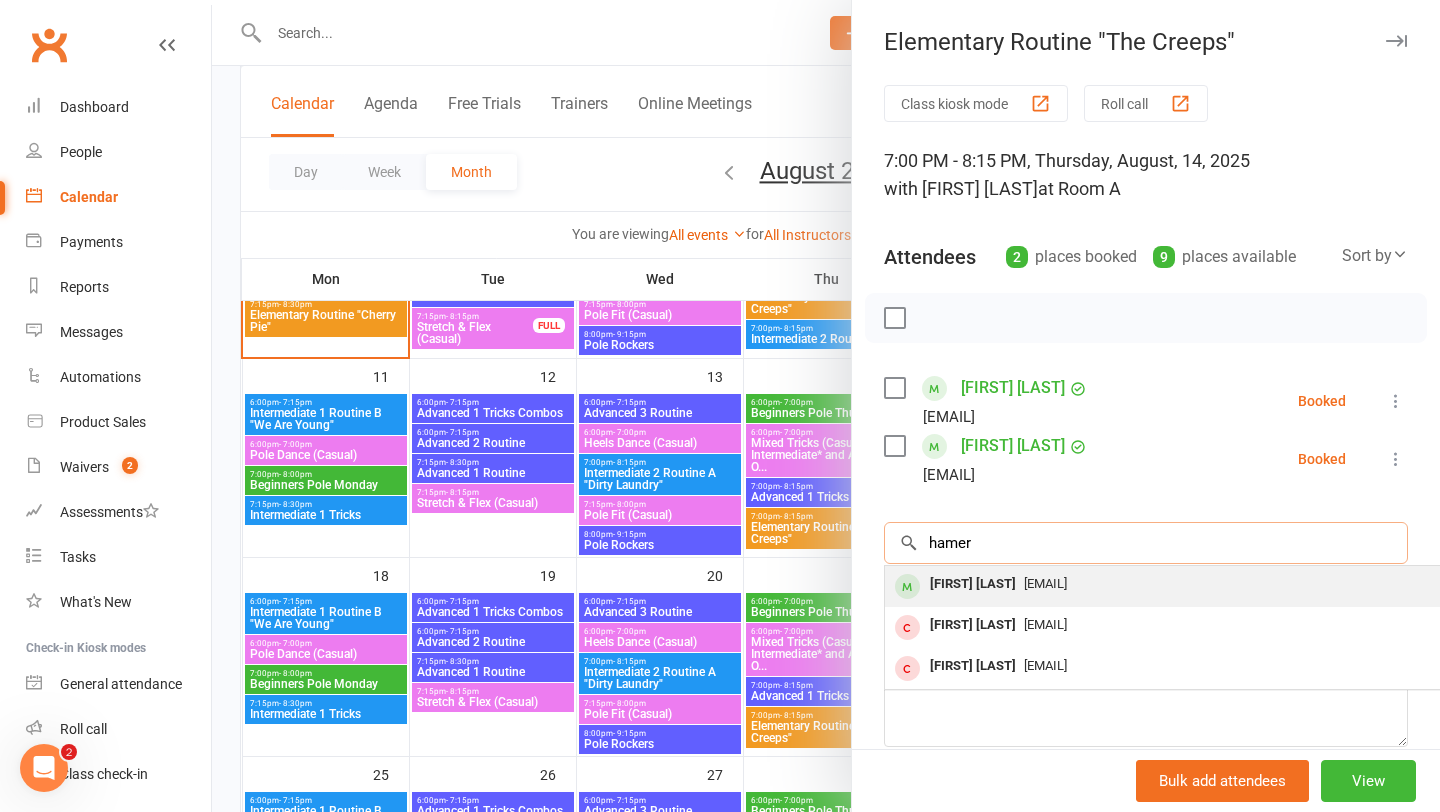 type on "hamer" 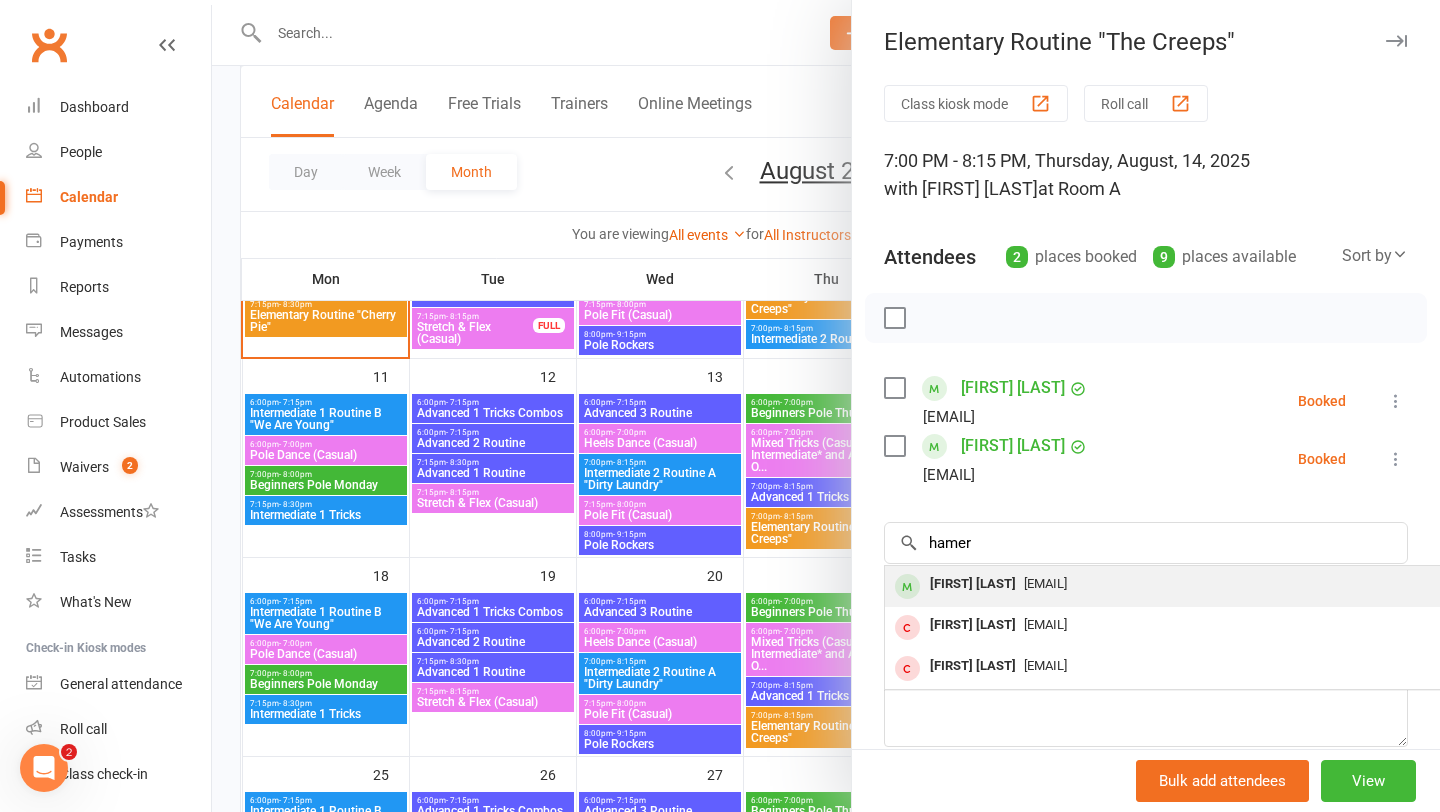 click on "[EMAIL]" at bounding box center [1184, 584] 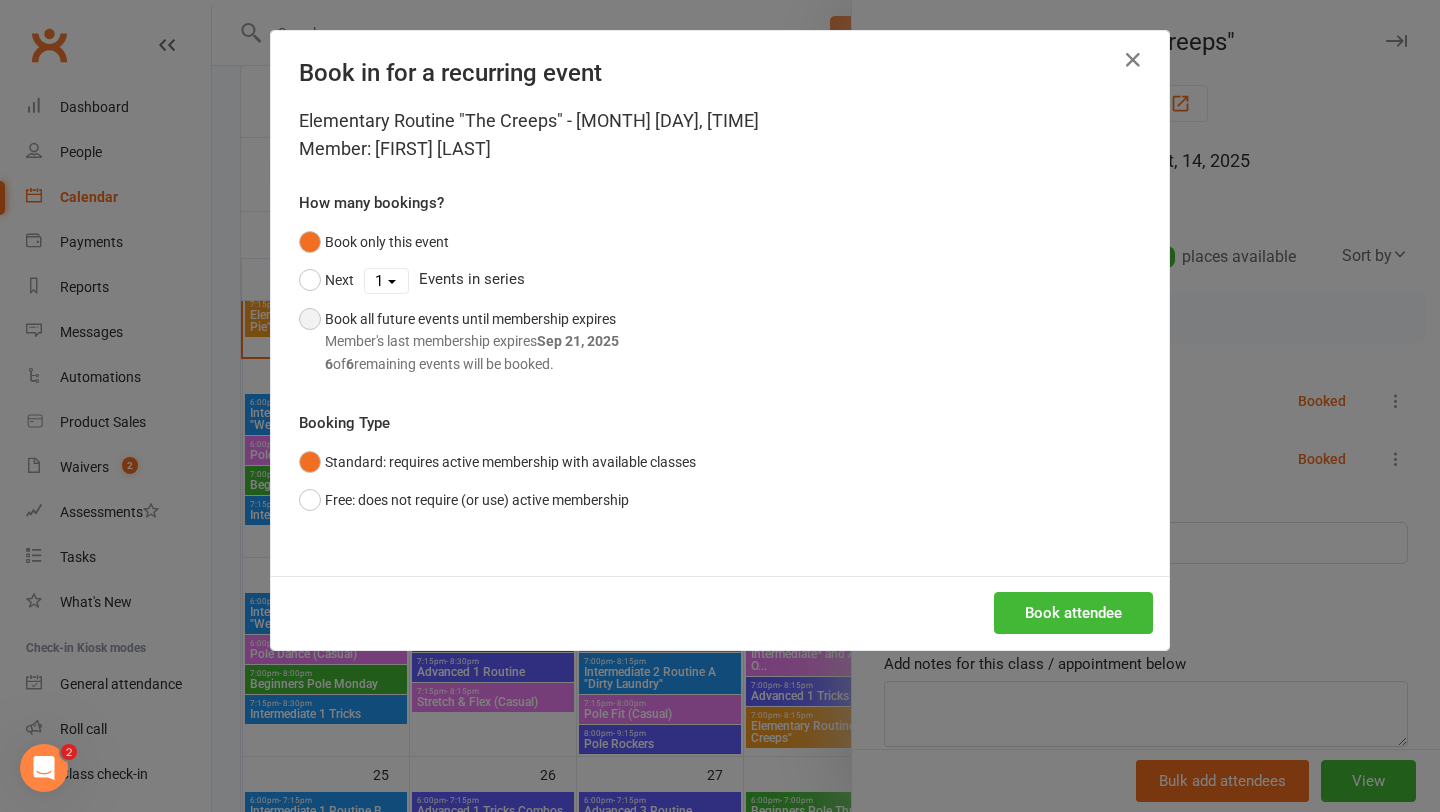 click on "Book all future events until membership expires Member's last membership expires  Sep 21, 2025 6  of  6  remaining events will be booked." at bounding box center (459, 341) 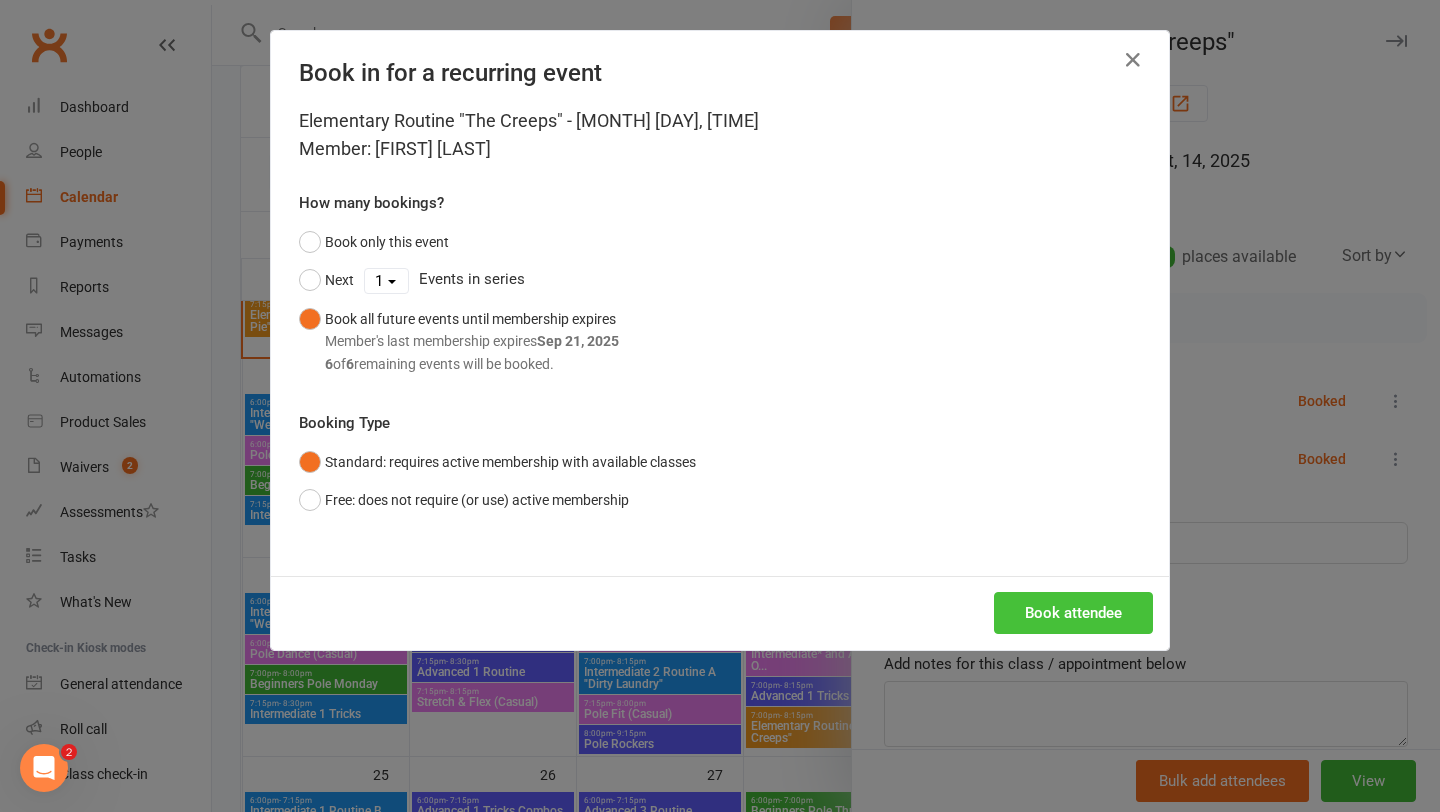 click on "Book attendee" at bounding box center [1073, 613] 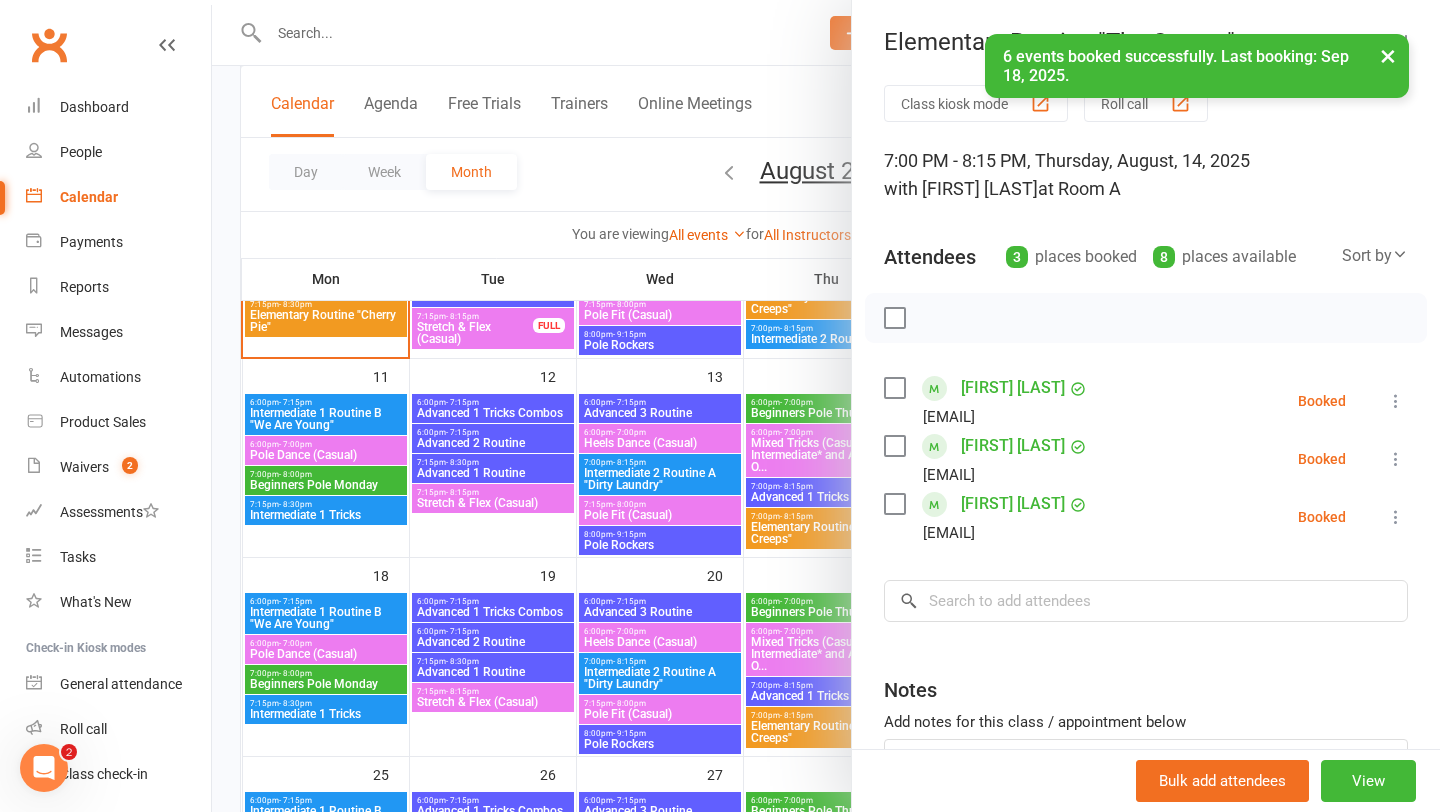 click on "× 6 events booked successfully. Last booking: [MONTH], [DAY]." at bounding box center [707, 34] 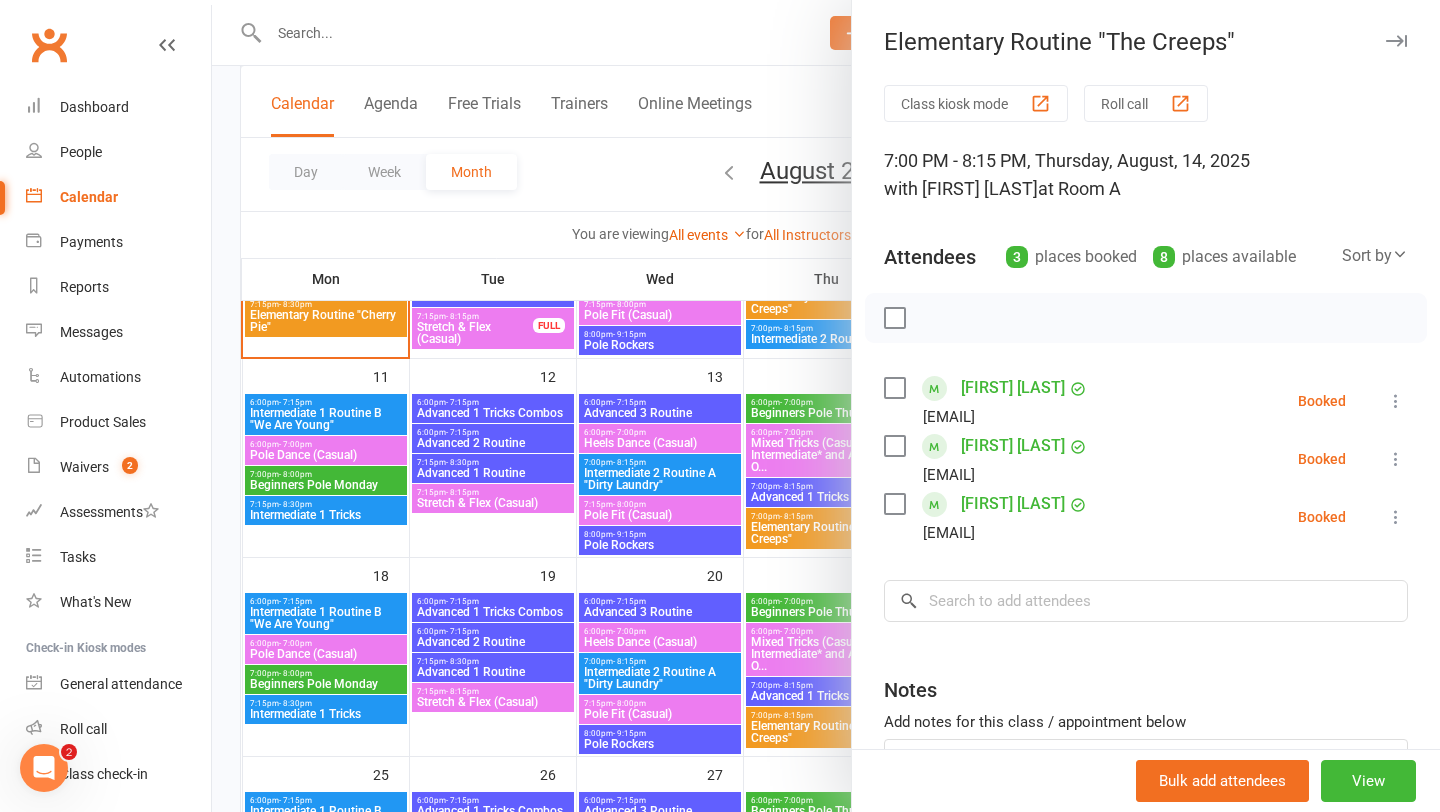 click at bounding box center [826, 406] 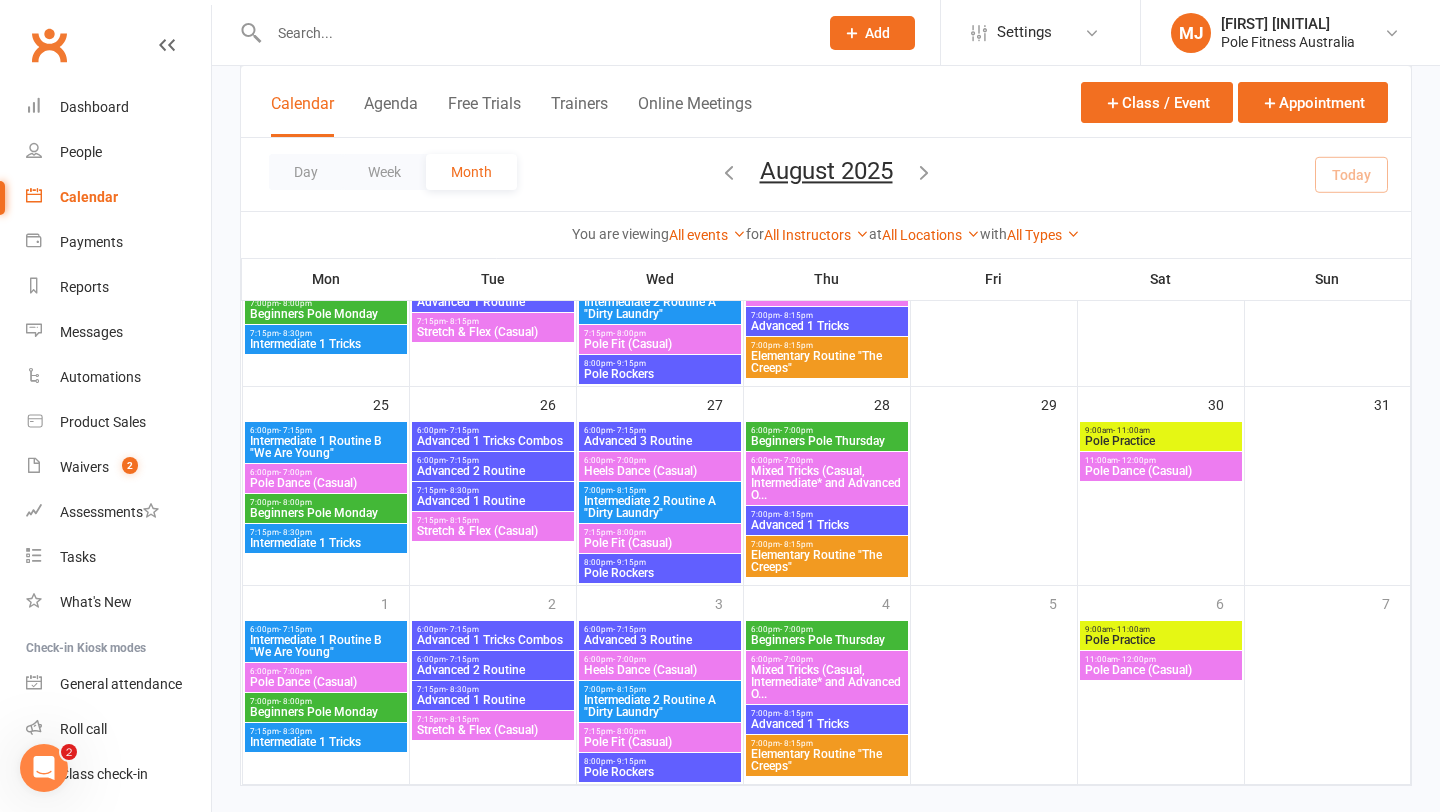 scroll, scrollTop: 903, scrollLeft: 0, axis: vertical 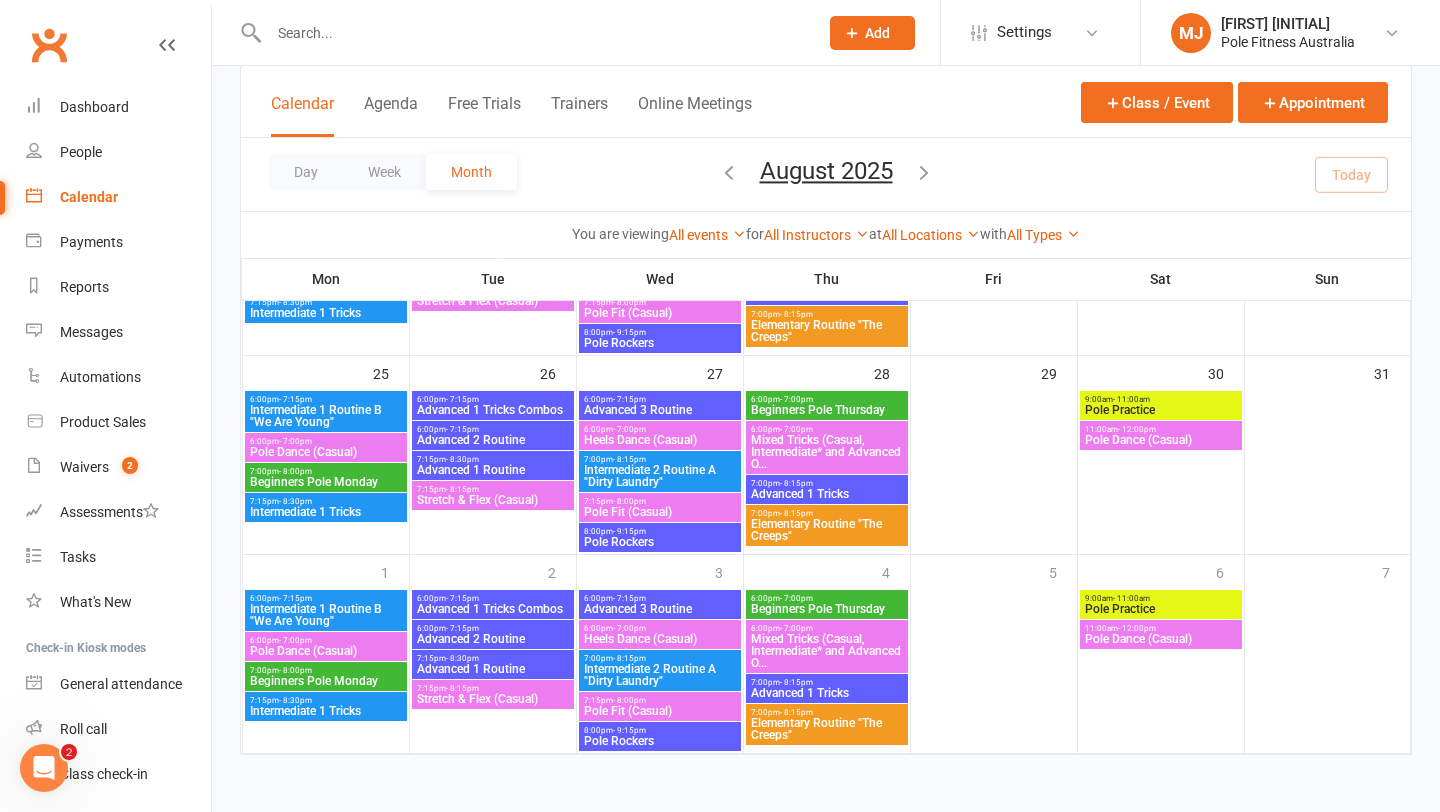 click at bounding box center [533, 33] 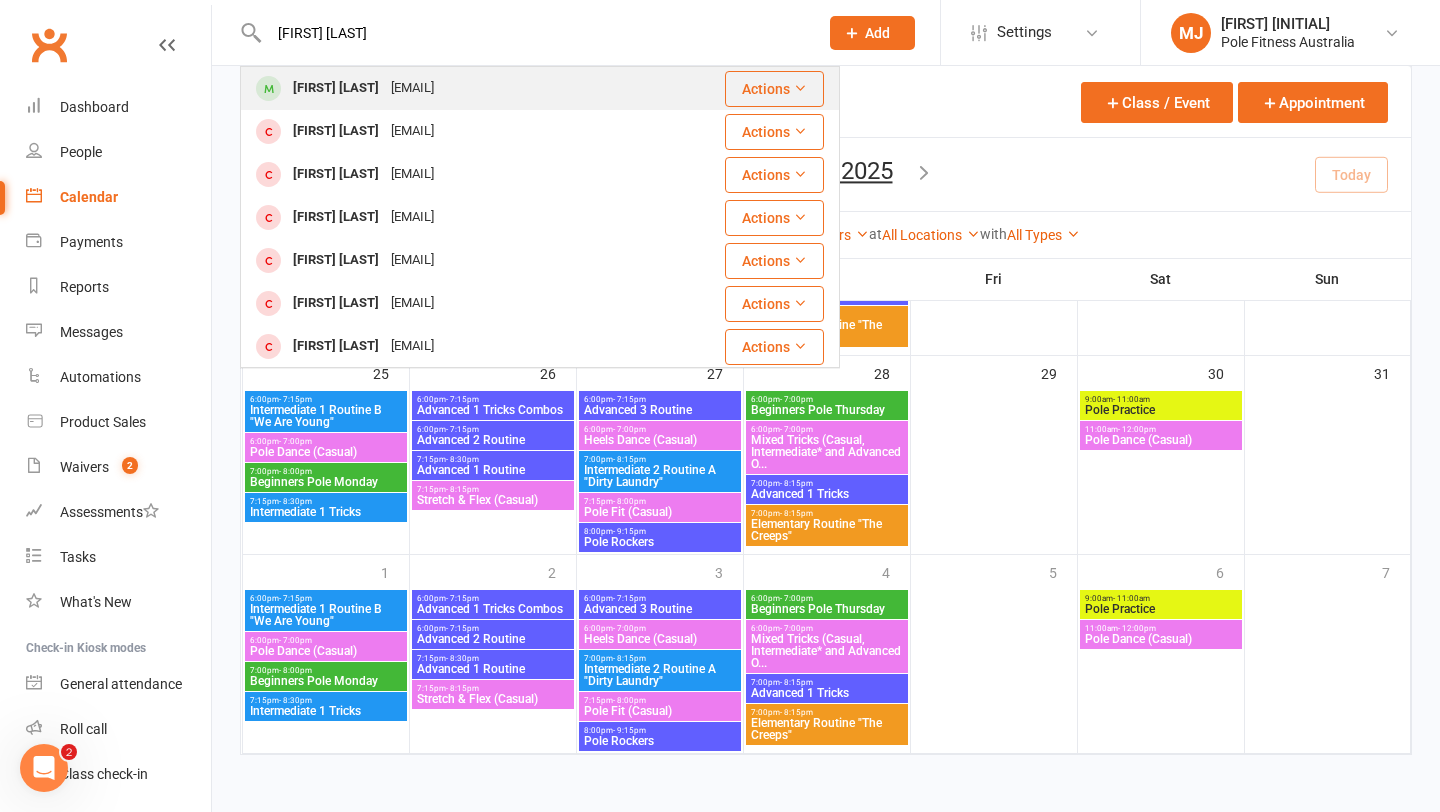 type on "[FIRST] [LAST]" 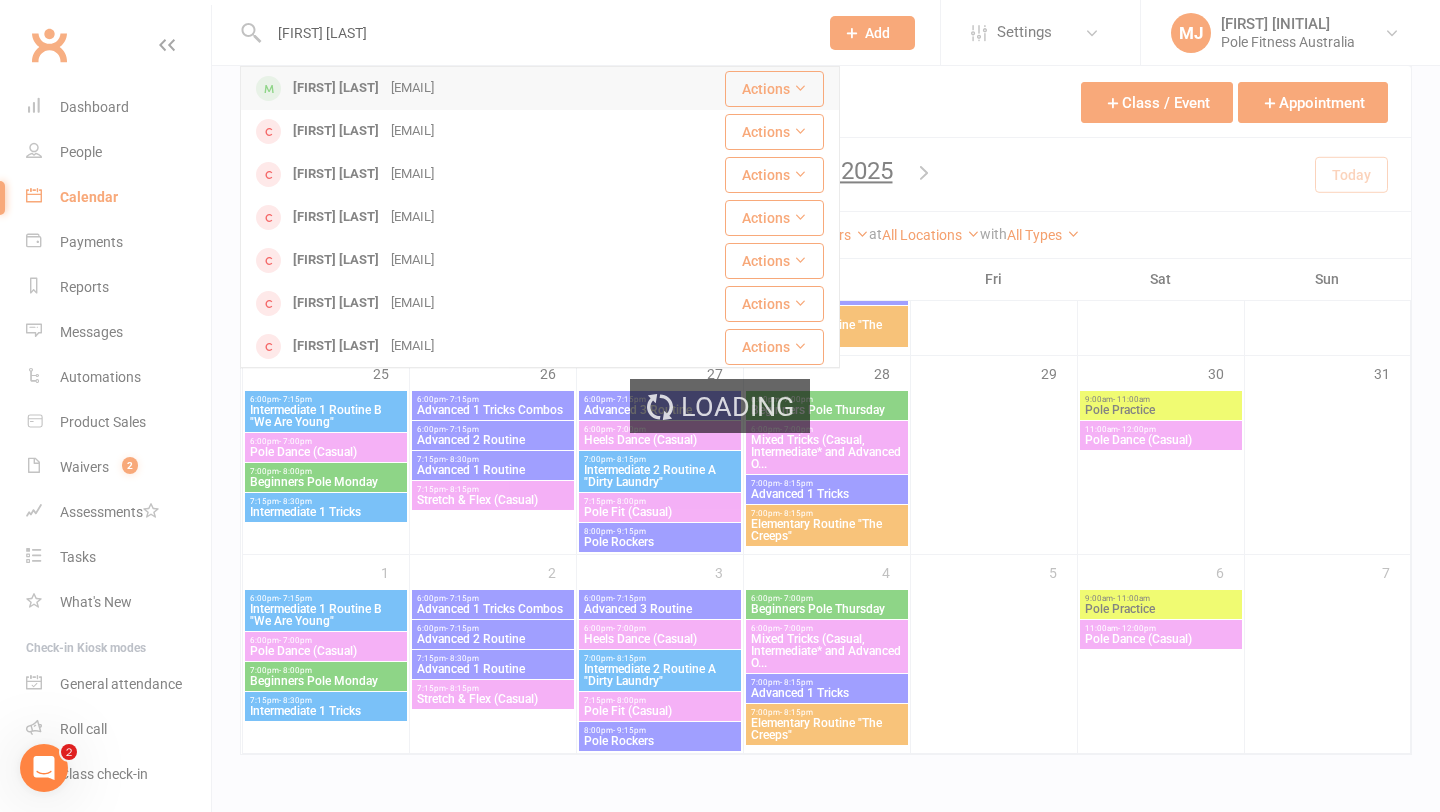 type 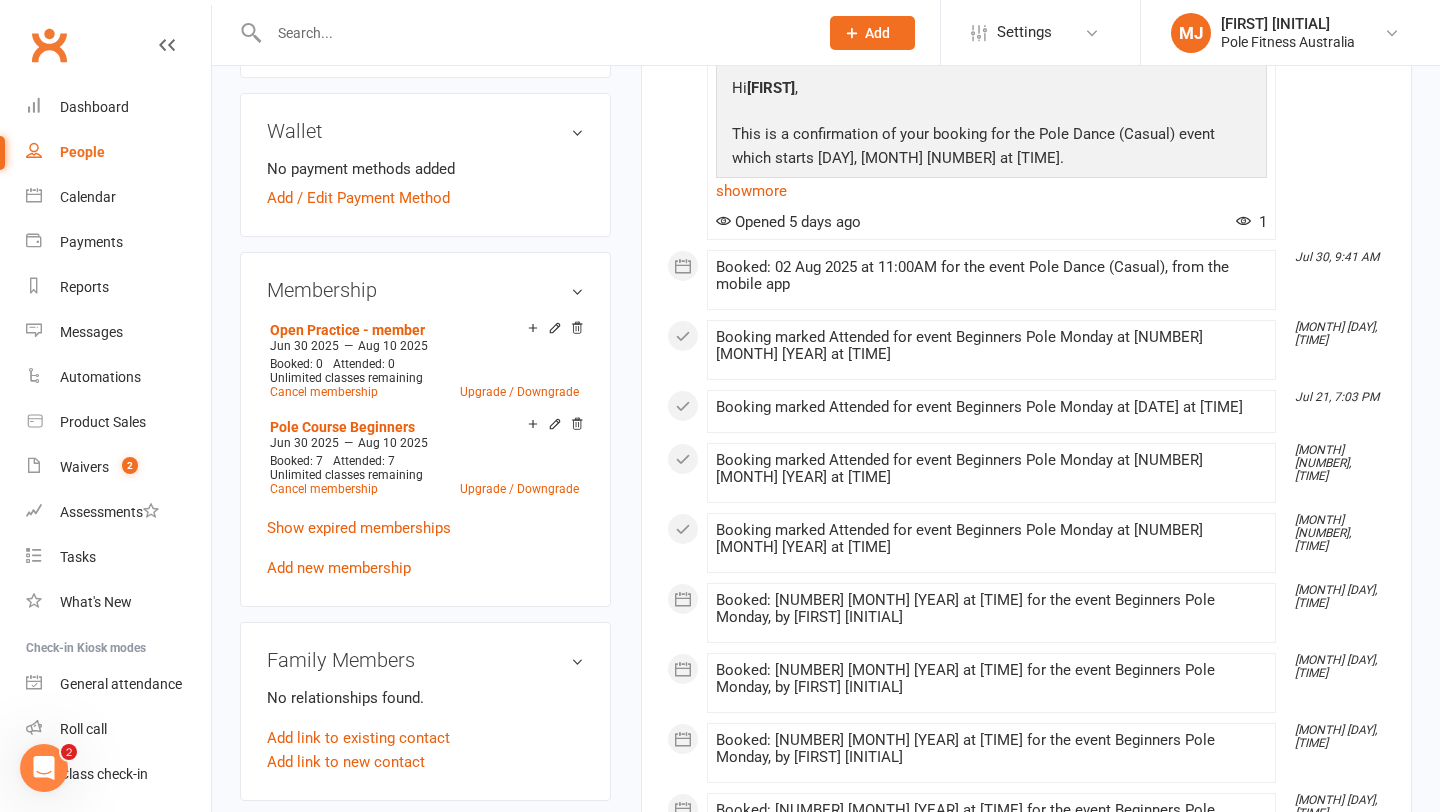 scroll, scrollTop: 610, scrollLeft: 0, axis: vertical 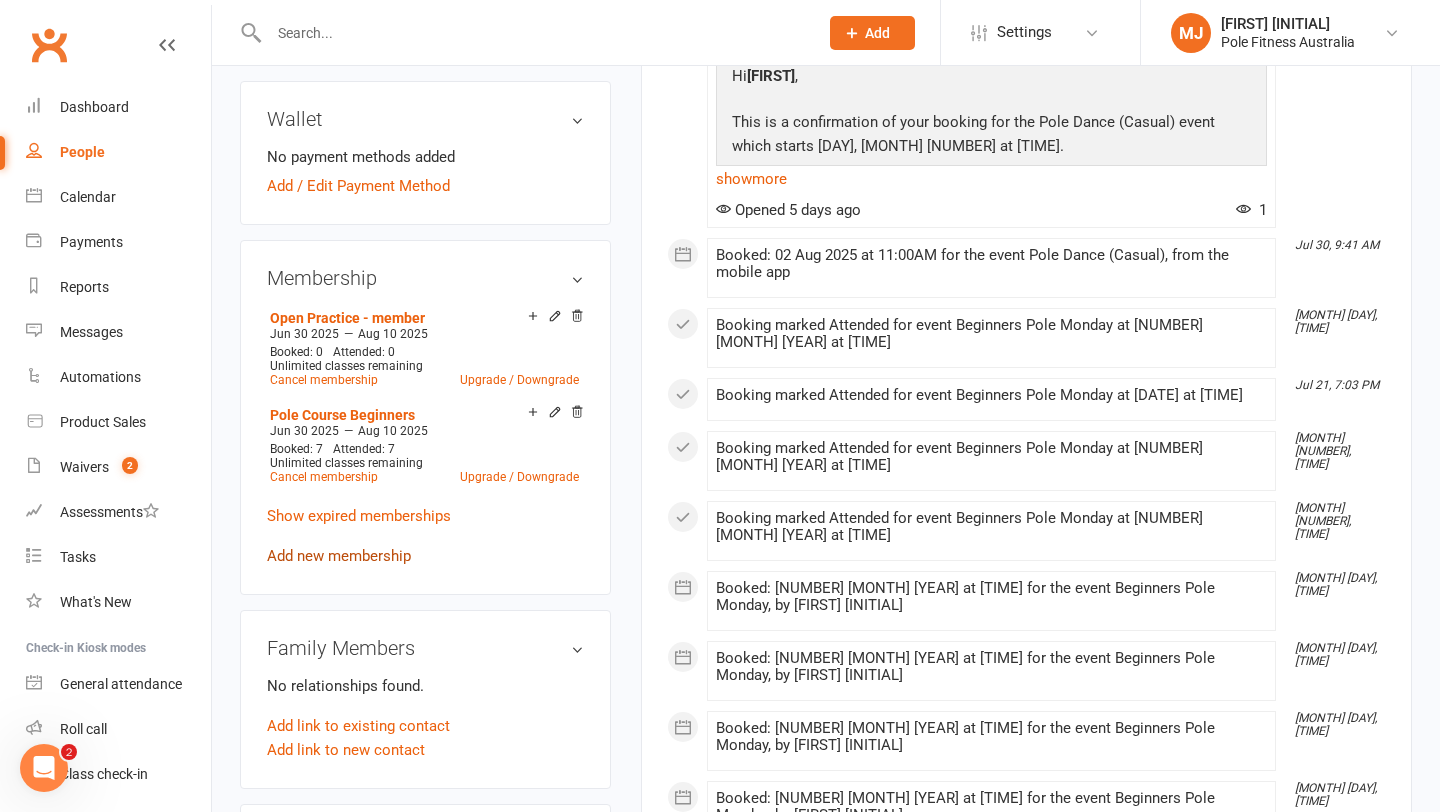 click on "Add new membership" at bounding box center [339, 556] 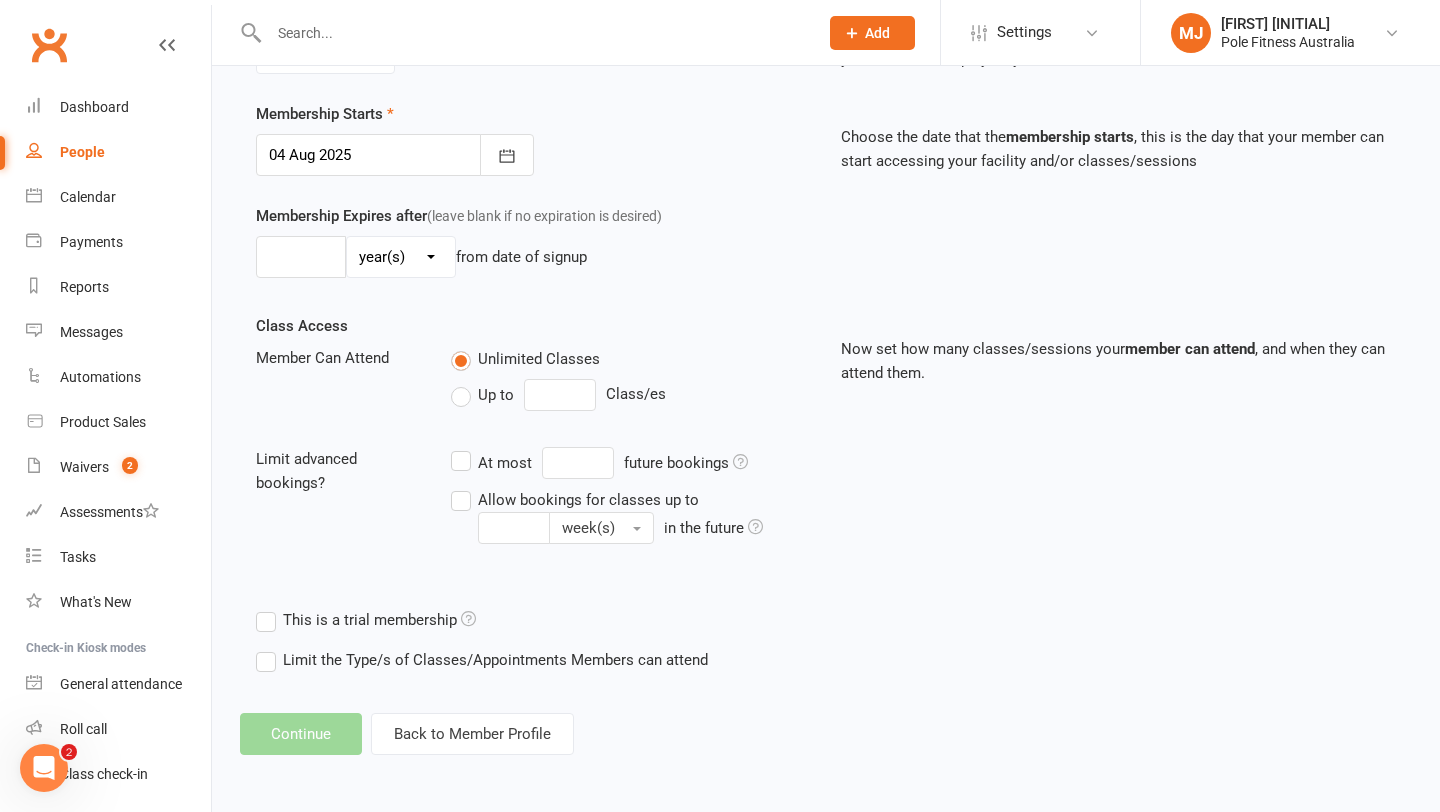 scroll, scrollTop: 0, scrollLeft: 0, axis: both 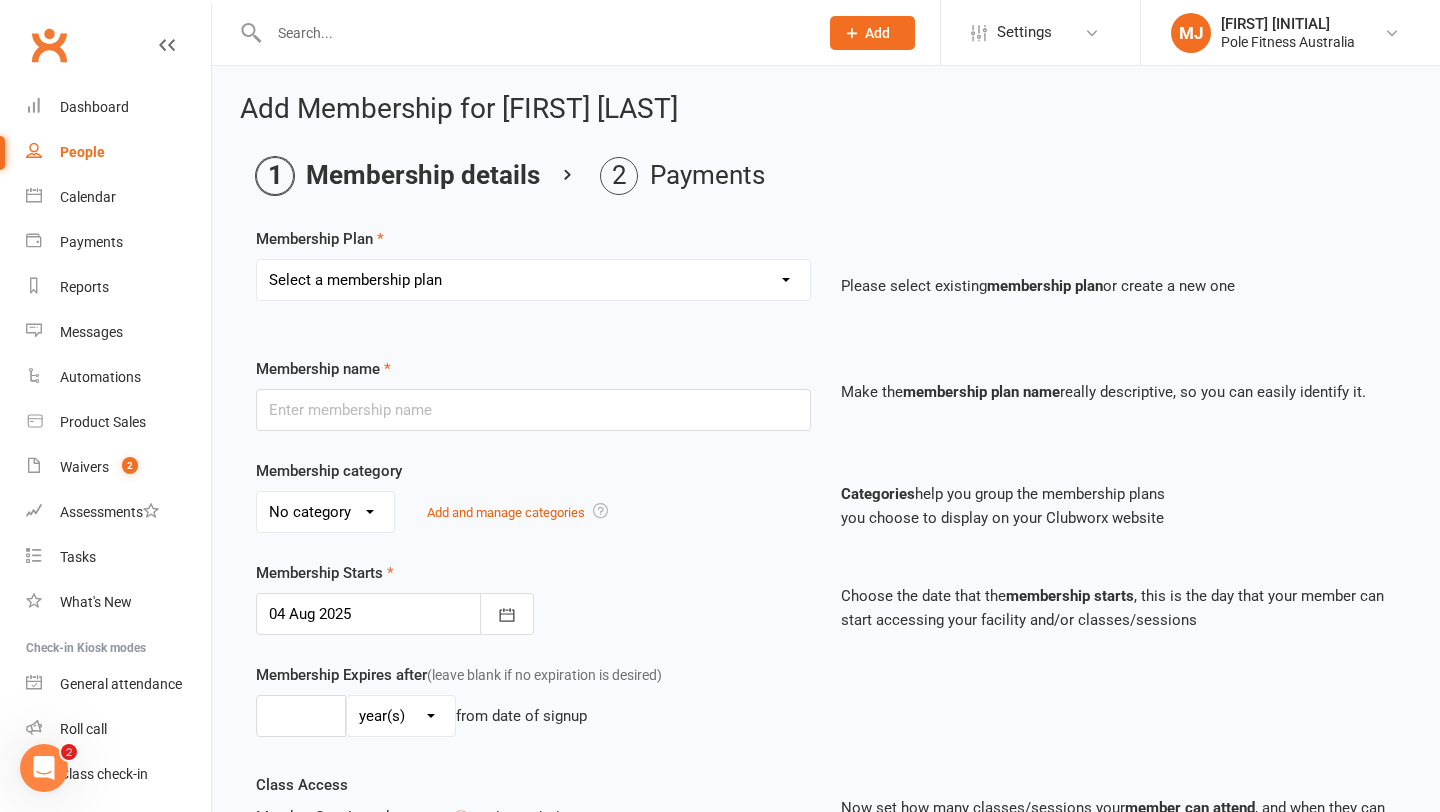 click on "Select a membership plan Create new Membership Plan Pole Course Advanced Casual Class 45min Pole Course Beginners Casual Class - single class 1hr Pole Course Elem/Int Casual Class - 6 pack pass Casual Class - weekly pass 1hr Private lesson_1 person 1hr Private lesson Comp level_1 person 3x 1hr Private lesson_1 person 5x 1hr Private lesson_1 person 30mins Private lesson_1 person 3x 30mins Private lesson_1 person 5x 30mins Private lesson_1 person Causal Class - term pass Open Practice - non member Pole Beginner Trial 1hr Private lesson_2 people (price per person) 3x 1hr Private lesson_2 people (price per person) 5x 1hr Private lesson_2 people (price per person) 1hr Private lesson_3 people (price per person) 1hr Private lesson Comp level_2 people (price per person) 1hr Private lesson Comp level_3 people (price per peron) Party - Gold package (remaining payment) Party - Platinum package (remaining payment) Party - deposit Training with PFA student Dance Workshop Burlesque Elite Casual Class Clubworx Test" at bounding box center [533, 280] 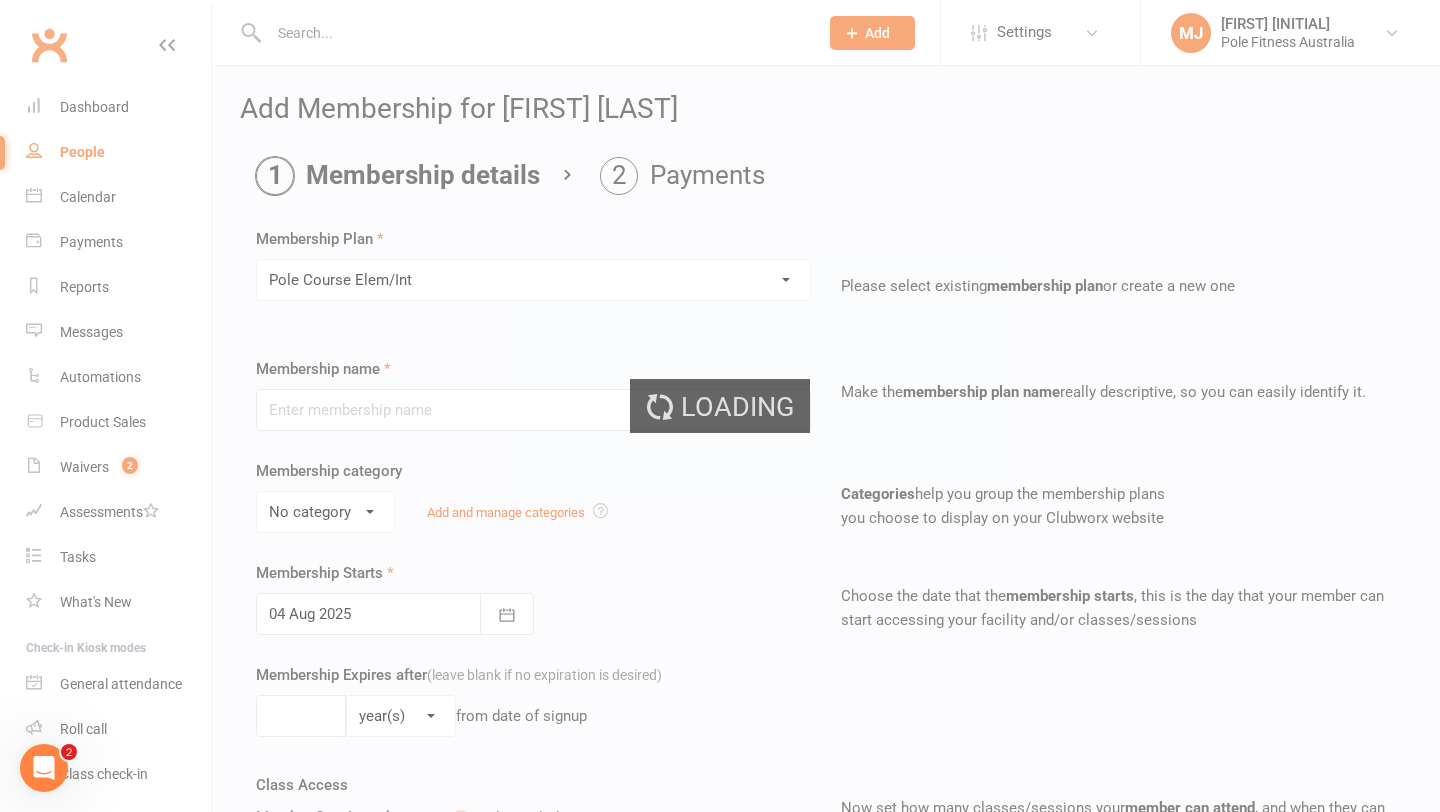 type on "Pole Course Elem/Int" 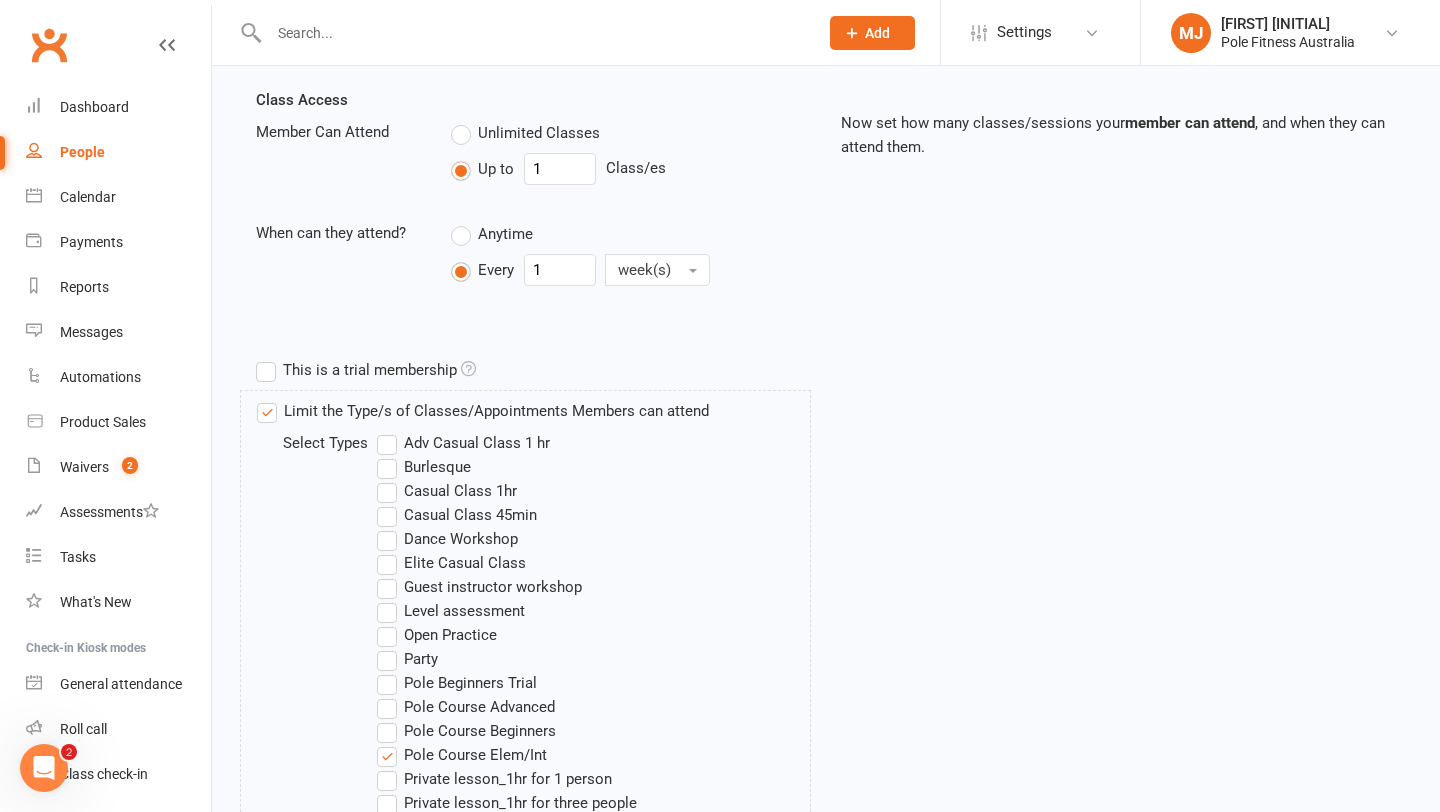 scroll, scrollTop: 1208, scrollLeft: 0, axis: vertical 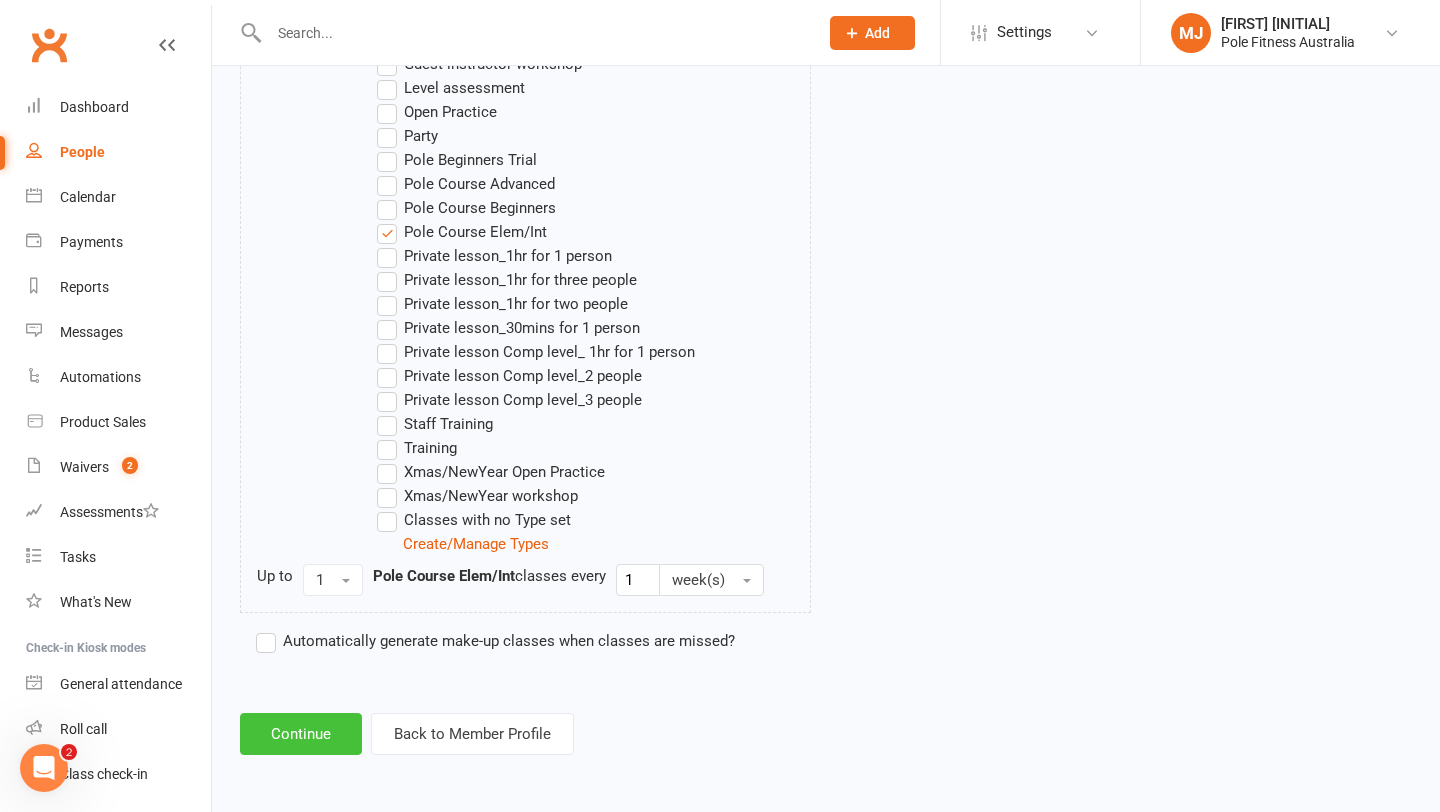 click on "Continue" at bounding box center (301, 734) 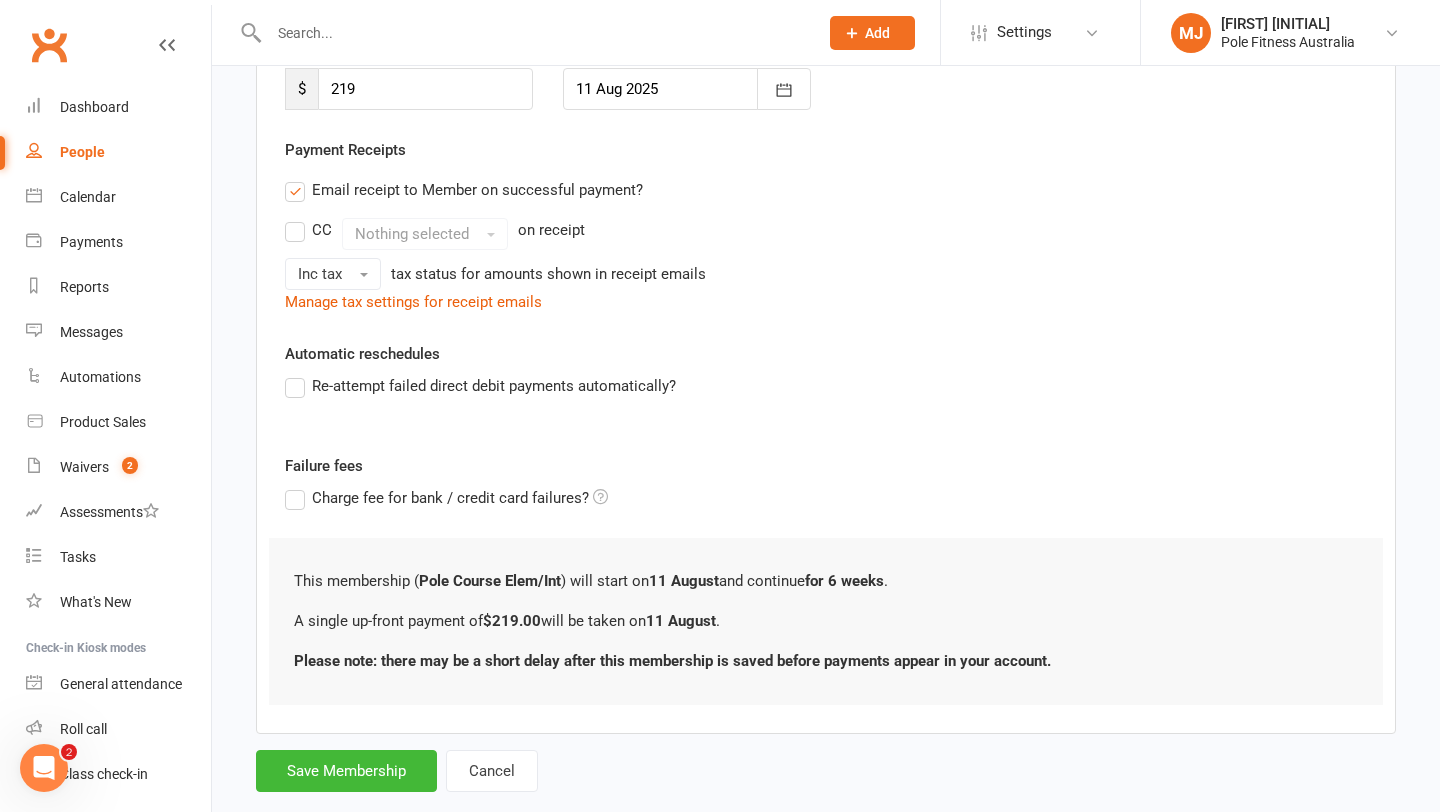 scroll, scrollTop: 357, scrollLeft: 0, axis: vertical 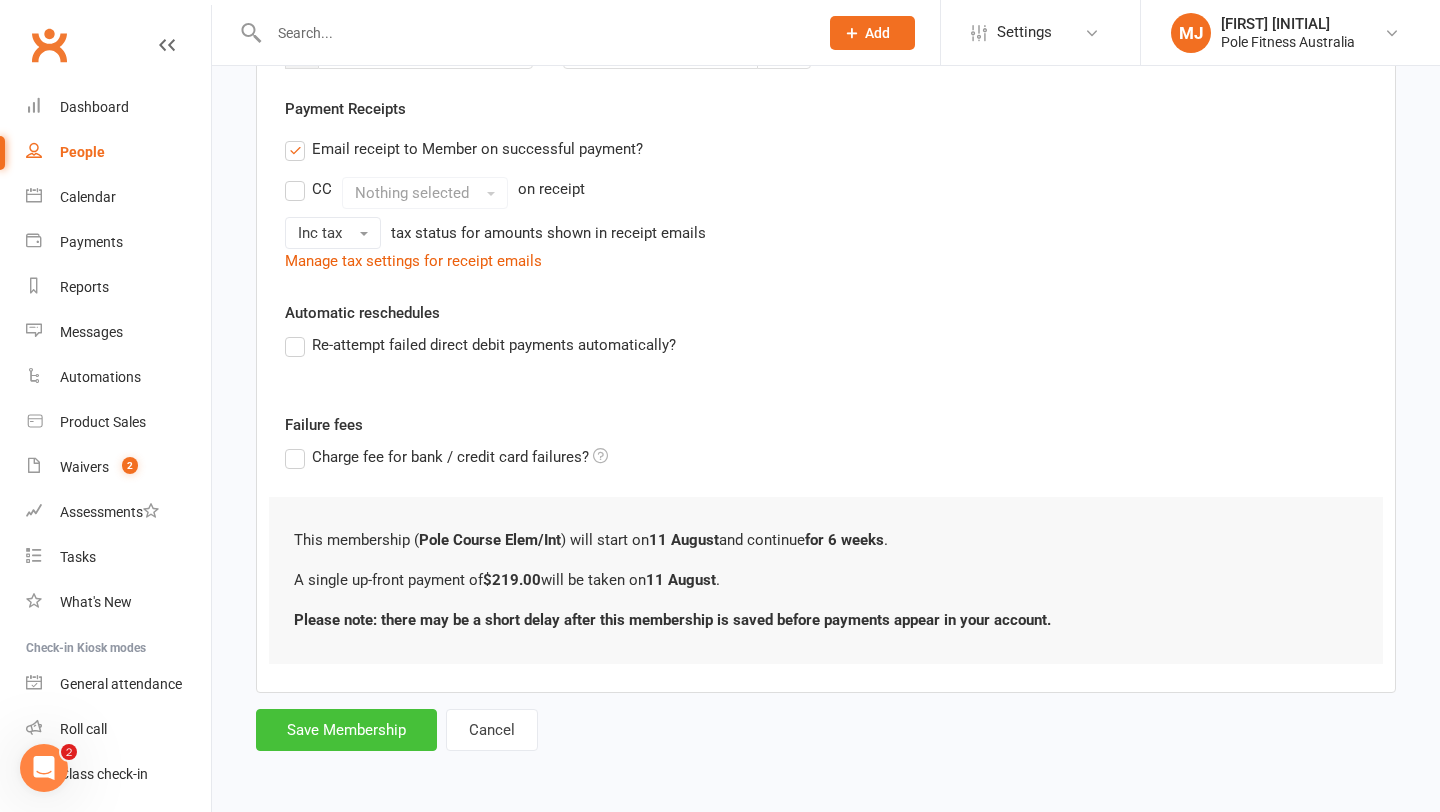 click on "Save Membership" at bounding box center [346, 730] 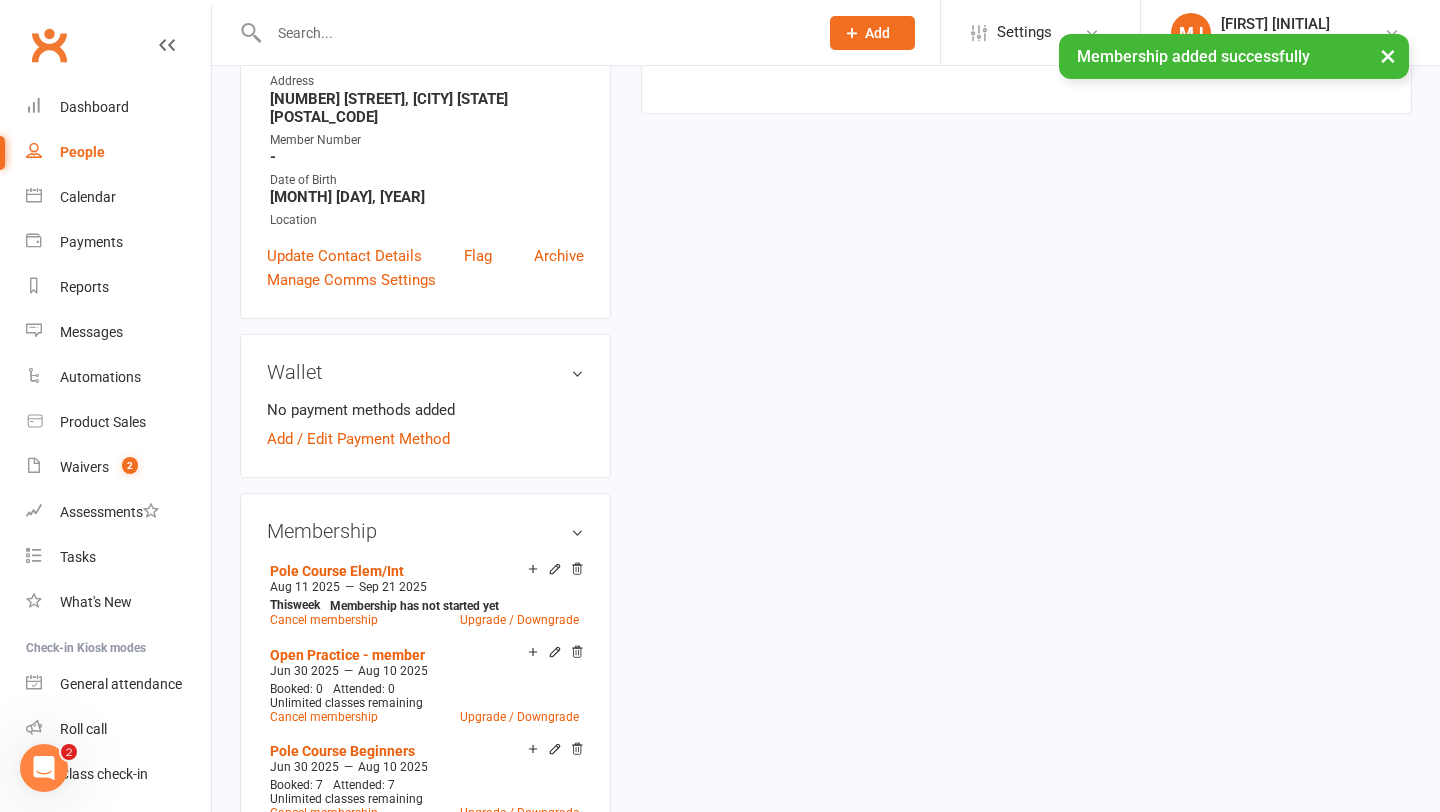 scroll, scrollTop: 0, scrollLeft: 0, axis: both 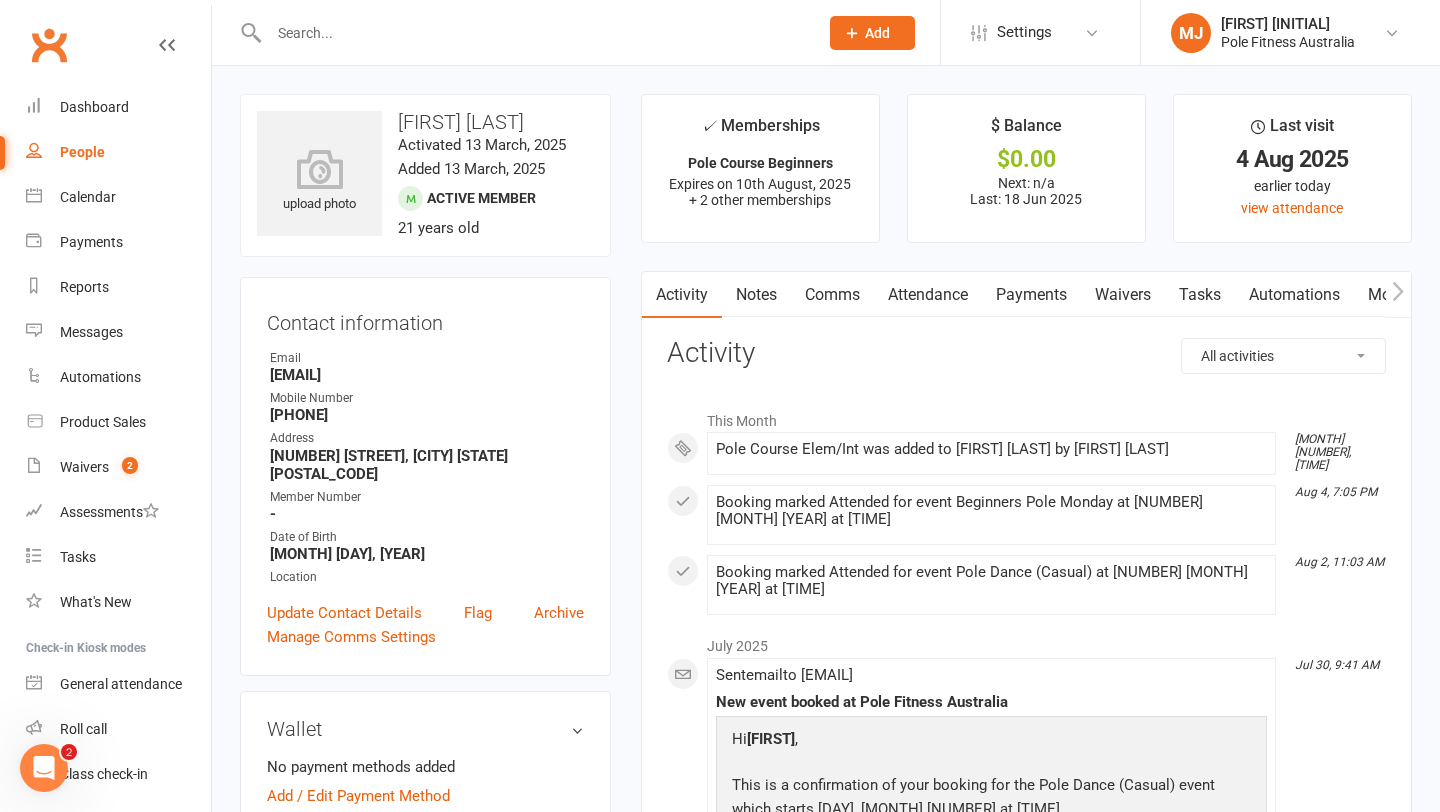 click on "Payments" at bounding box center [1031, 295] 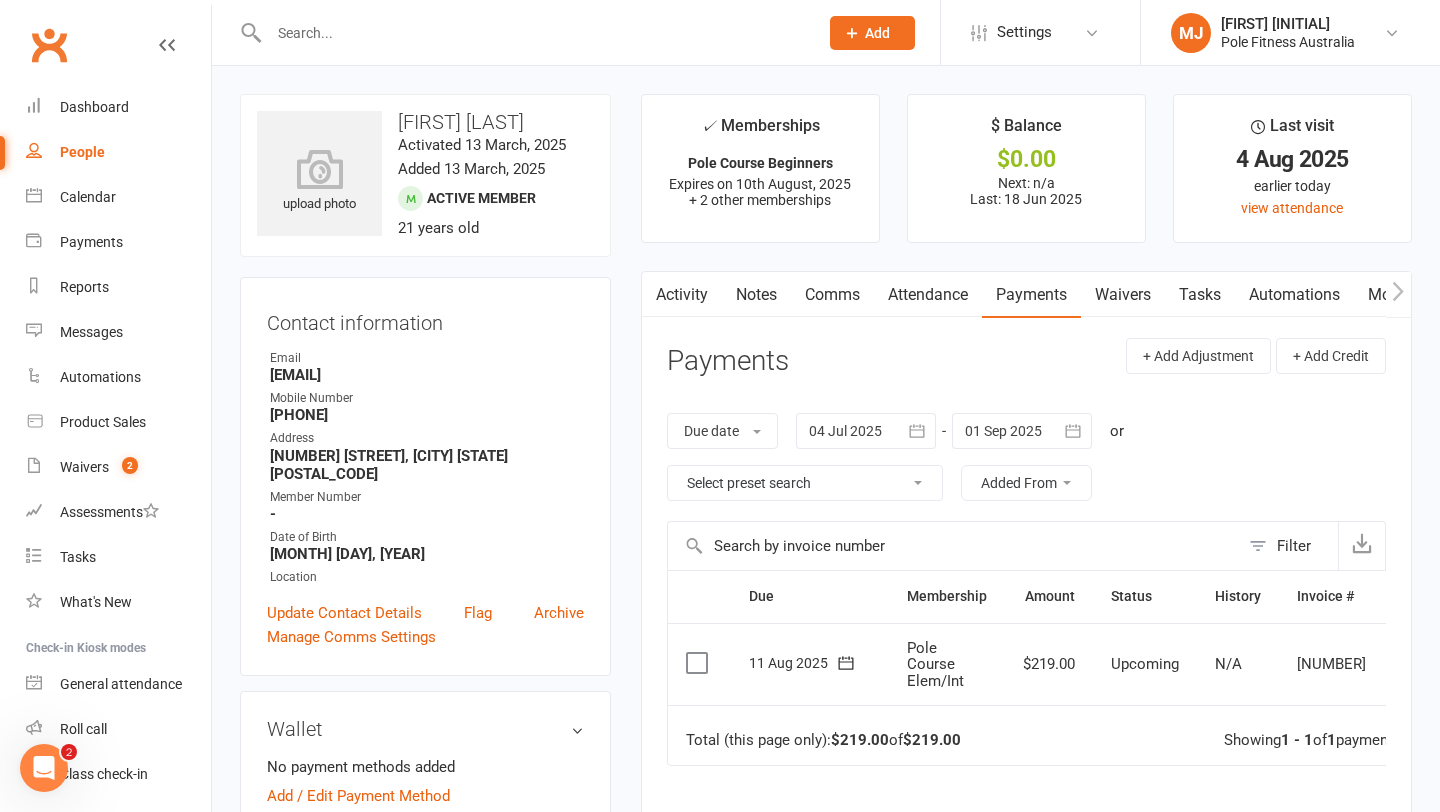 click at bounding box center [699, 663] 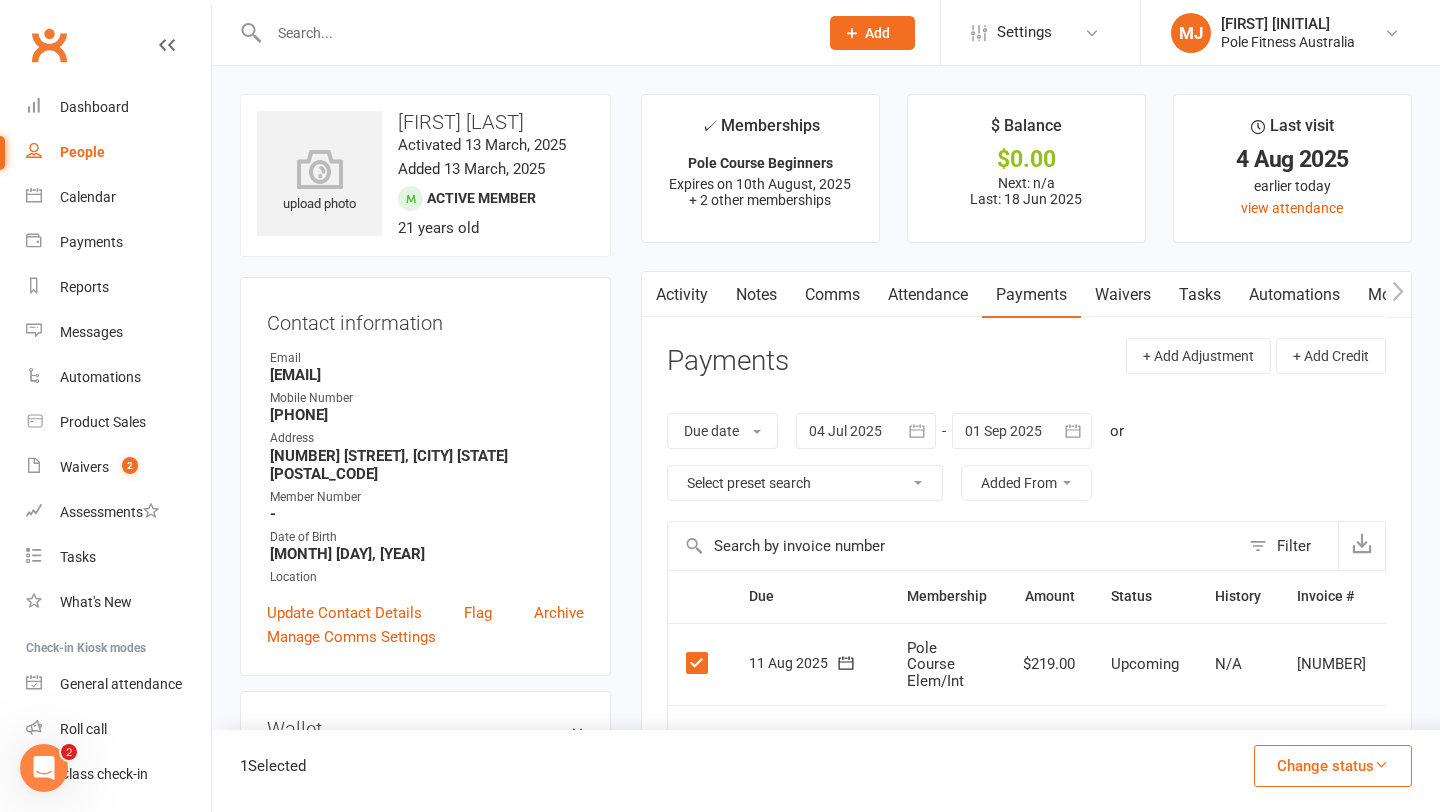 click on "Change status" at bounding box center (1333, 766) 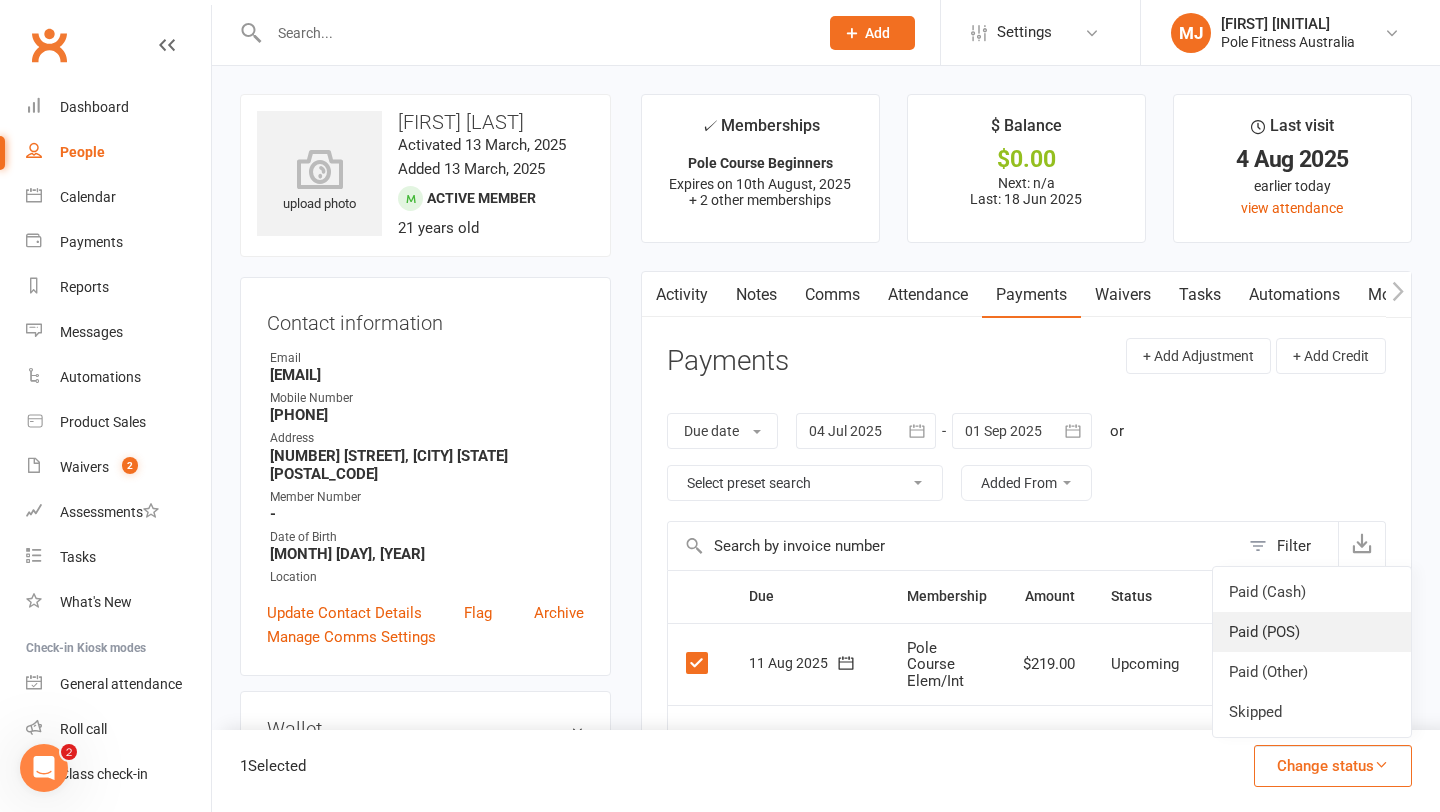 click on "Paid (POS)" at bounding box center (1312, 632) 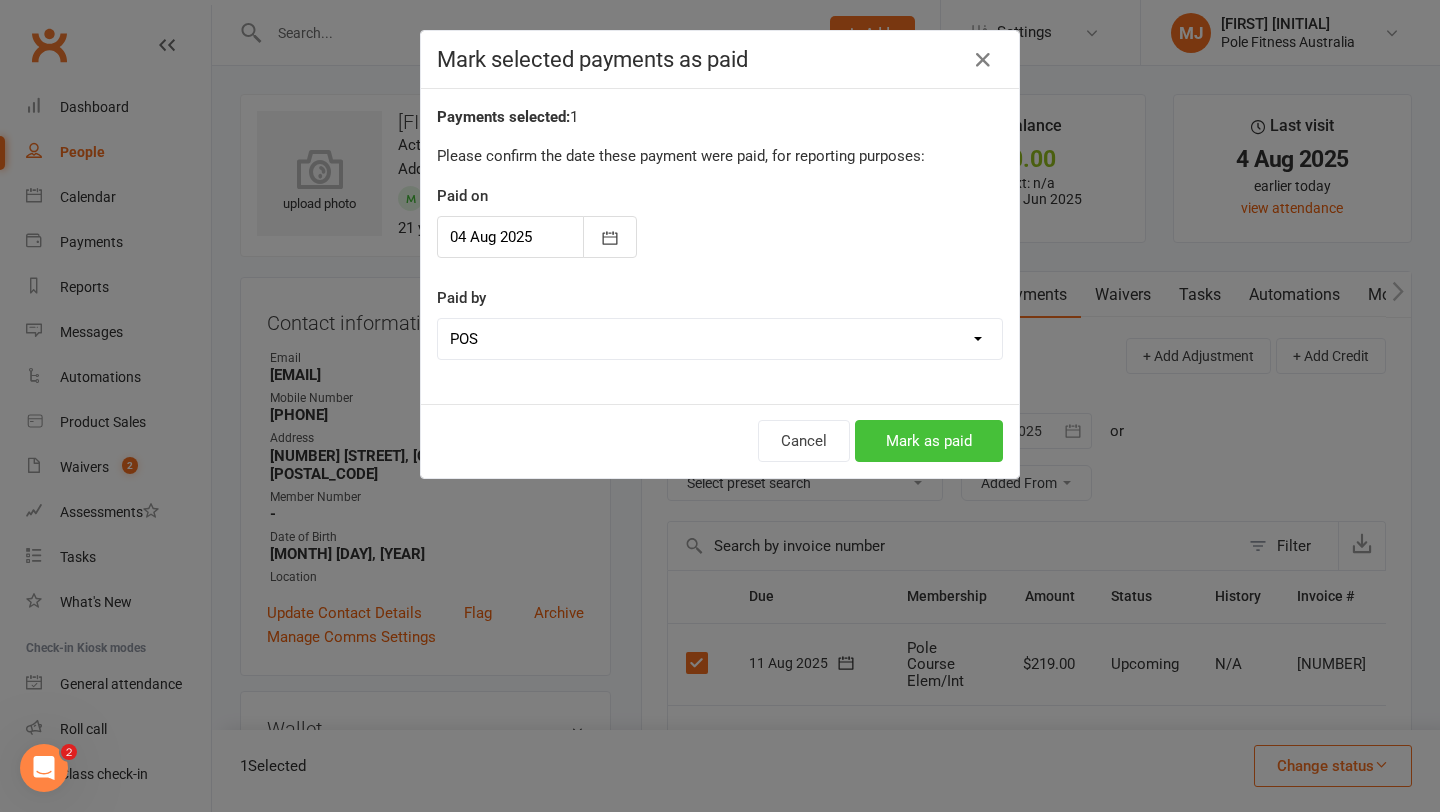 click on "Mark as paid" at bounding box center (929, 441) 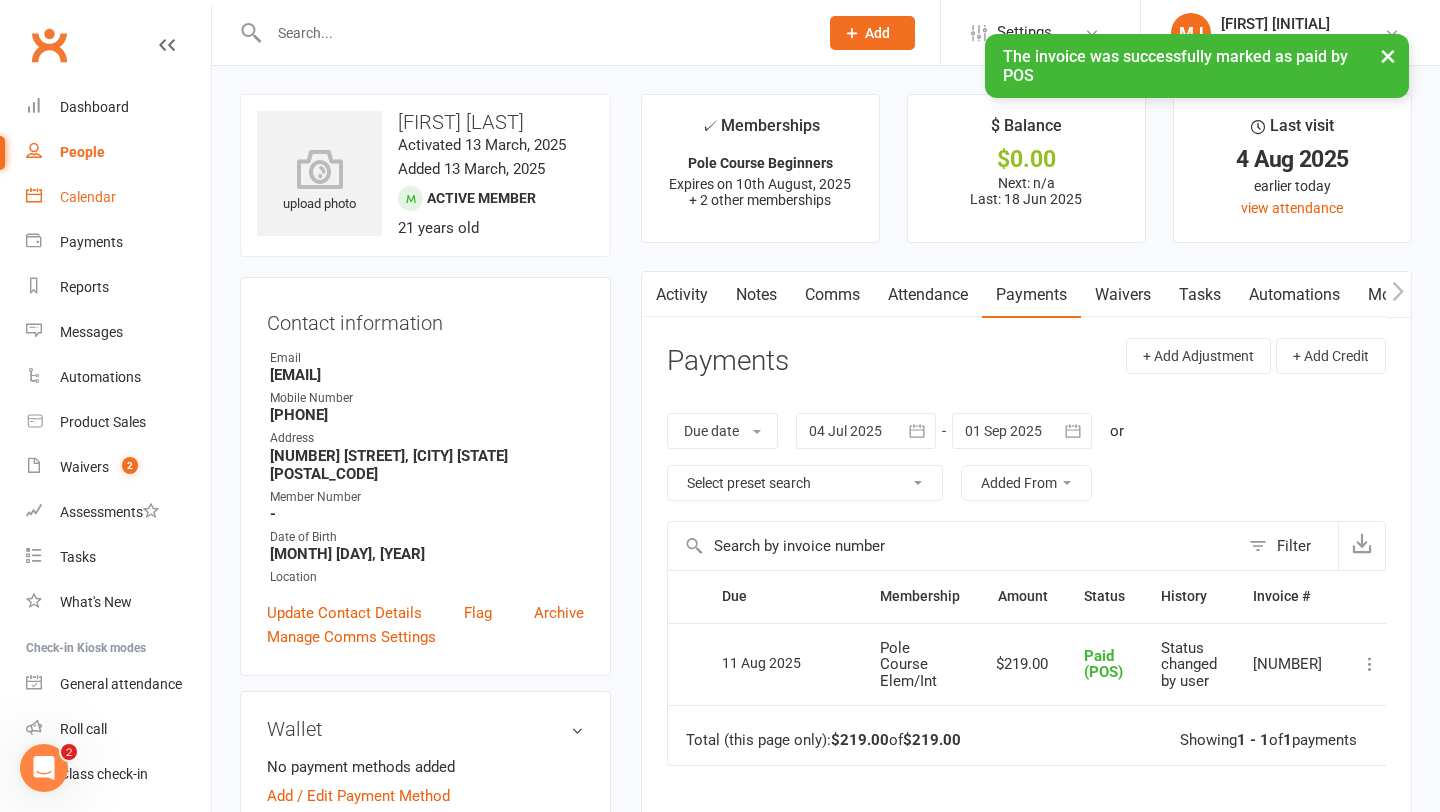 click on "Calendar" at bounding box center (88, 197) 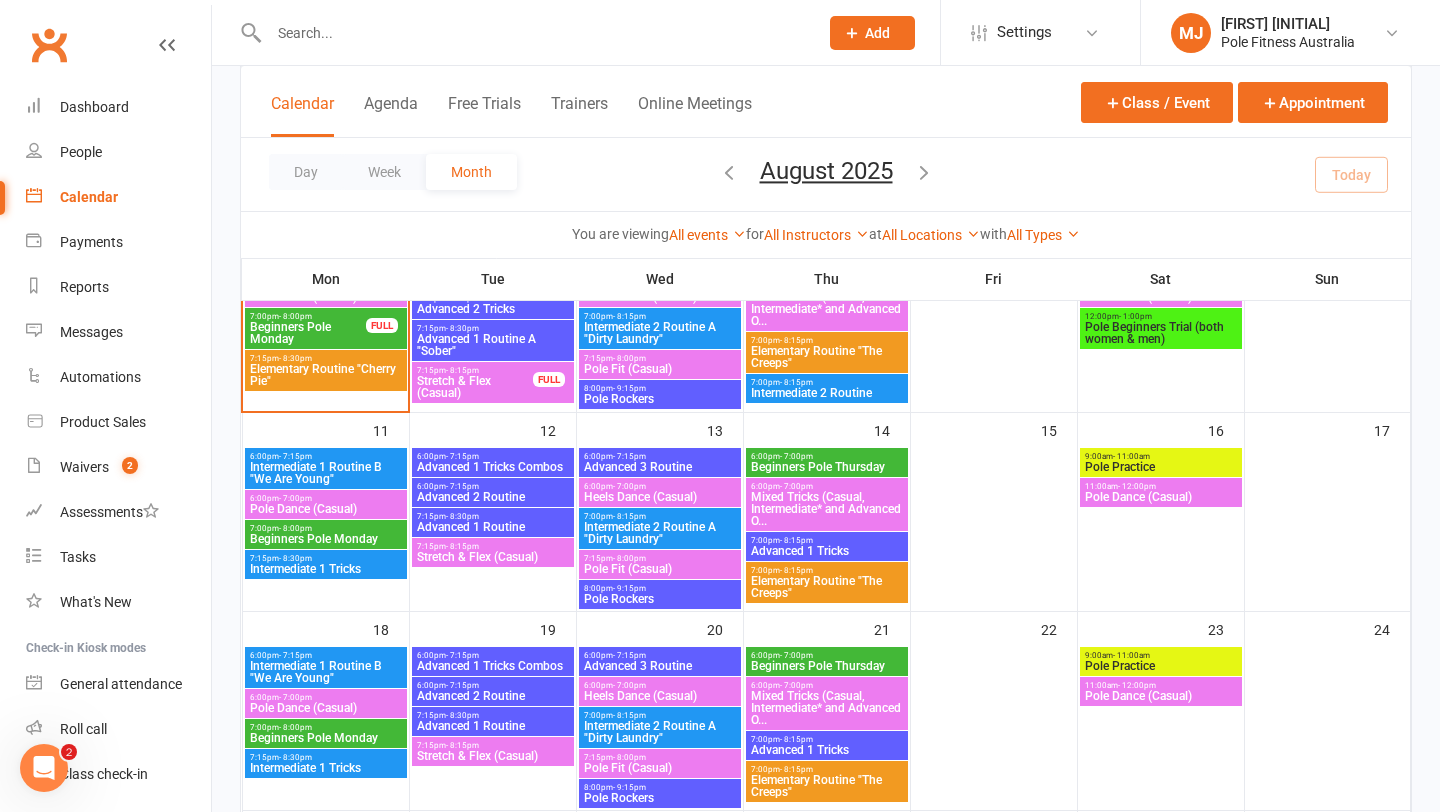 scroll, scrollTop: 461, scrollLeft: 0, axis: vertical 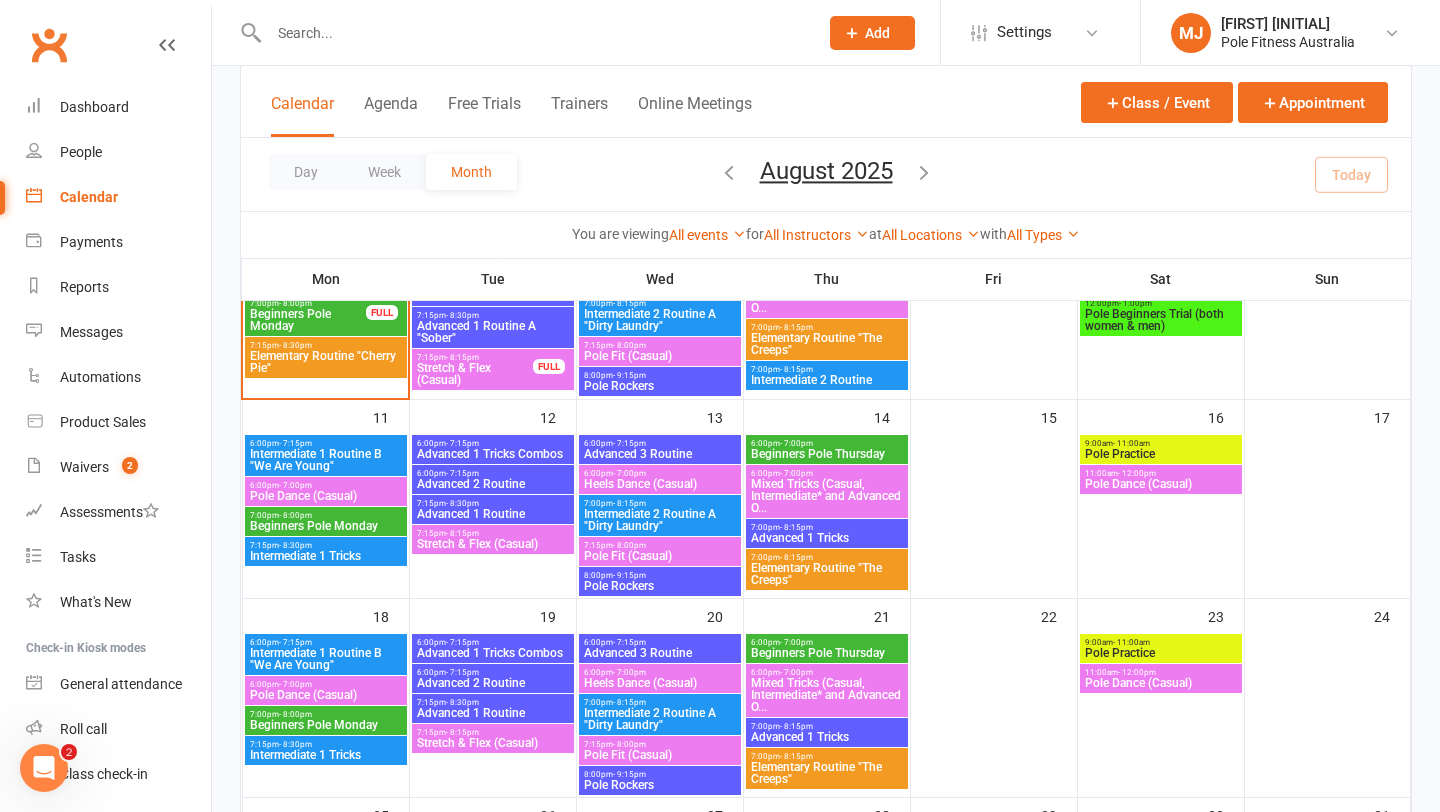 click on "Elementary Routine "The Creeps"" at bounding box center [827, 574] 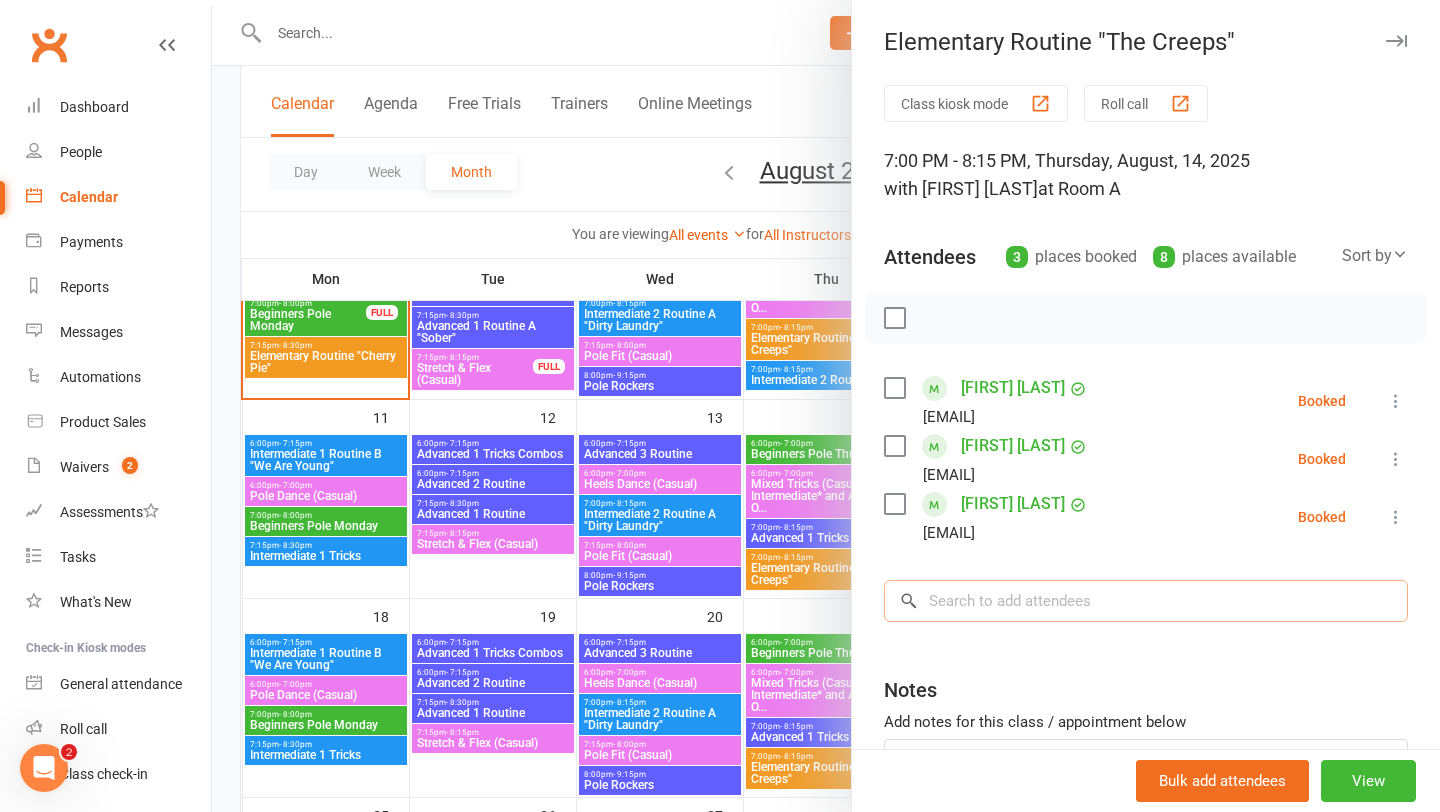 click at bounding box center (1146, 601) 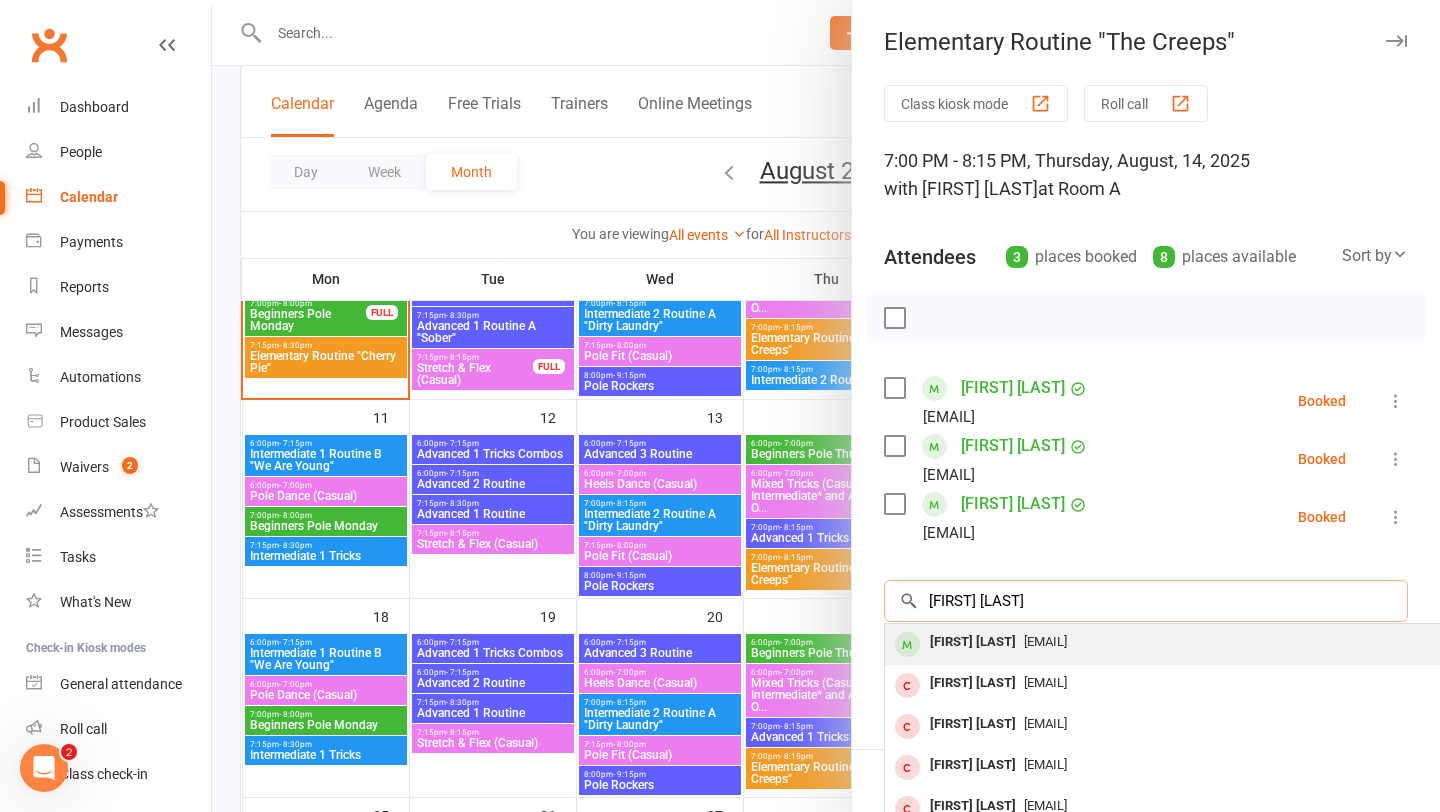 type on "[FIRST] [LAST]" 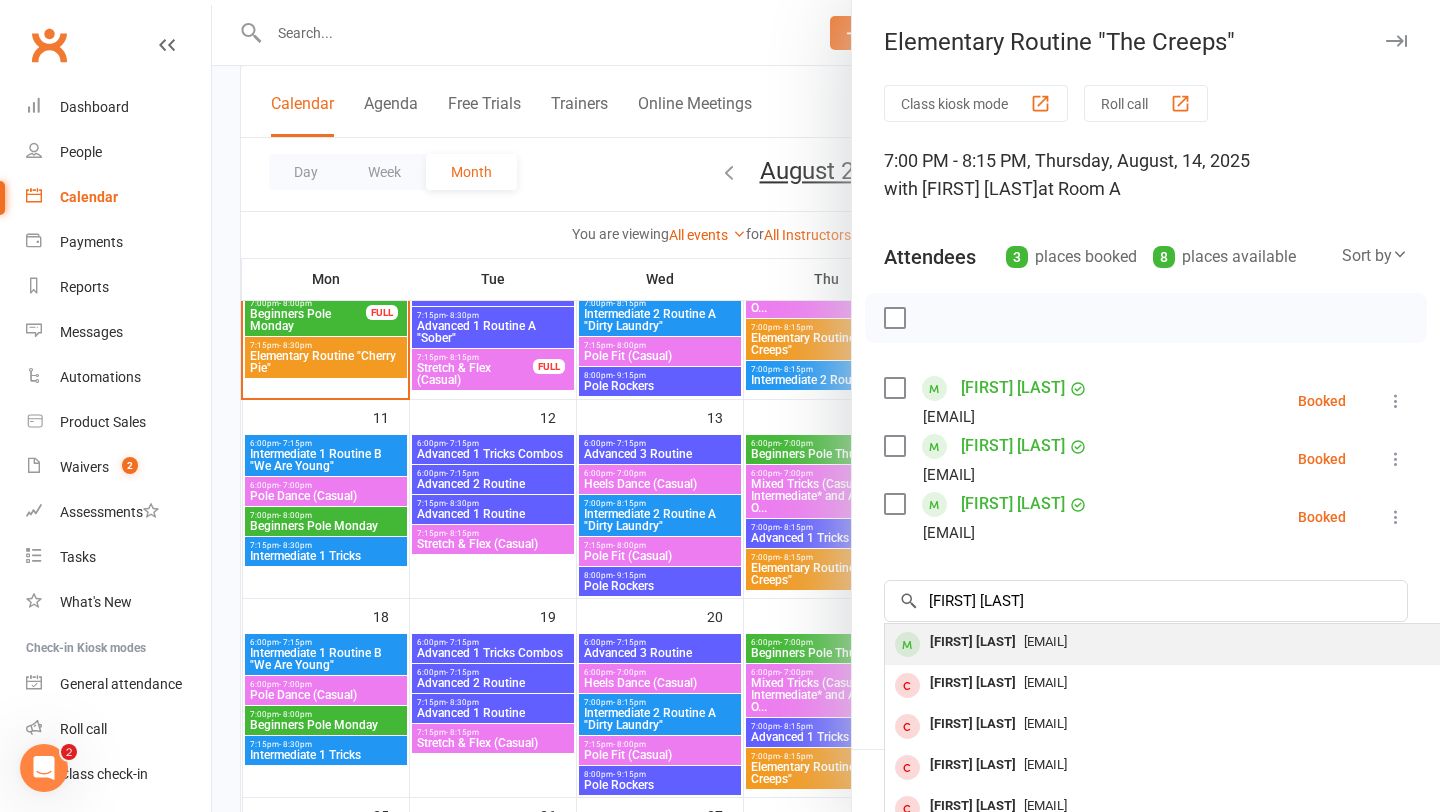 click on "[FIRST] [LAST]" at bounding box center [973, 642] 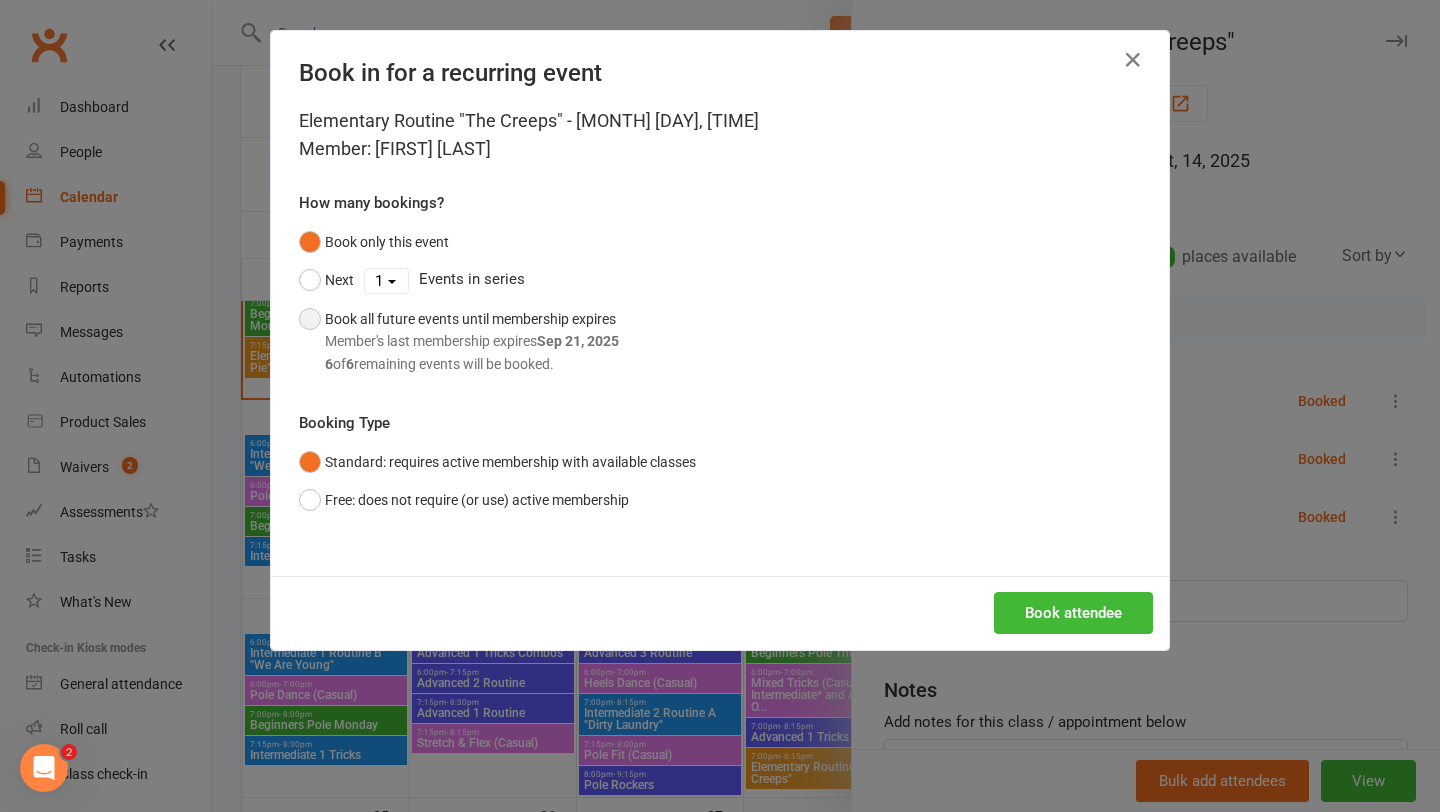 click on "Book all future events until membership expires Member's last membership expires  Sep 21, 2025 6  of  6  remaining events will be booked." at bounding box center (459, 341) 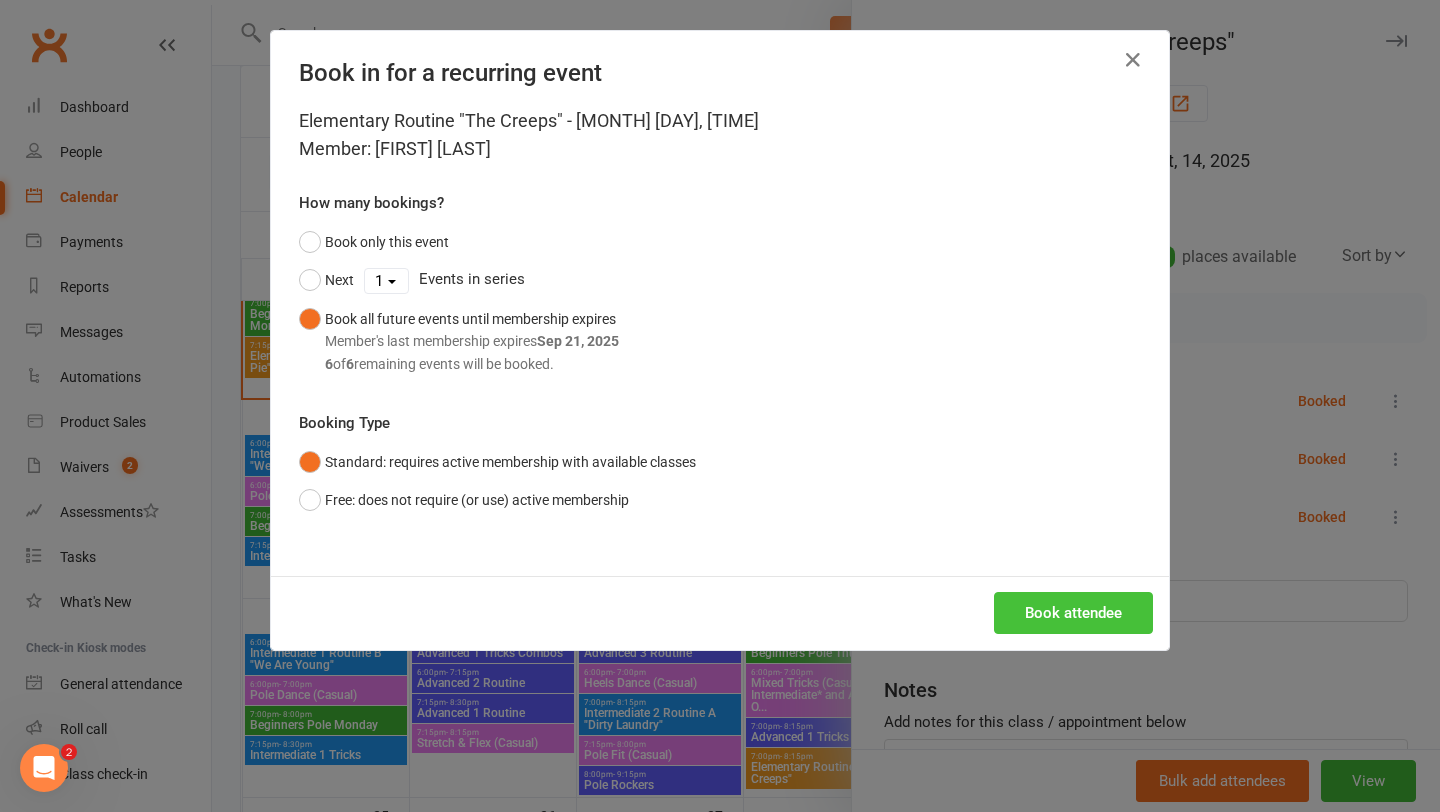 click on "Book attendee" at bounding box center [1073, 613] 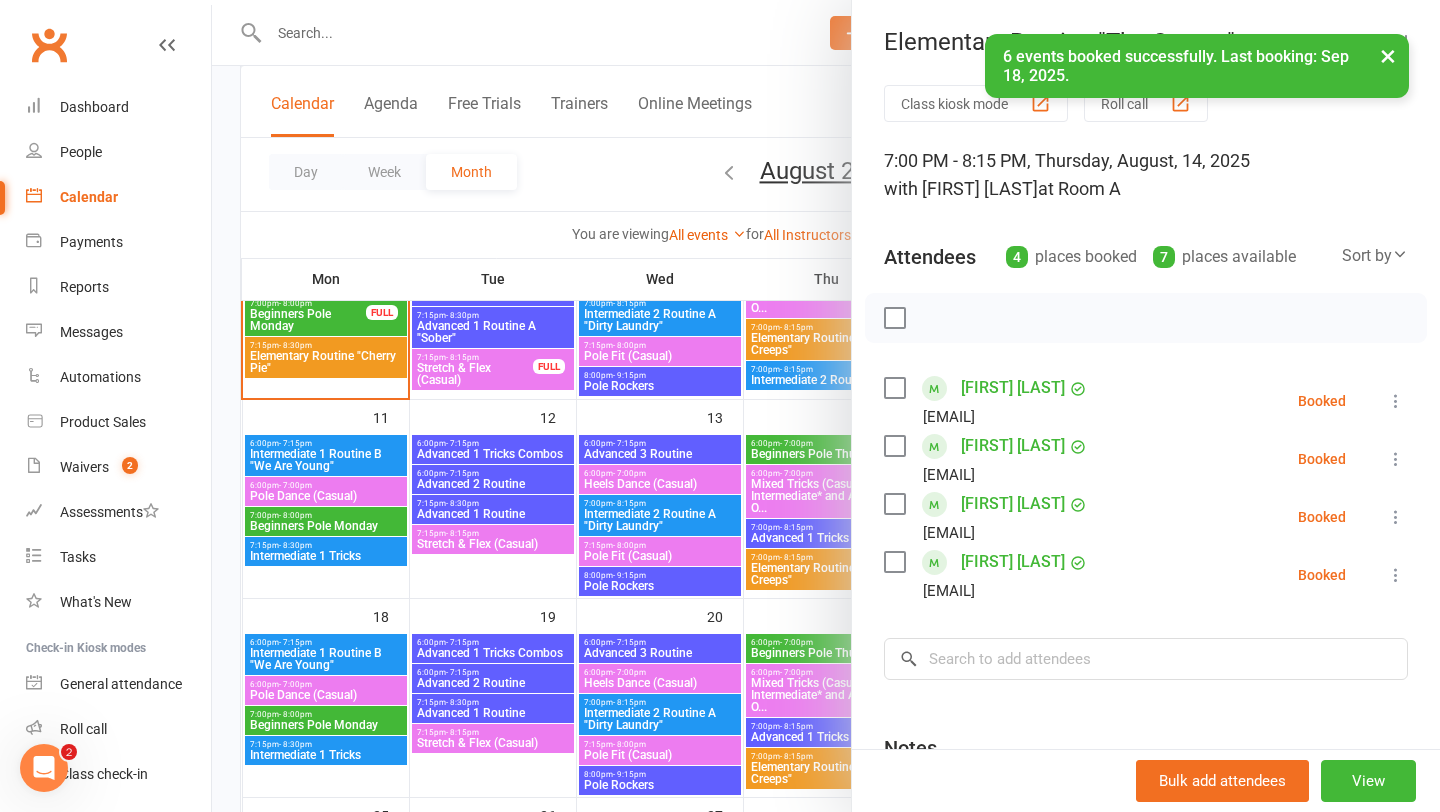 click at bounding box center [826, 406] 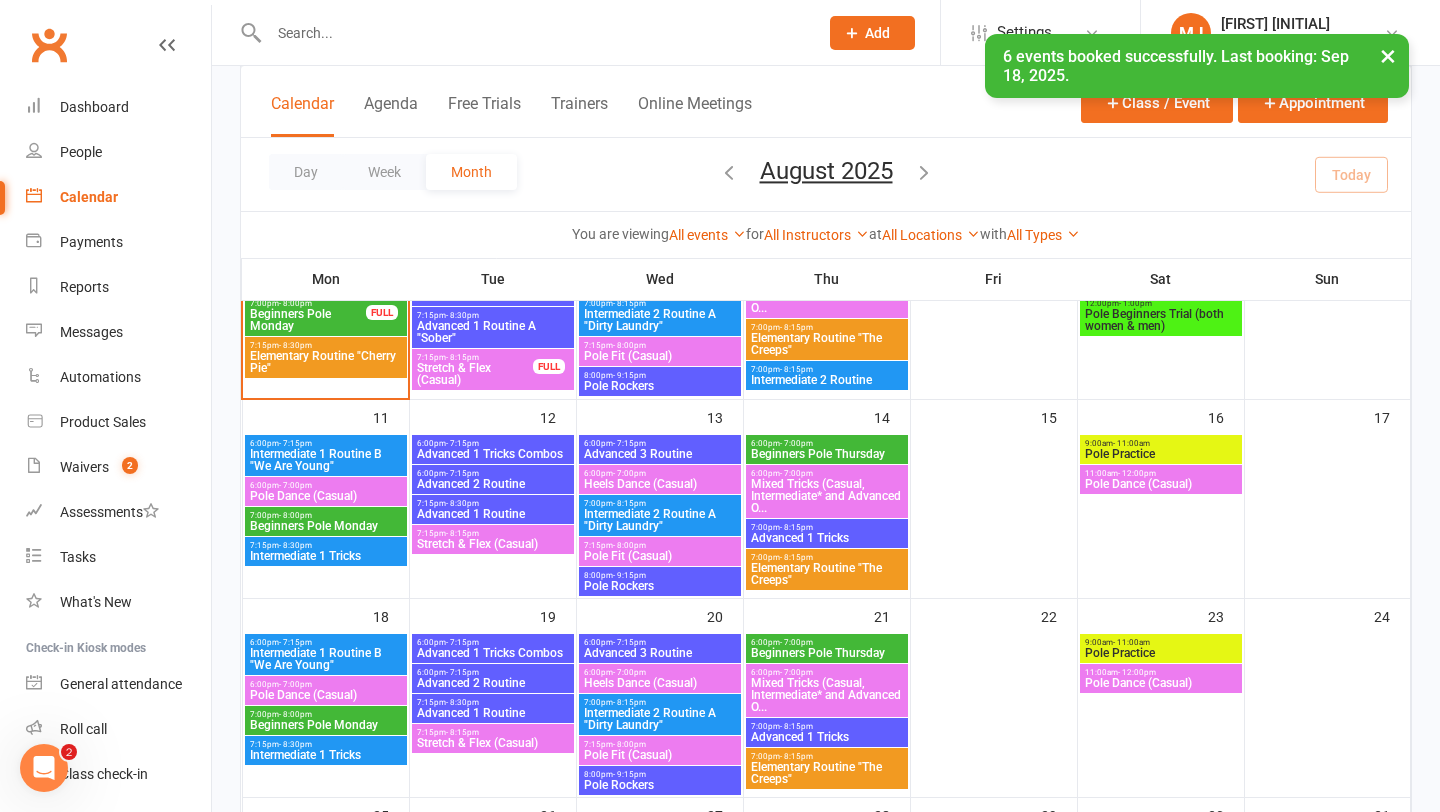 click at bounding box center (533, 33) 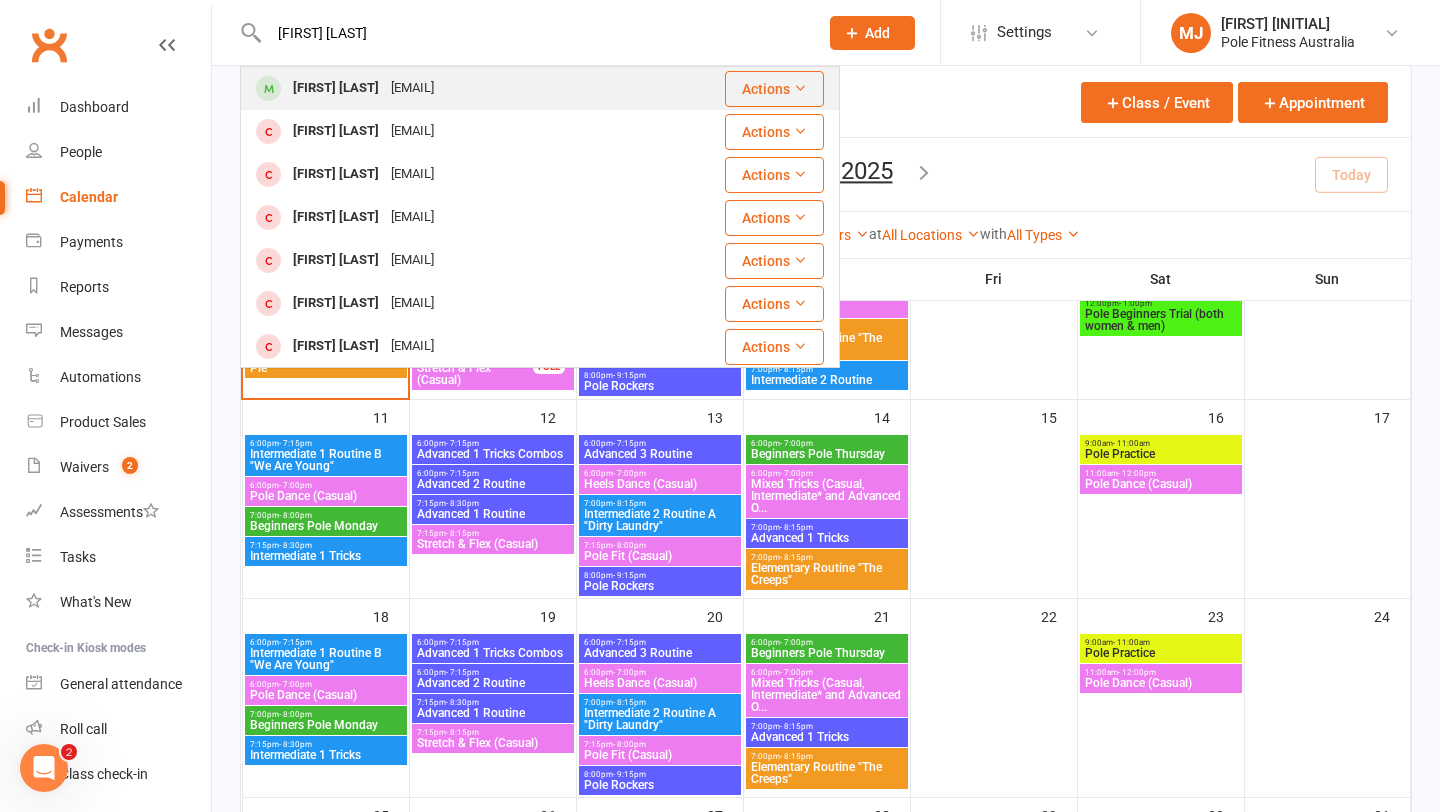 type on "[FIRST] [LAST]" 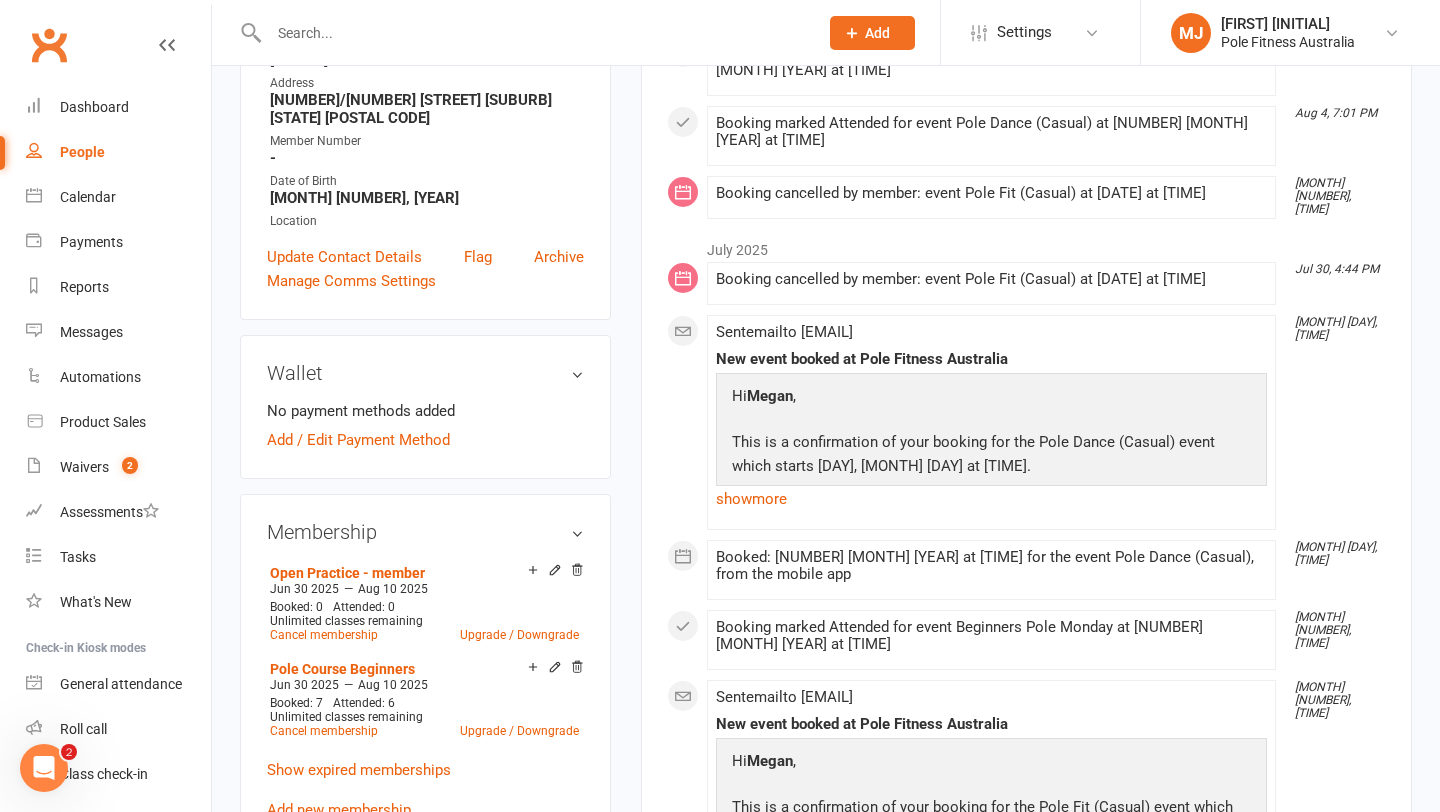 scroll, scrollTop: 418, scrollLeft: 0, axis: vertical 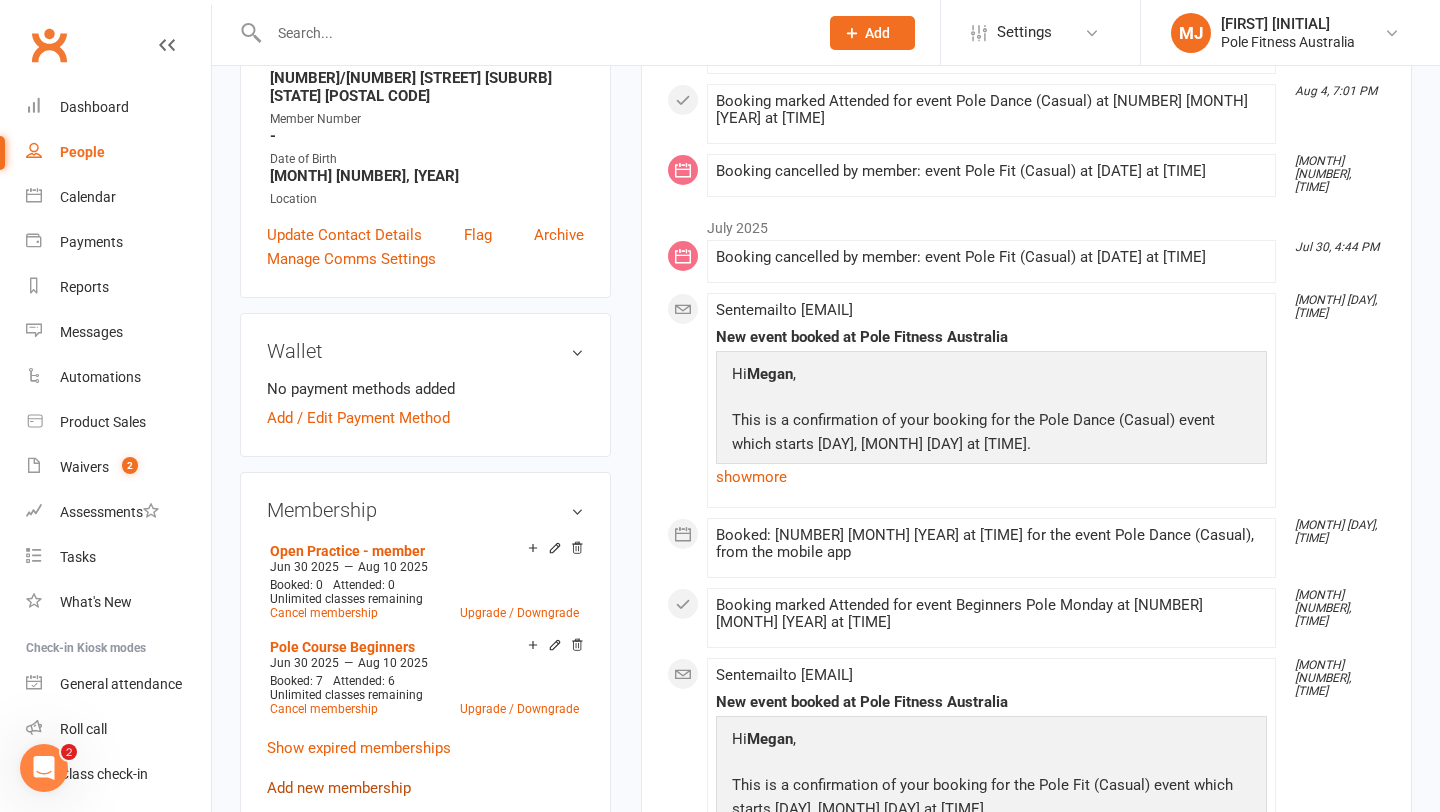 click on "Add new membership" at bounding box center [339, 788] 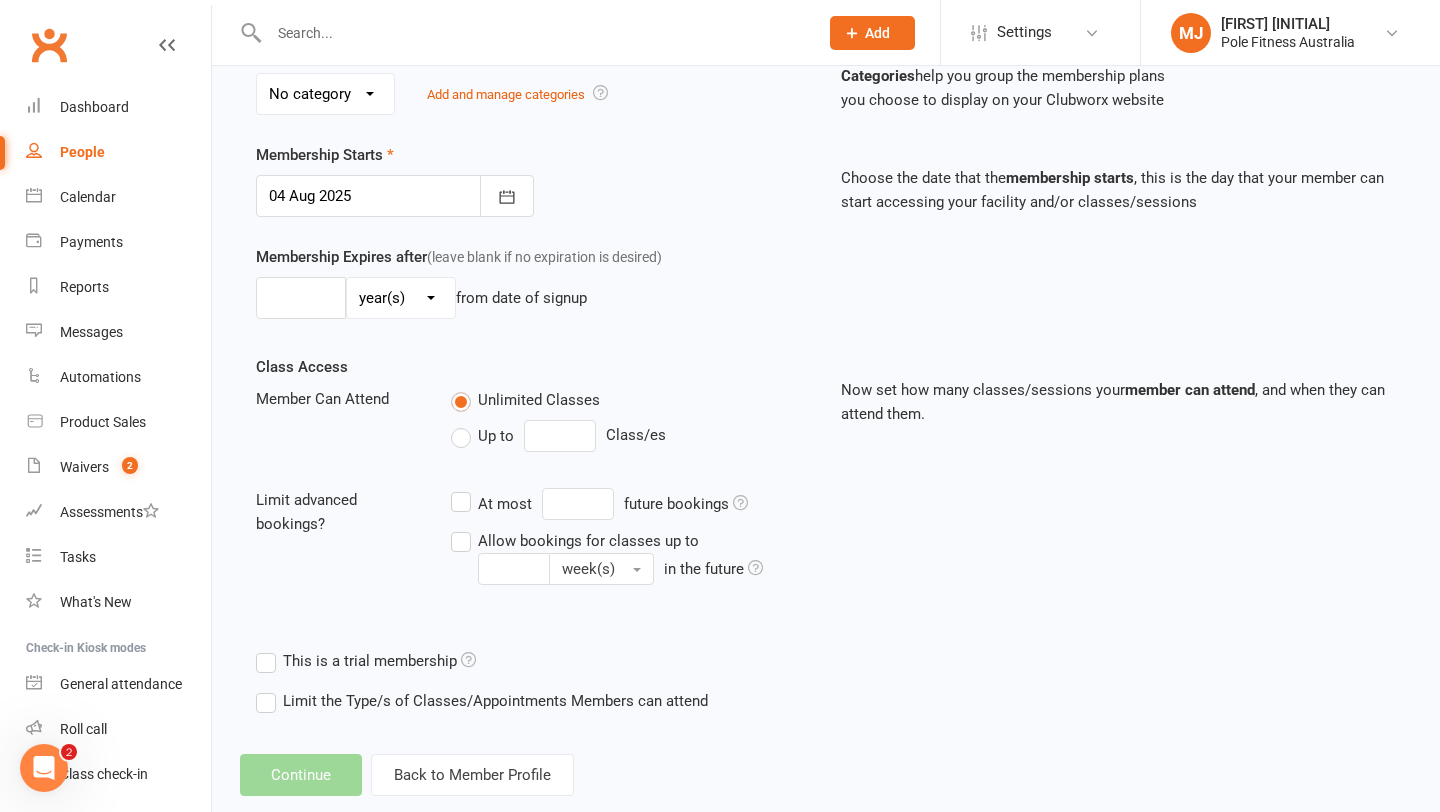 scroll, scrollTop: 0, scrollLeft: 0, axis: both 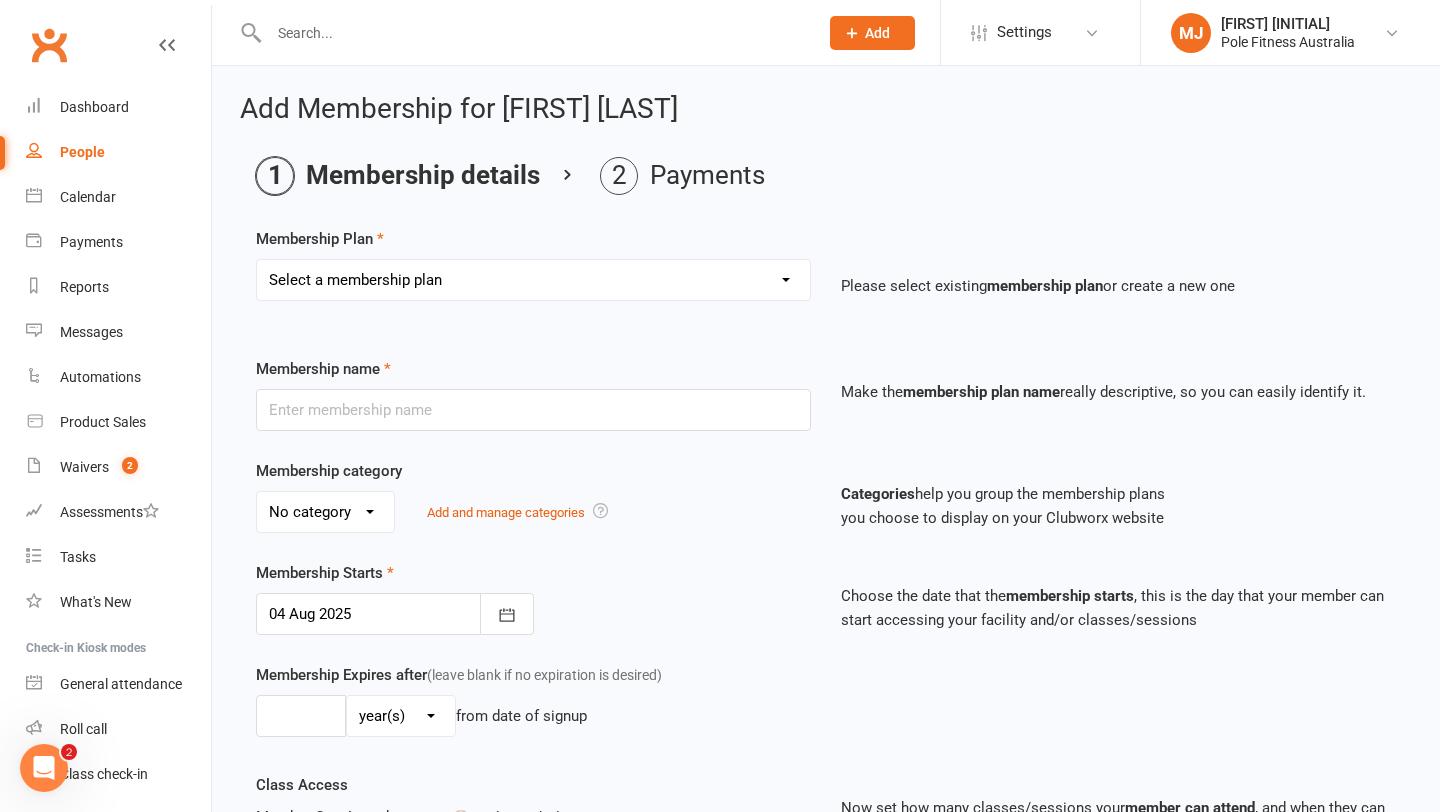 click on "Select a membership plan Create new Membership Plan Pole Course Advanced Casual Class 45min Pole Course Beginners Casual Class - single class 1hr Pole Course Elem/Int Casual Class - 6 pack pass Casual Class - weekly pass 1hr Private lesson_1 person 1hr Private lesson Comp level_1 person 3x 1hr Private lesson_1 person 5x 1hr Private lesson_1 person 30mins Private lesson_1 person 3x 30mins Private lesson_1 person 5x 30mins Private lesson_1 person Causal Class - term pass Open Practice - non member Pole Beginner Trial 1hr Private lesson_2 people (price per person) 3x 1hr Private lesson_2 people (price per person) 5x 1hr Private lesson_2 people (price per person) 1hr Private lesson_3 people (price per person) 1hr Private lesson Comp level_2 people (price per person) 1hr Private lesson Comp level_3 people (price per peron) Party - Gold package (remaining payment) Party - Platinum package (remaining payment) Party - deposit Training with PFA student Dance Workshop Burlesque Elite Casual Class Clubworx Test" at bounding box center (533, 280) 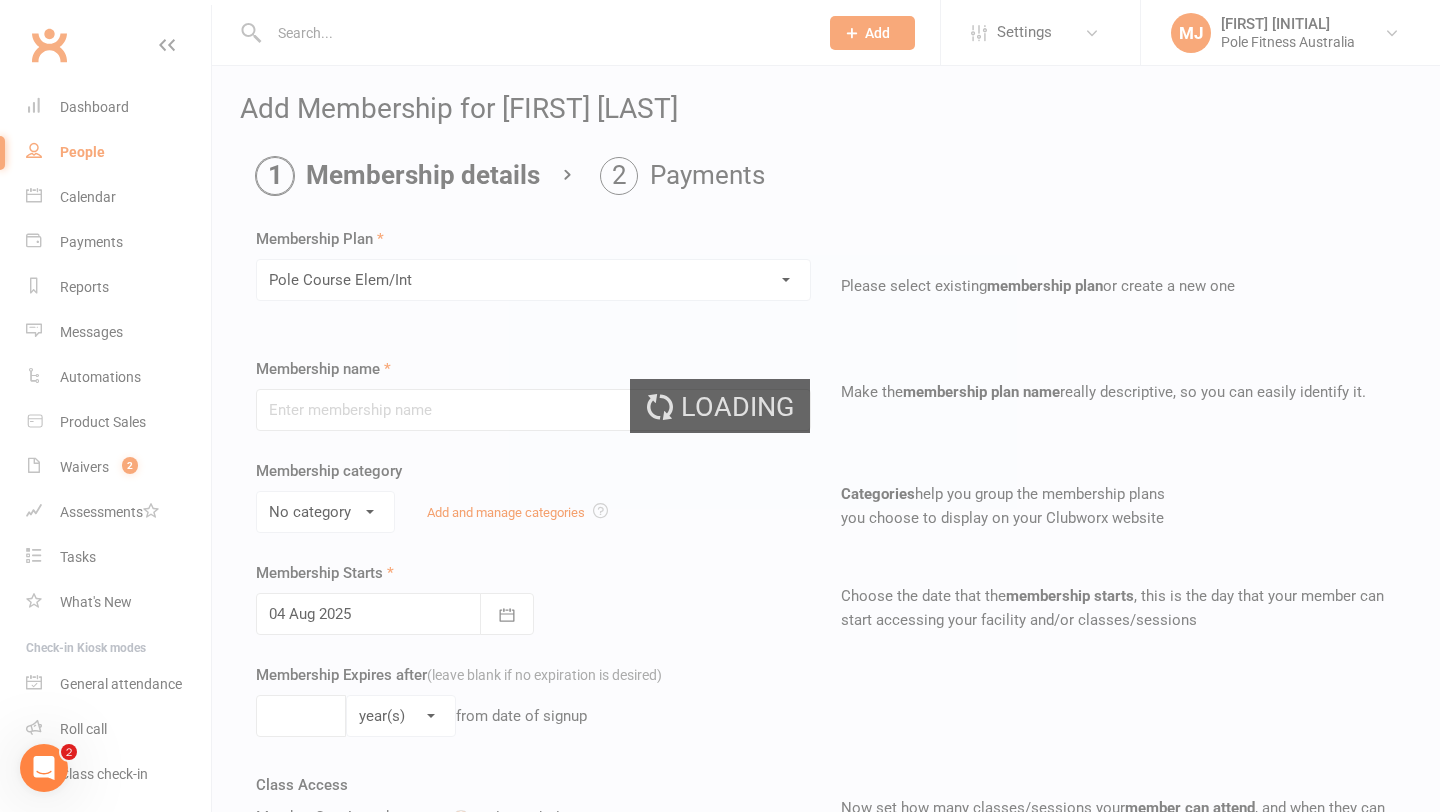 type on "Pole Course Elem/Int" 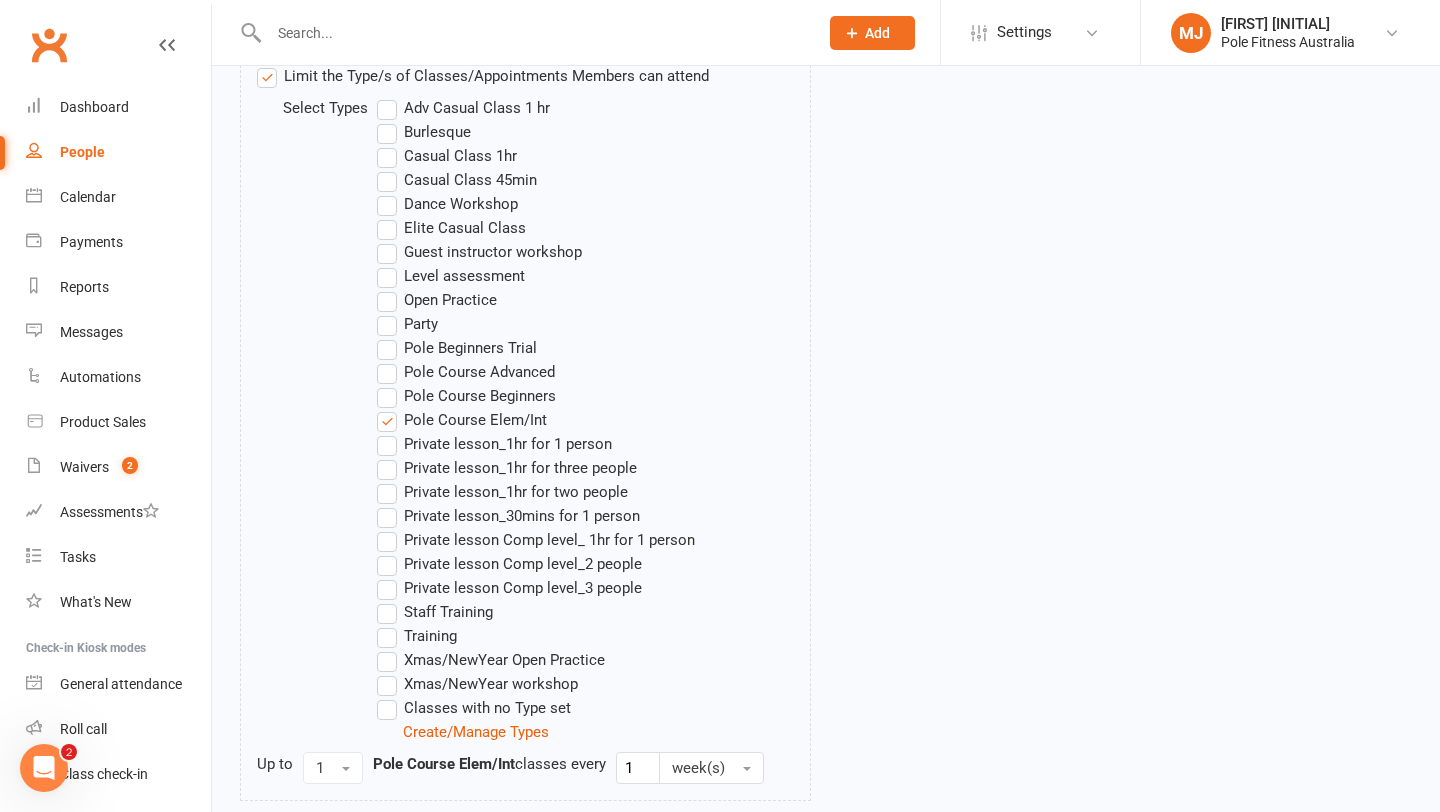 scroll, scrollTop: 1208, scrollLeft: 0, axis: vertical 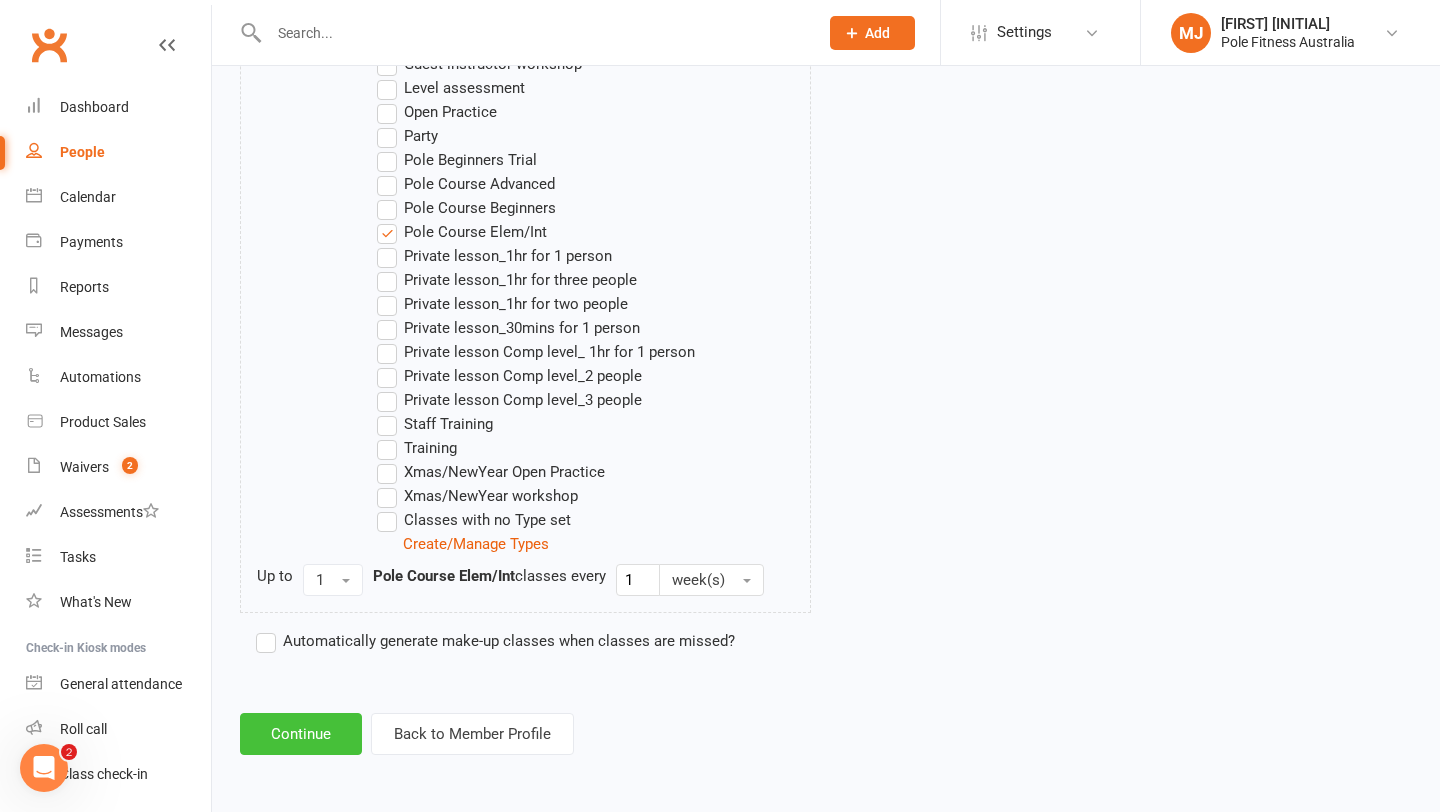 click on "Continue" at bounding box center (301, 734) 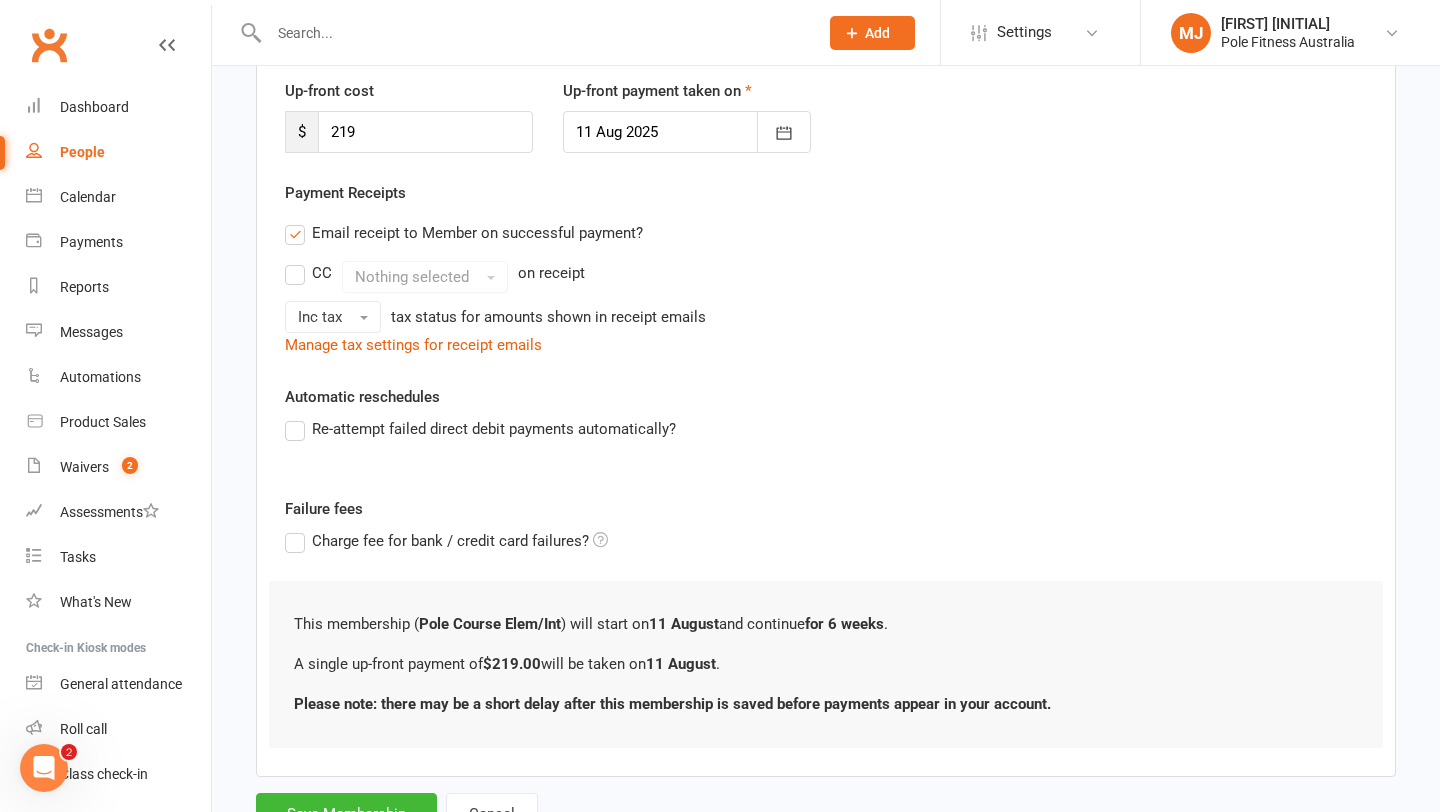scroll, scrollTop: 357, scrollLeft: 0, axis: vertical 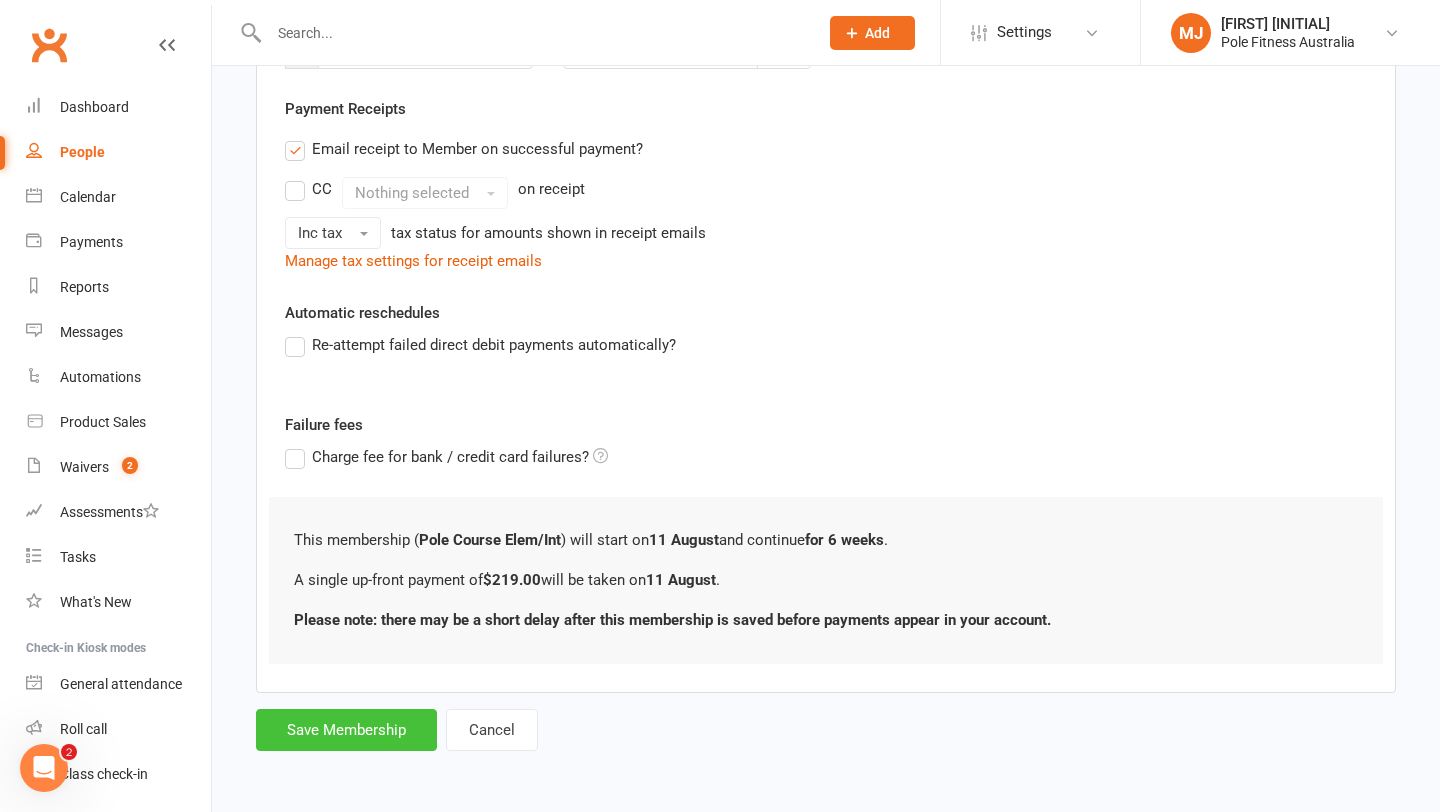 click on "Save Membership" at bounding box center [346, 730] 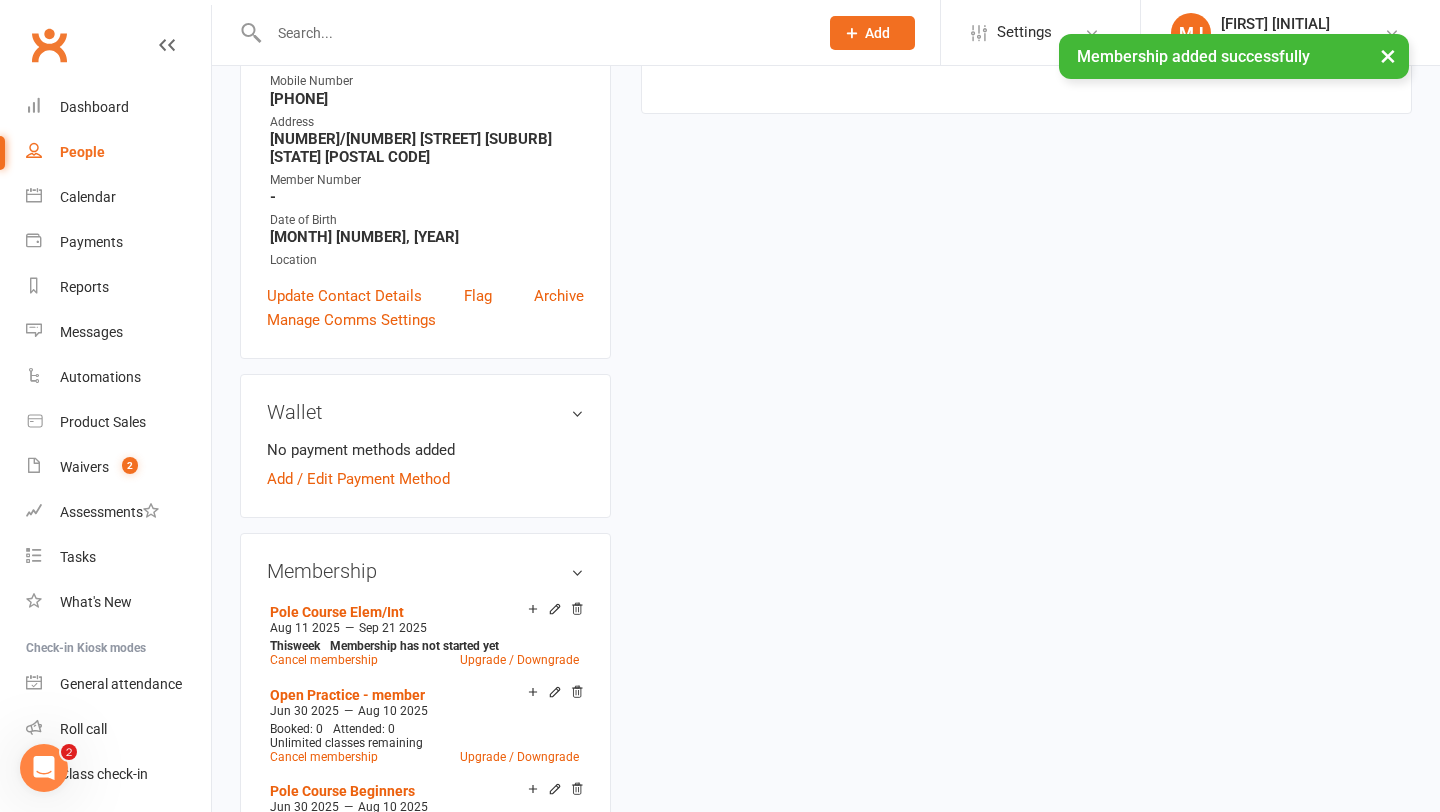 scroll, scrollTop: 0, scrollLeft: 0, axis: both 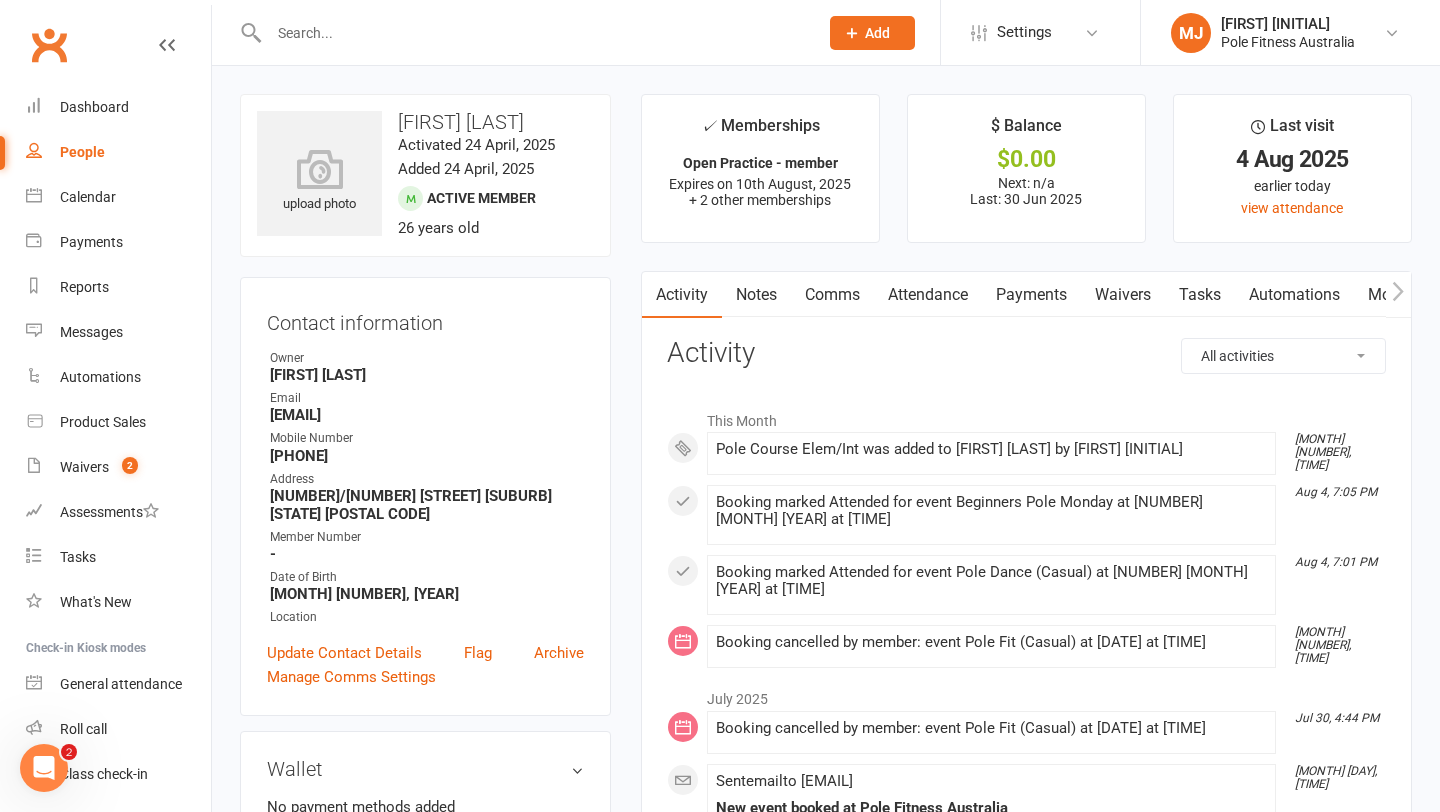 click on "Payments" at bounding box center (1031, 295) 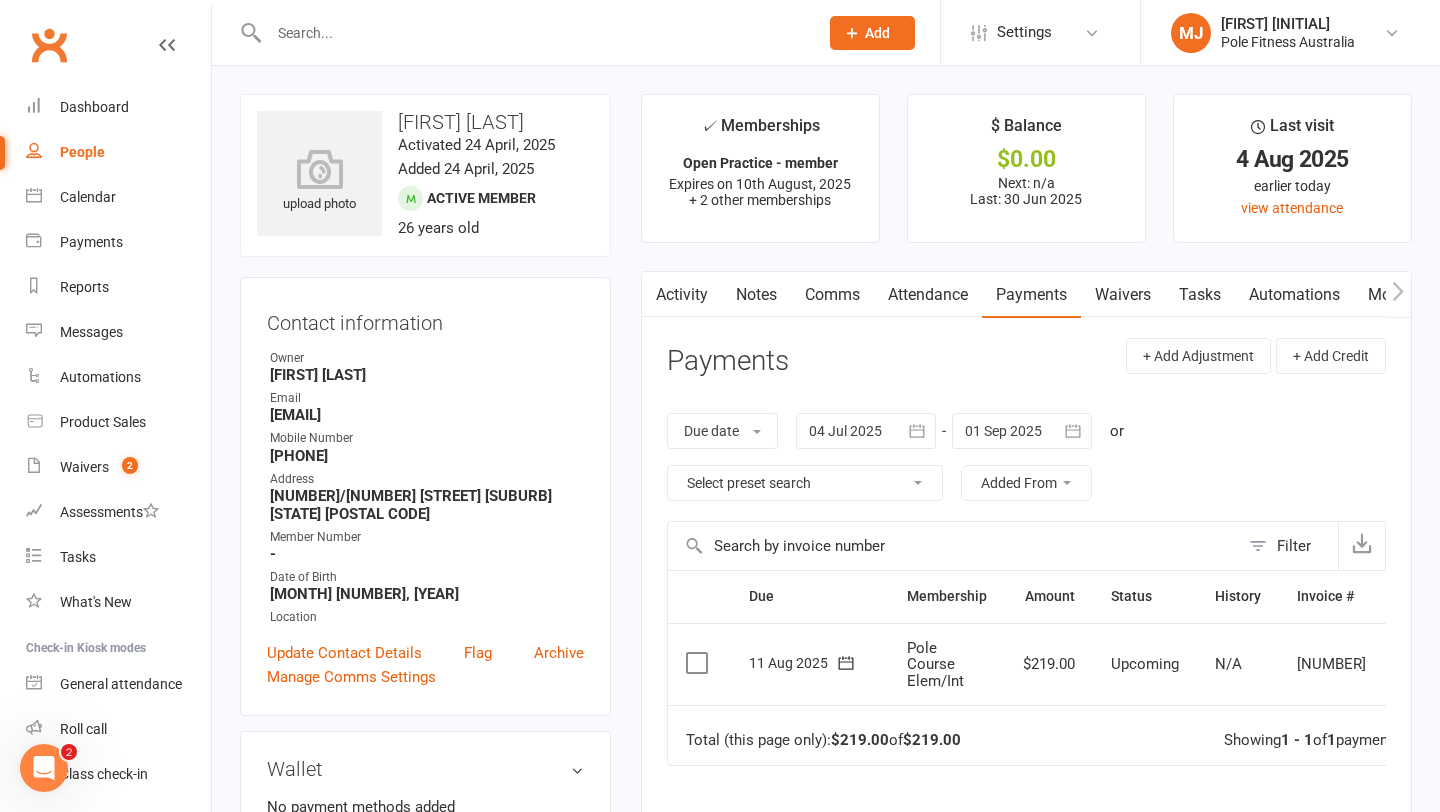 click at bounding box center [699, 663] 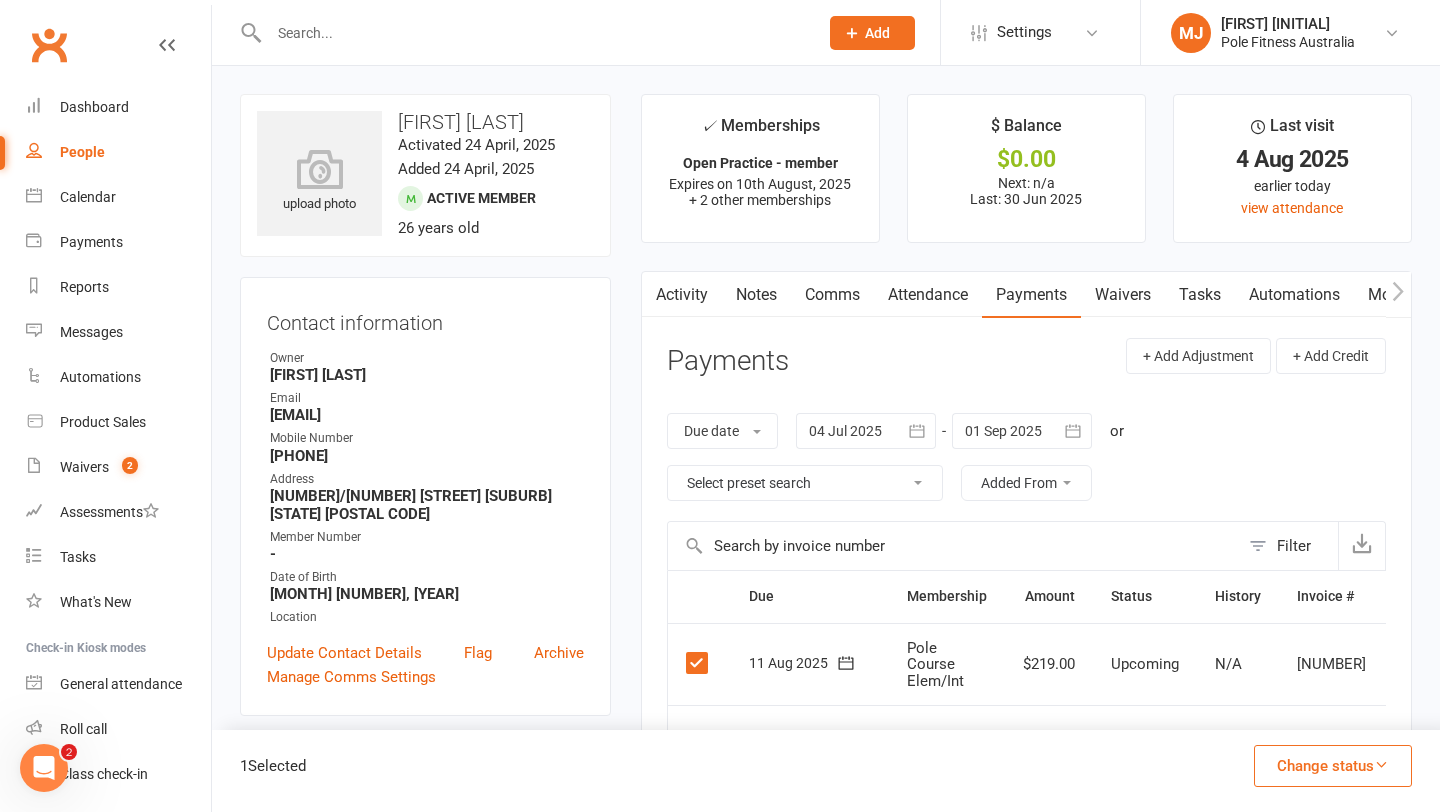 click on "Change status" at bounding box center (1333, 766) 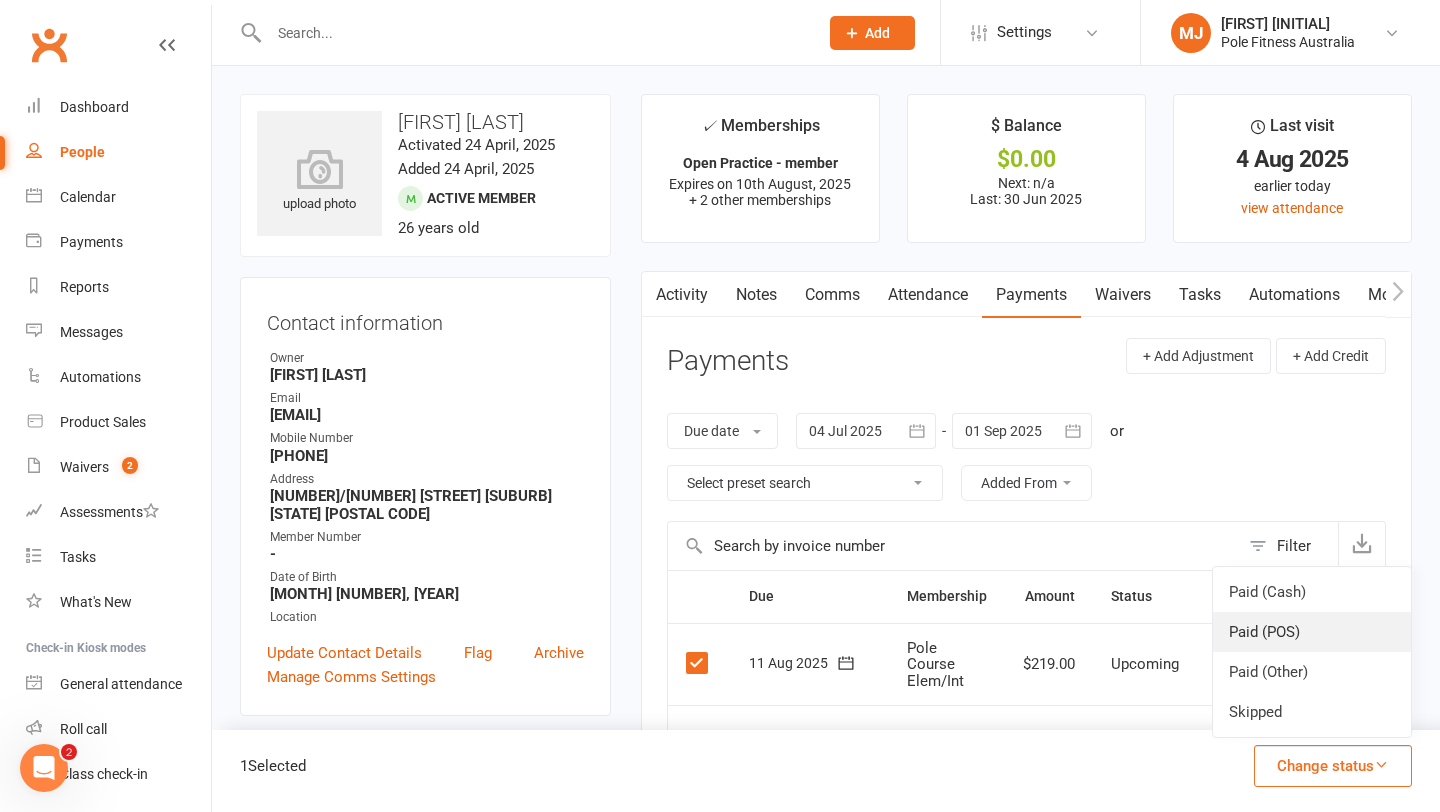 click on "Paid (POS)" at bounding box center (1312, 632) 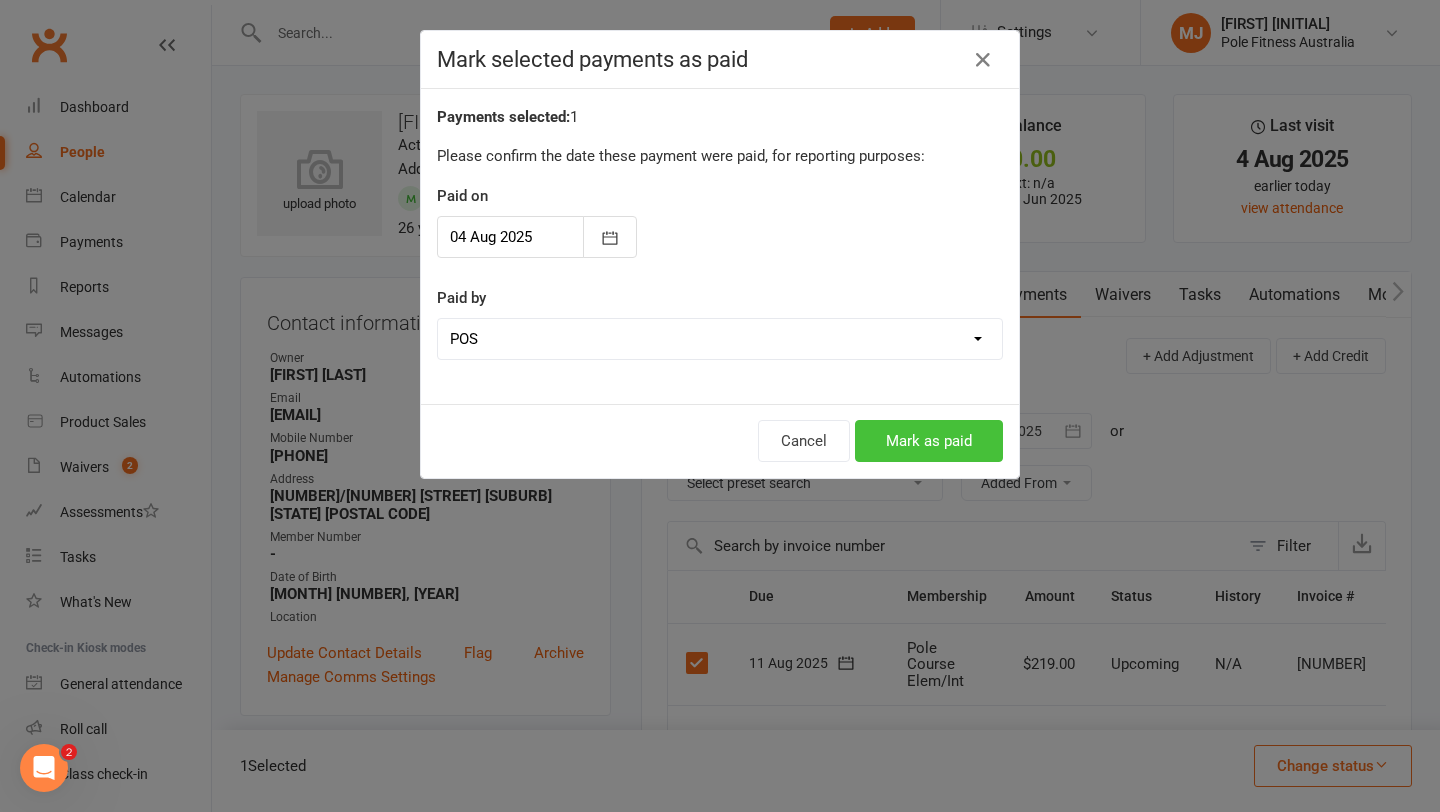 click on "Mark as paid" at bounding box center (929, 441) 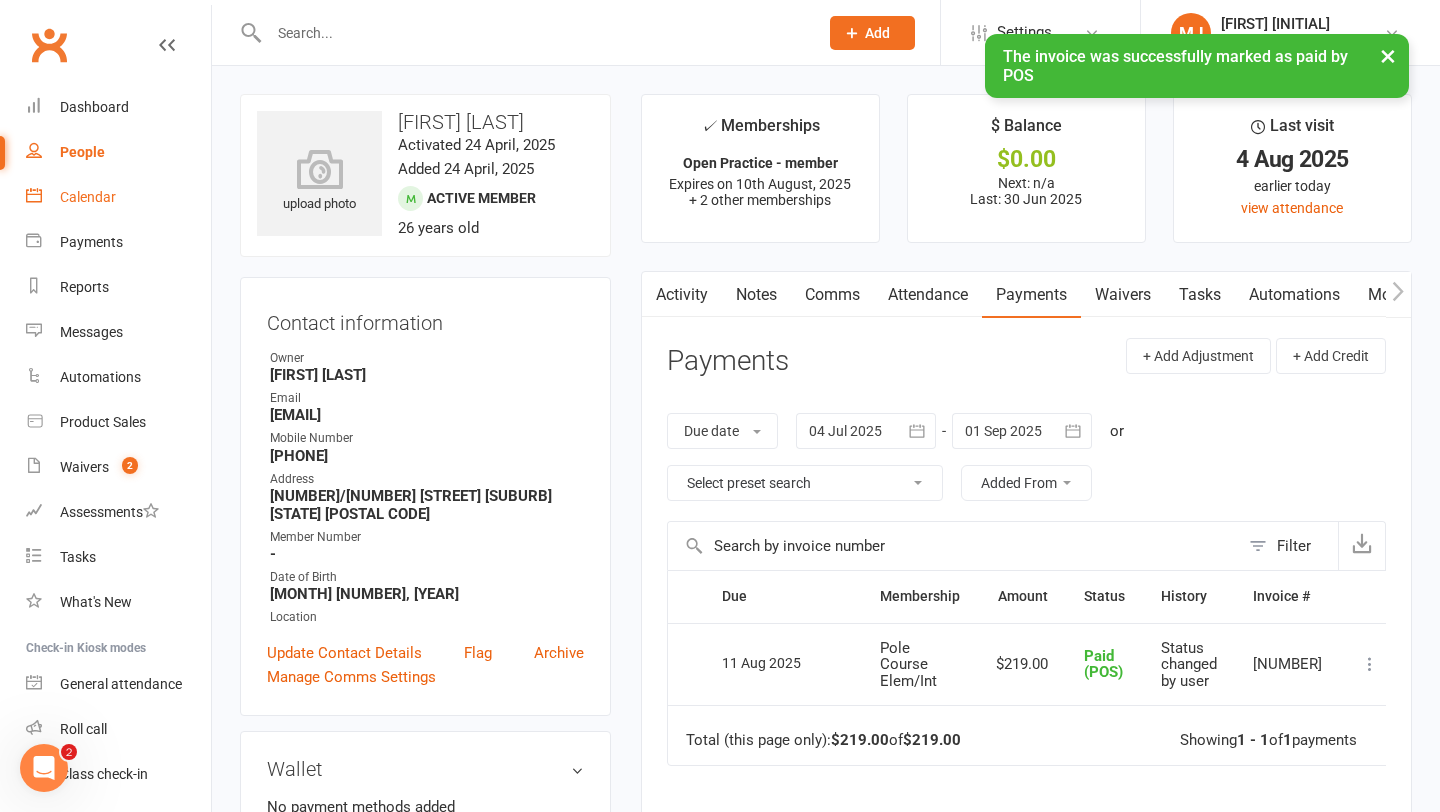 click on "Calendar" at bounding box center (88, 197) 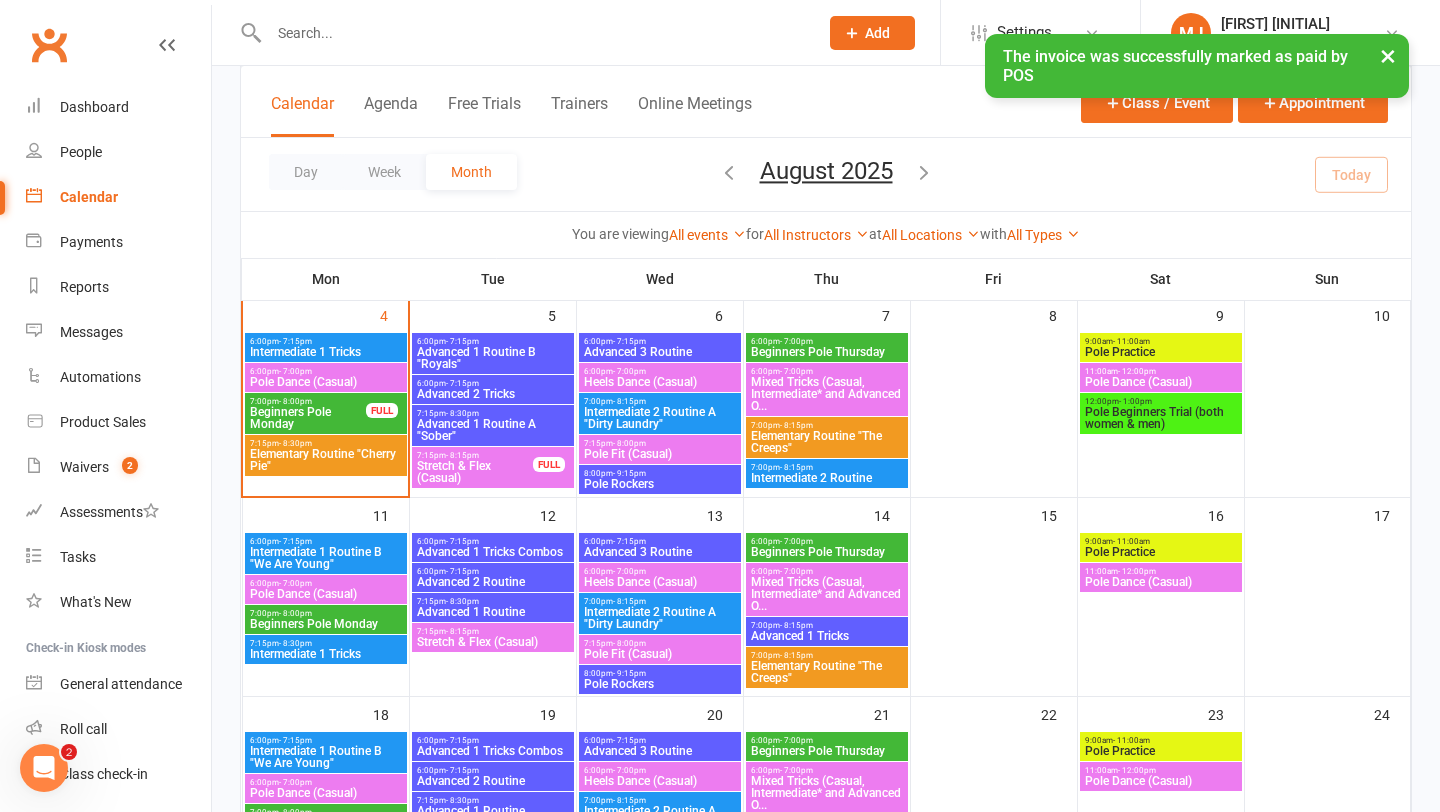scroll, scrollTop: 398, scrollLeft: 0, axis: vertical 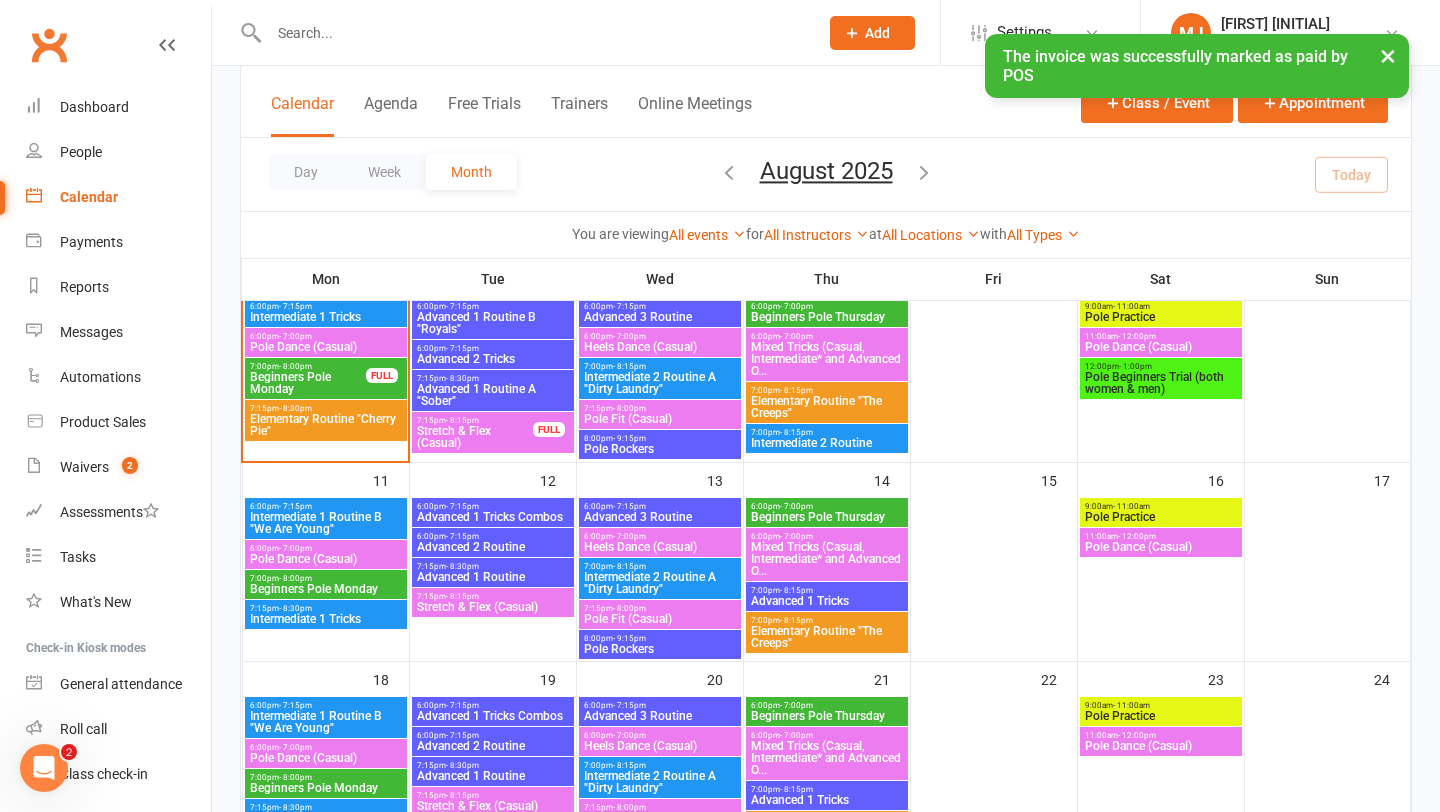 click on "Elementary Routine "The Creeps"" at bounding box center [827, 637] 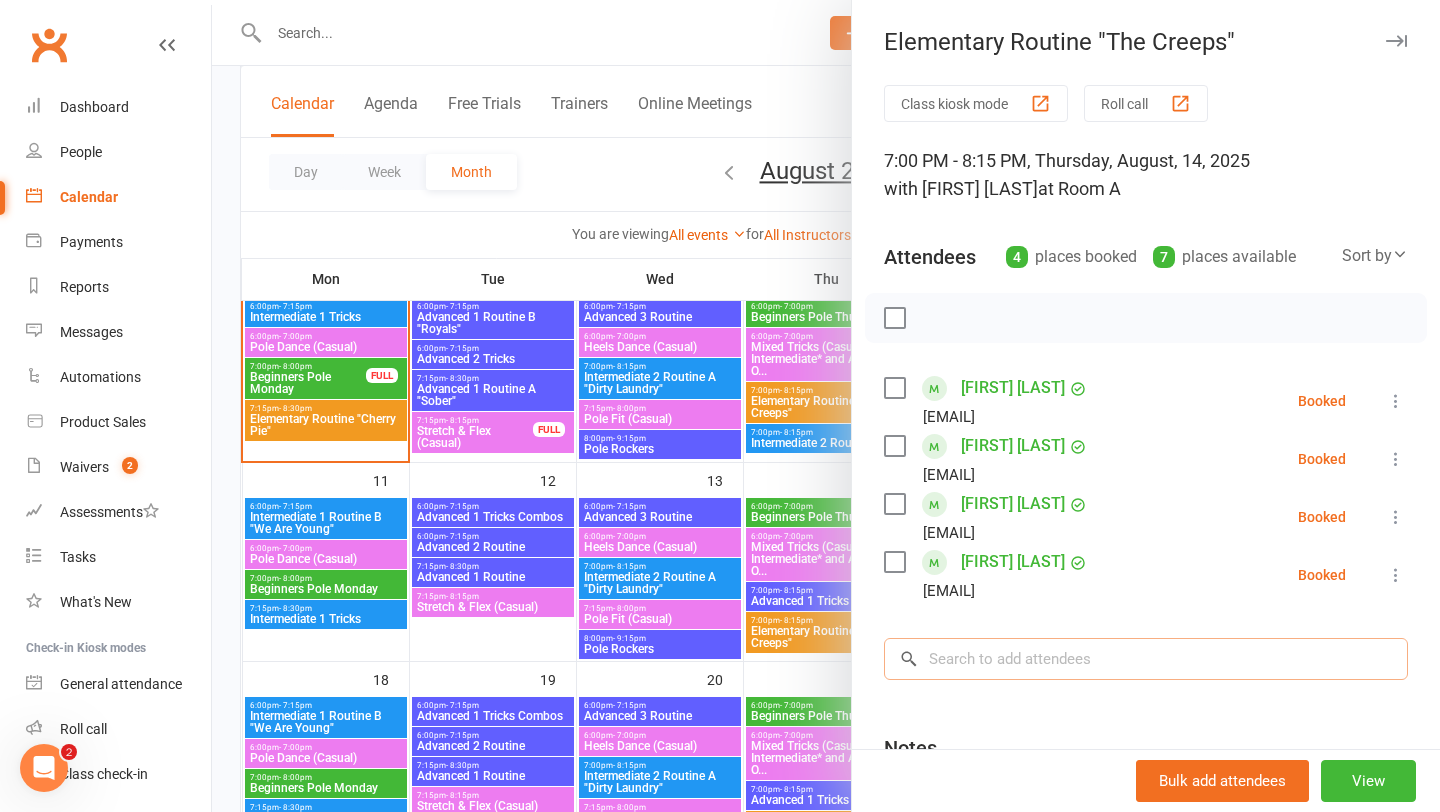 click at bounding box center [1146, 659] 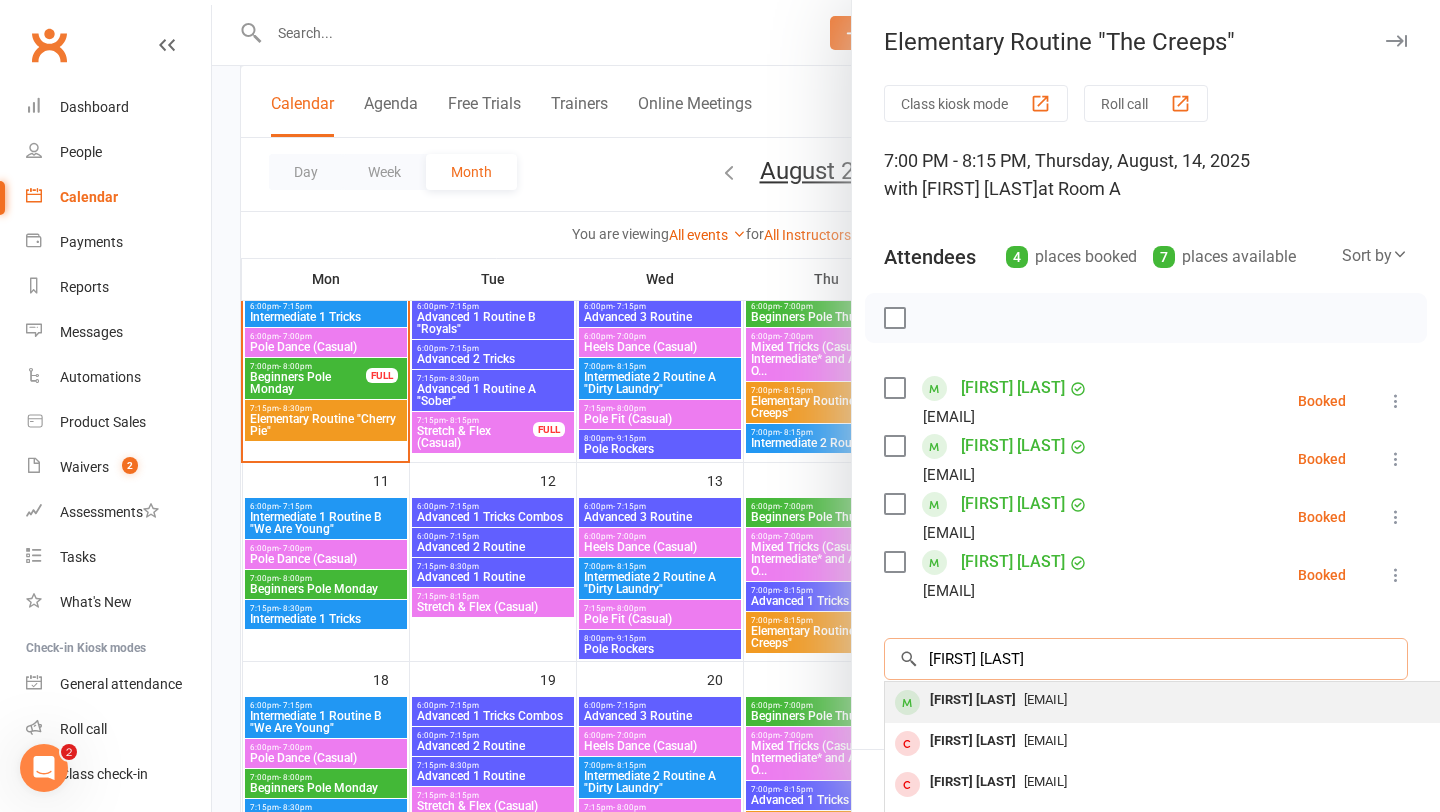 type on "[FIRST] [LAST]" 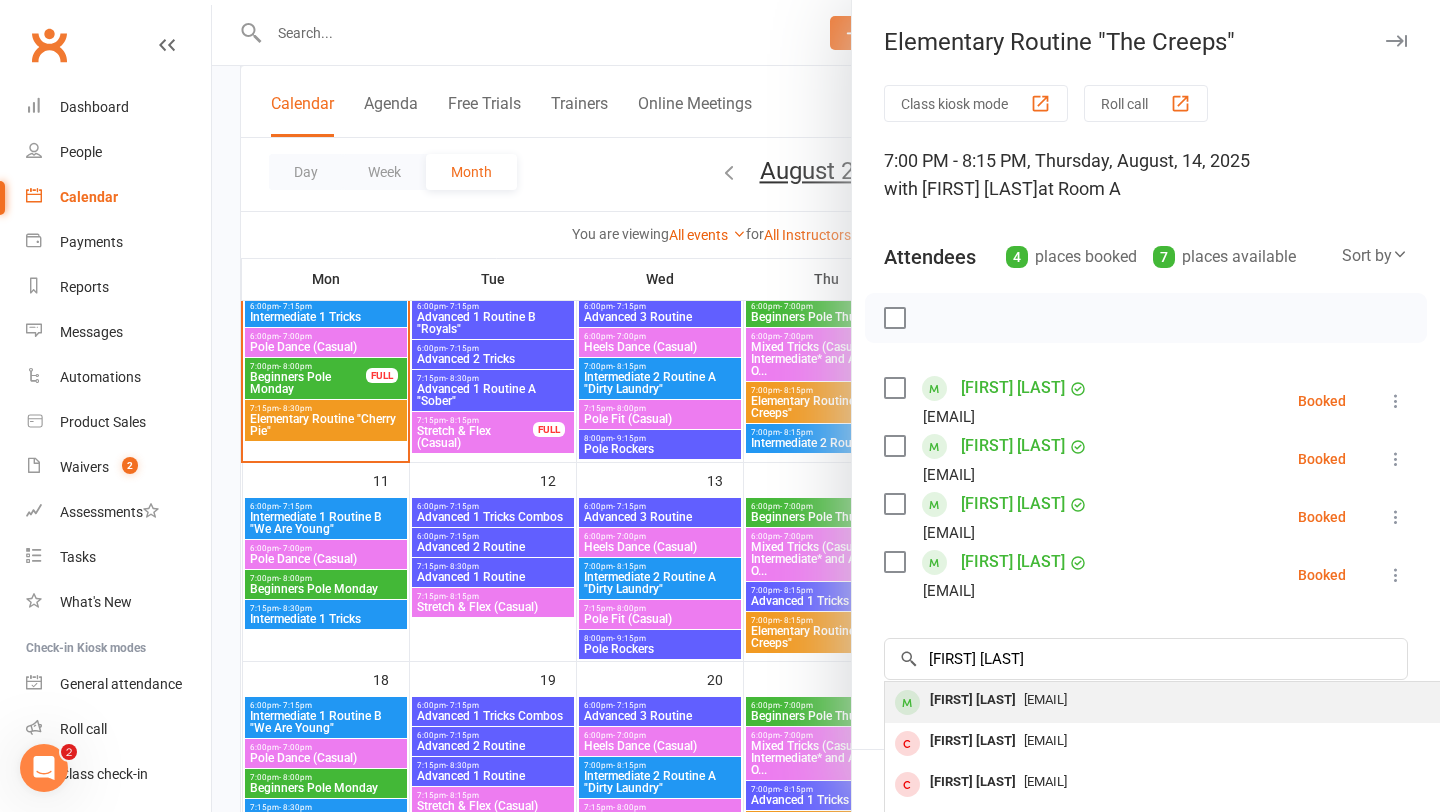 click on "[FIRST] [LAST]" at bounding box center (973, 700) 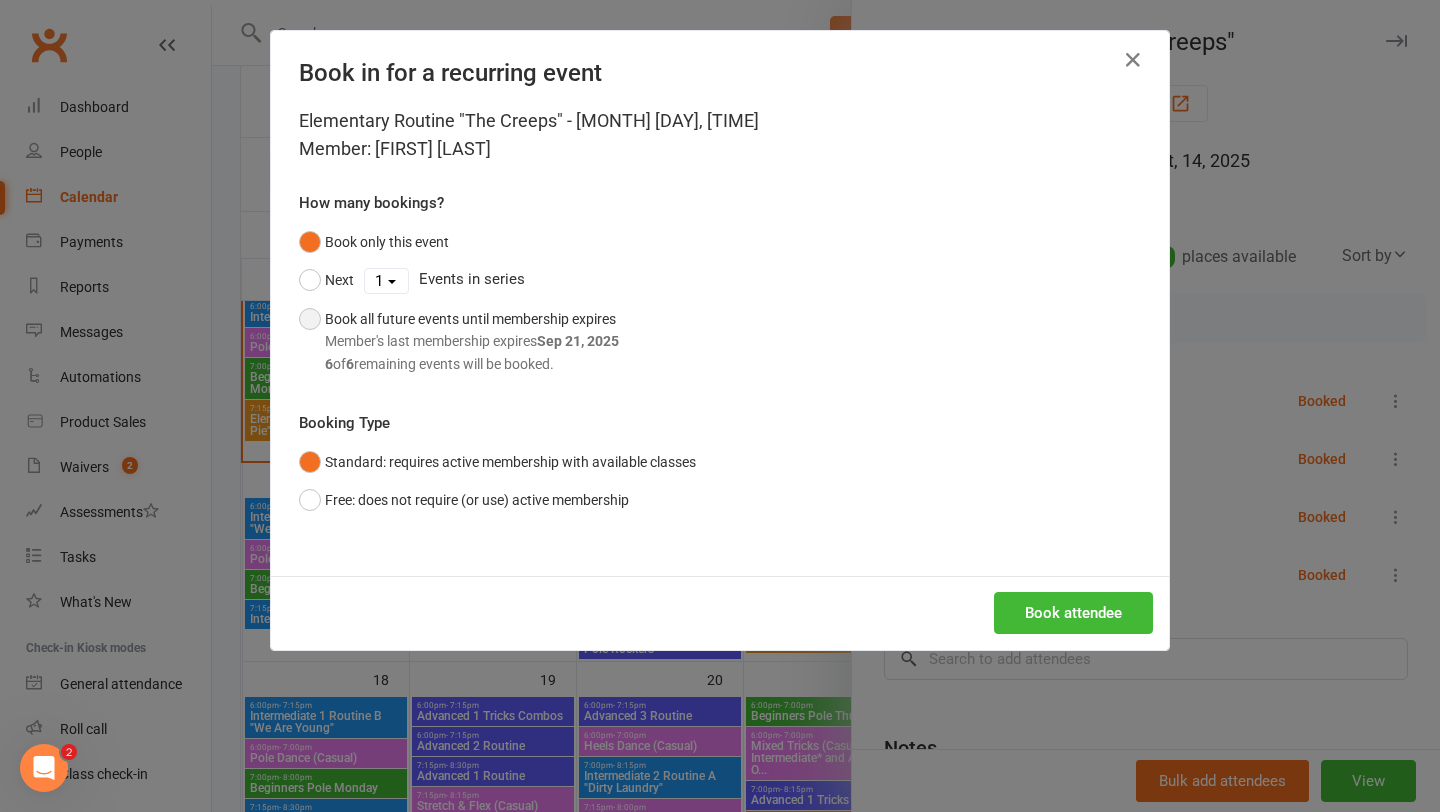 click on "Book all future events until membership expires Member's last membership expires  Sep 21, 2025 6  of  6  remaining events will be booked." at bounding box center [472, 341] 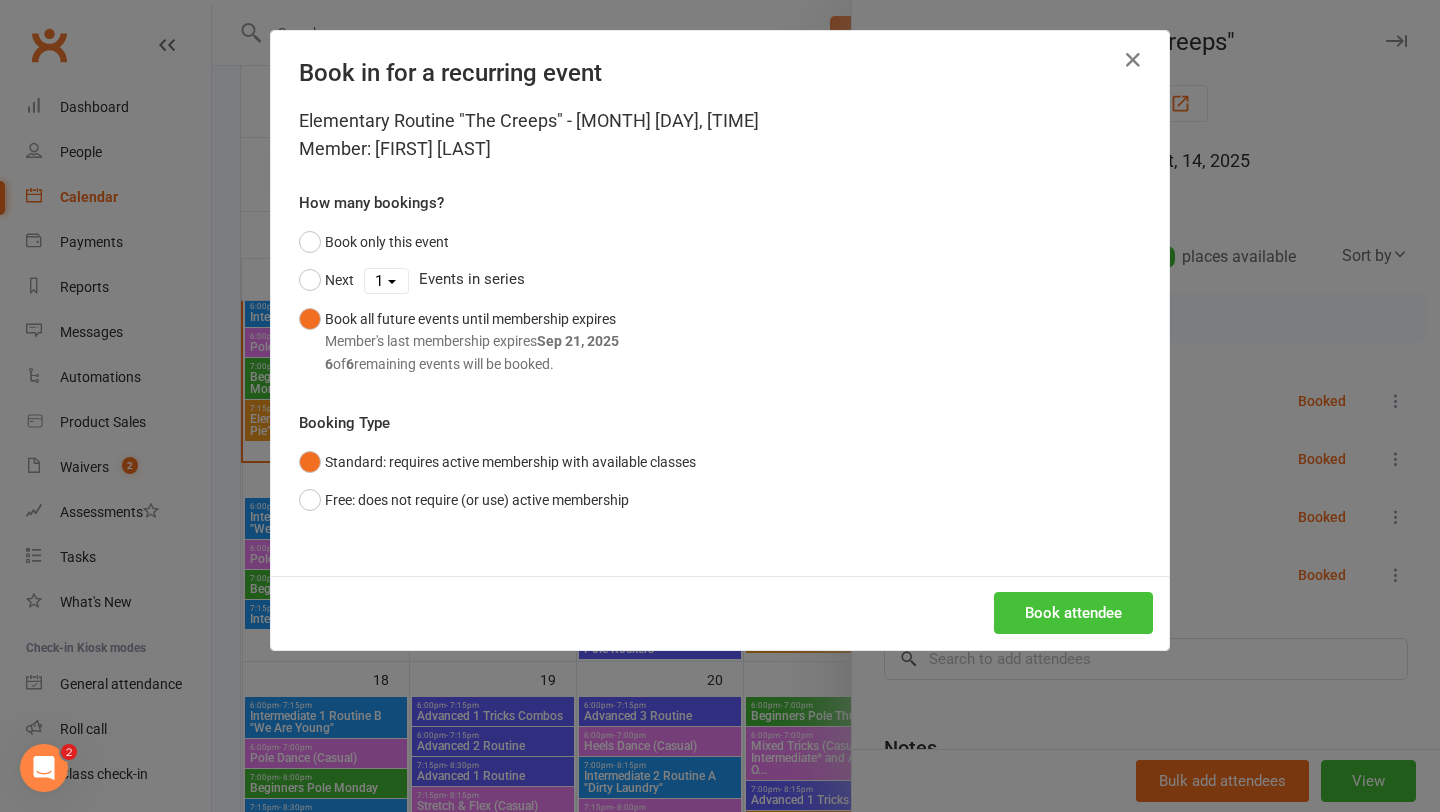 click on "Book attendee" at bounding box center (1073, 613) 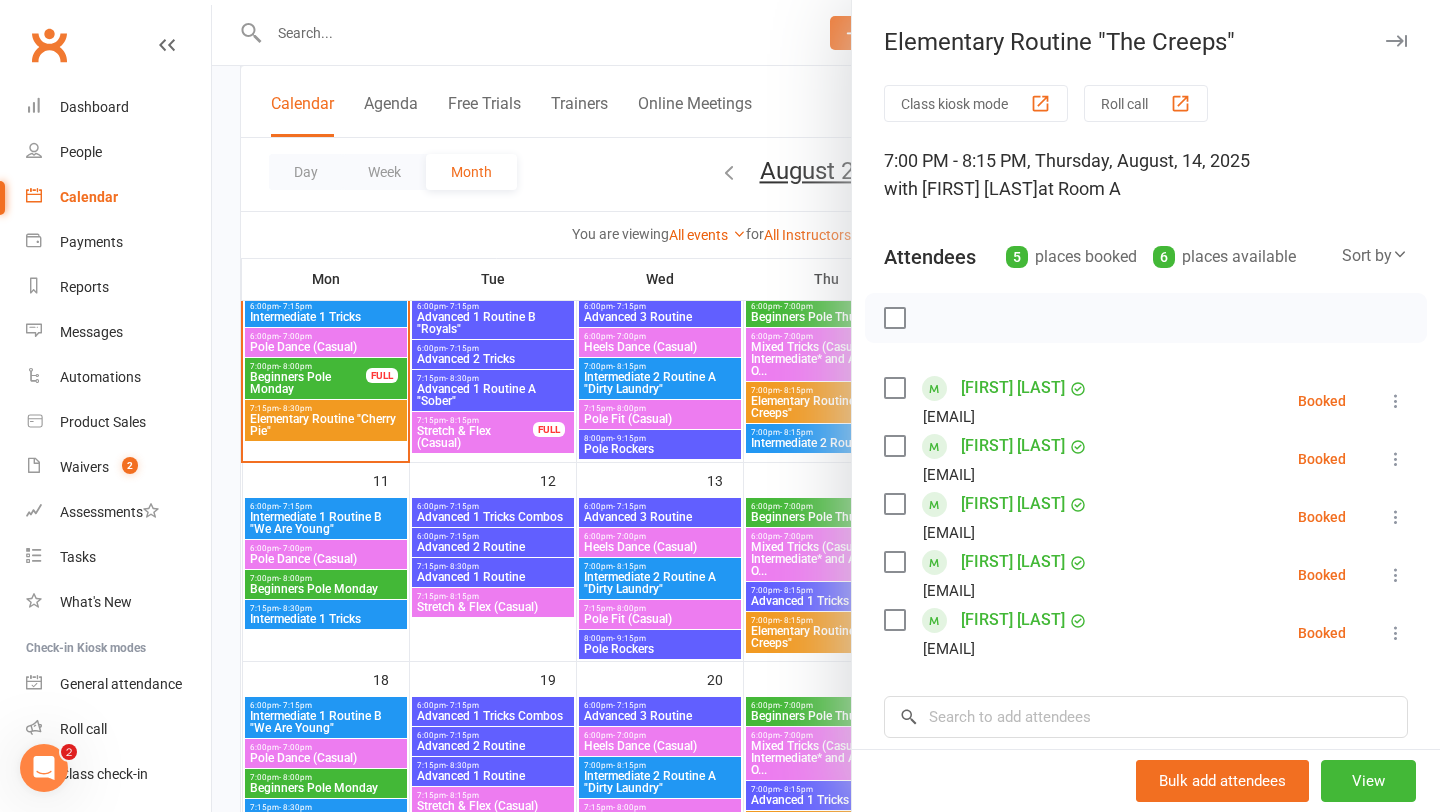 click at bounding box center [826, 406] 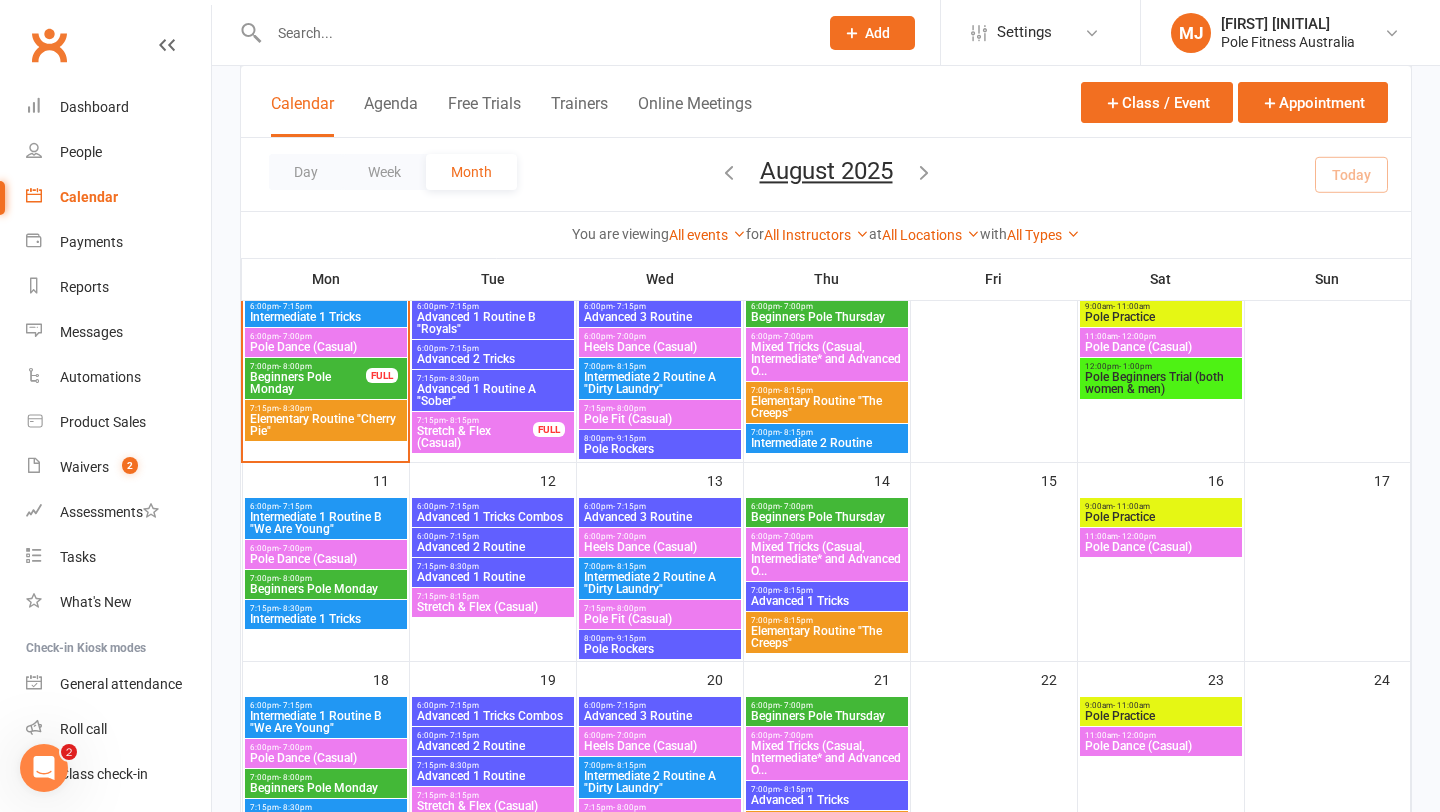 click on "Intermediate 1 Routine B "We Are Young"" at bounding box center (326, 523) 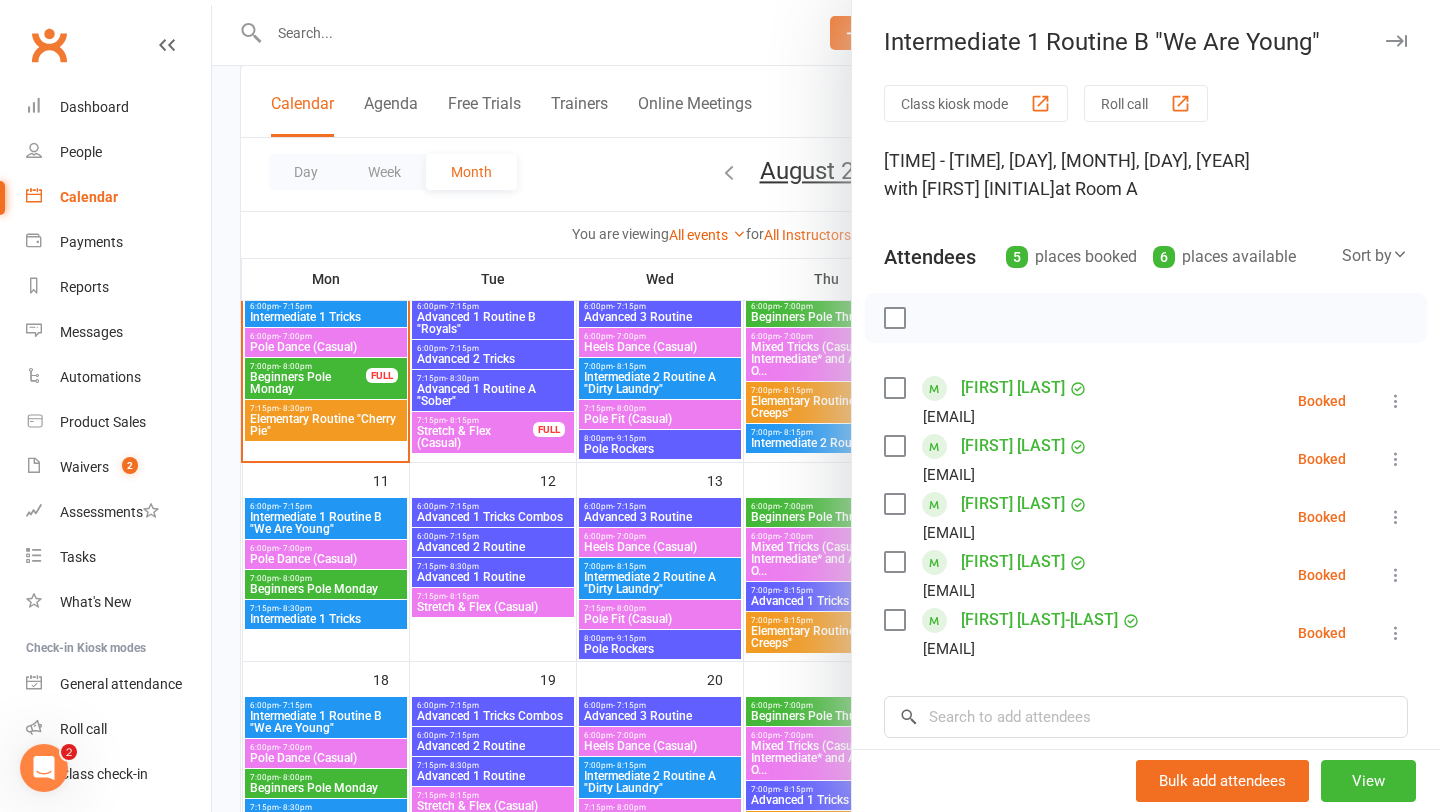 click at bounding box center [826, 406] 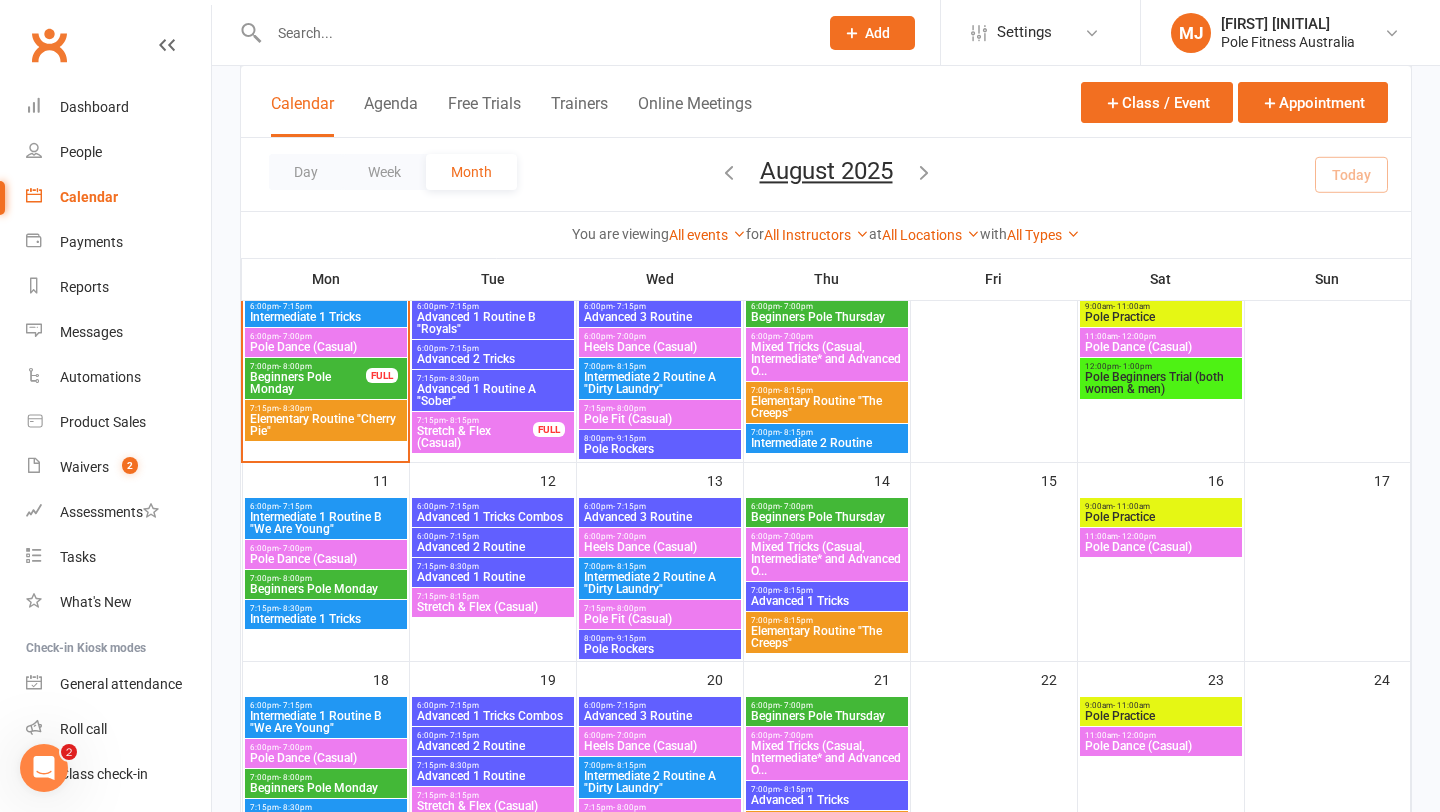click on "Beginners Pole Monday" at bounding box center [326, 589] 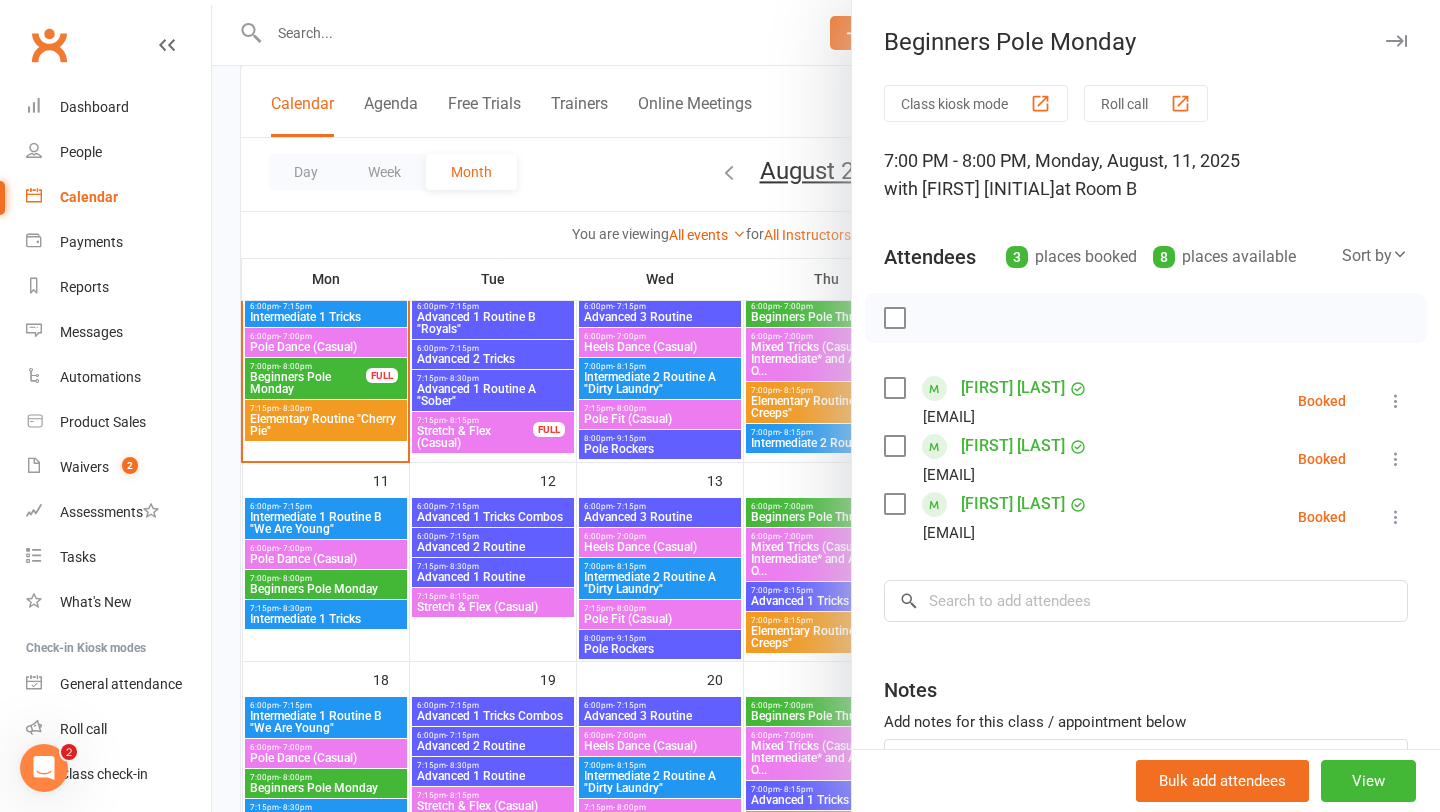 click at bounding box center (826, 406) 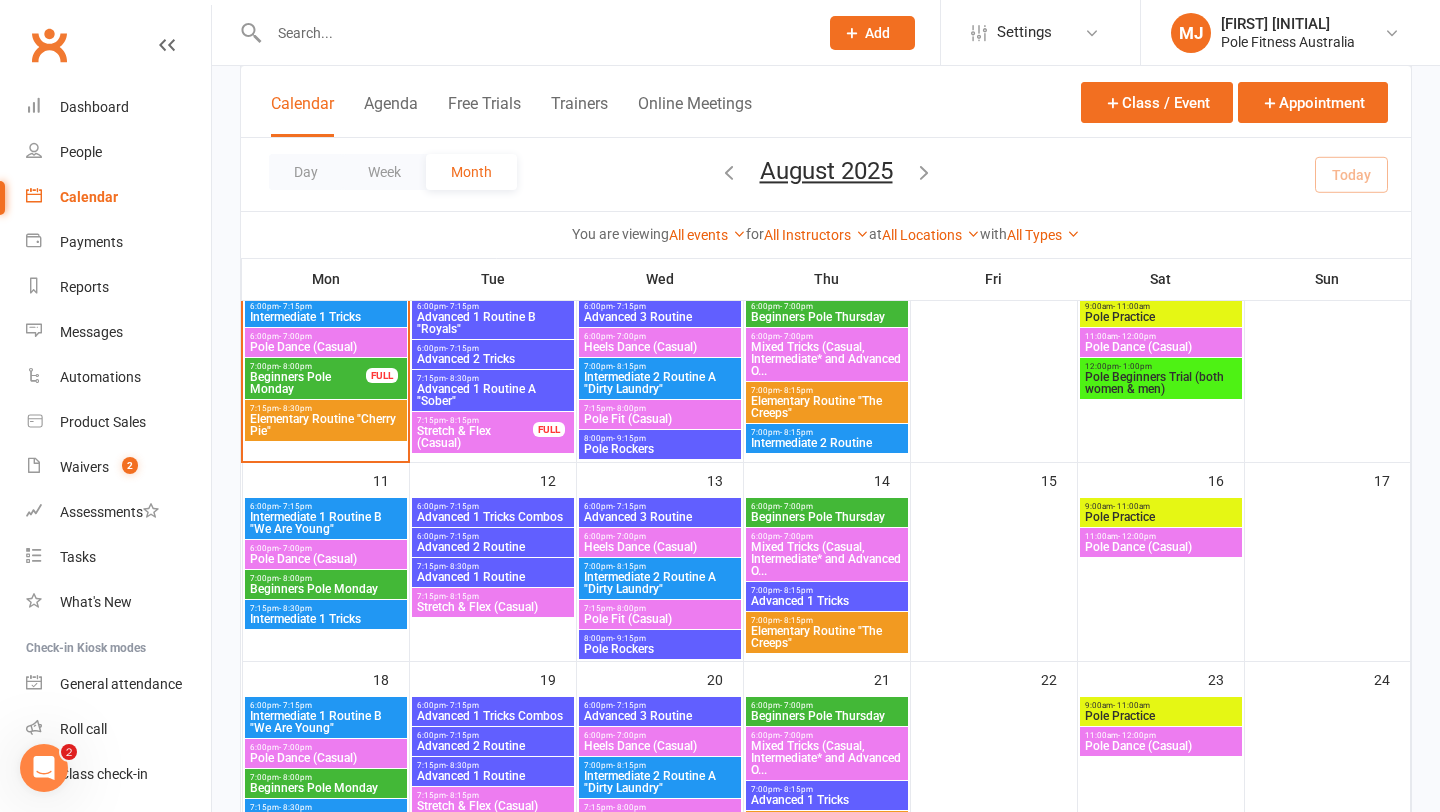 click on "Intermediate 1 Tricks" at bounding box center [326, 619] 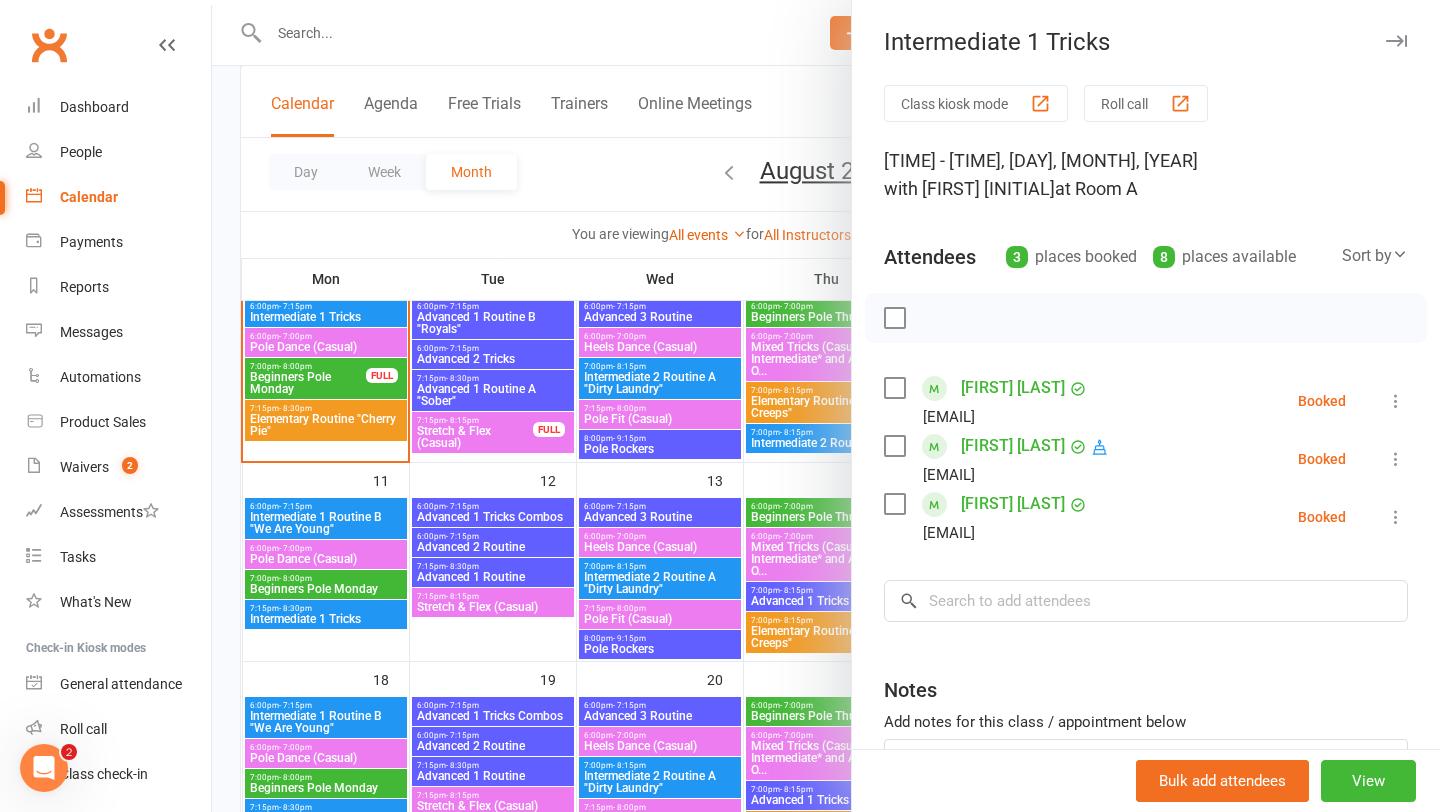 click at bounding box center (826, 406) 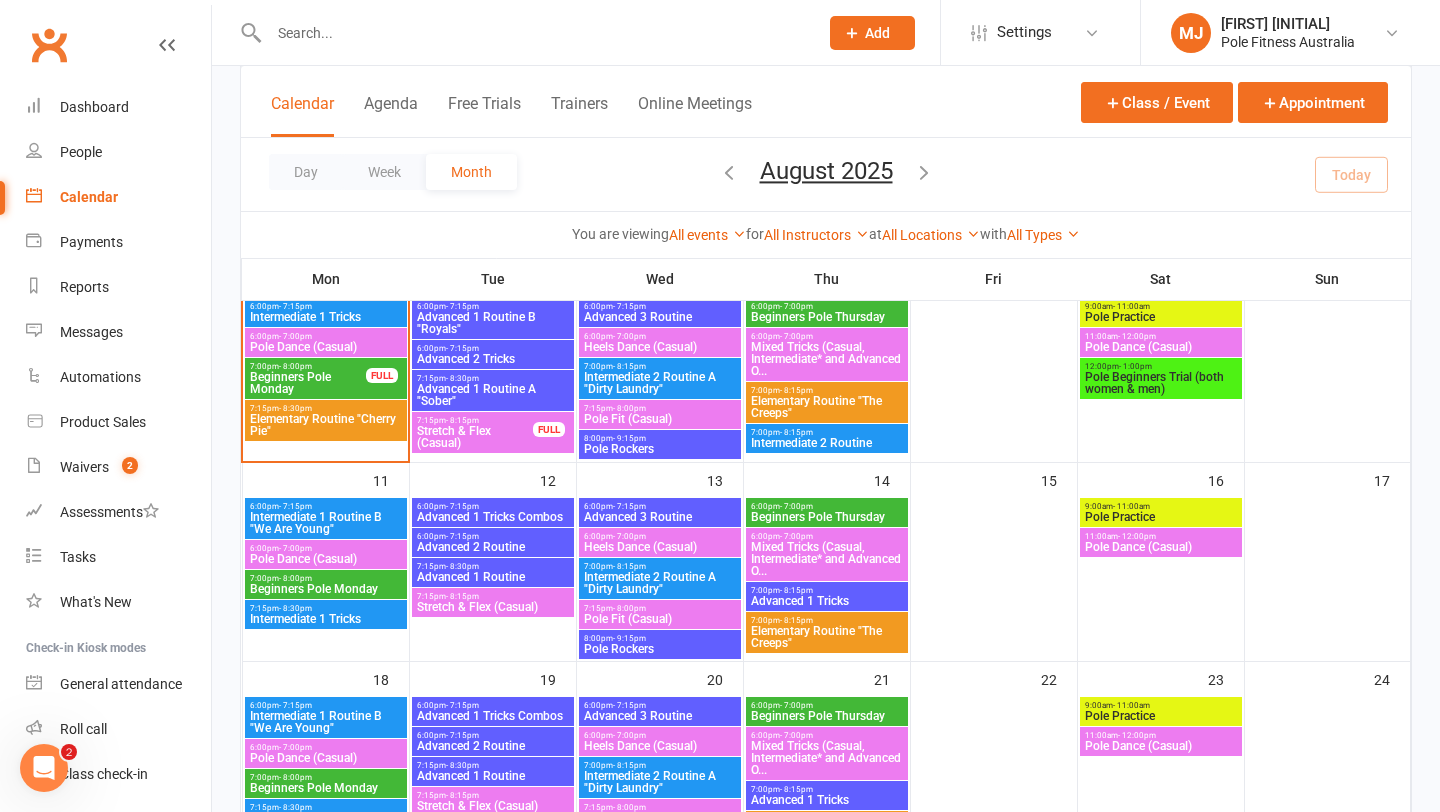 click on "[TIME] - [TIME] Advanced 1 Tricks Combos" at bounding box center [493, 512] 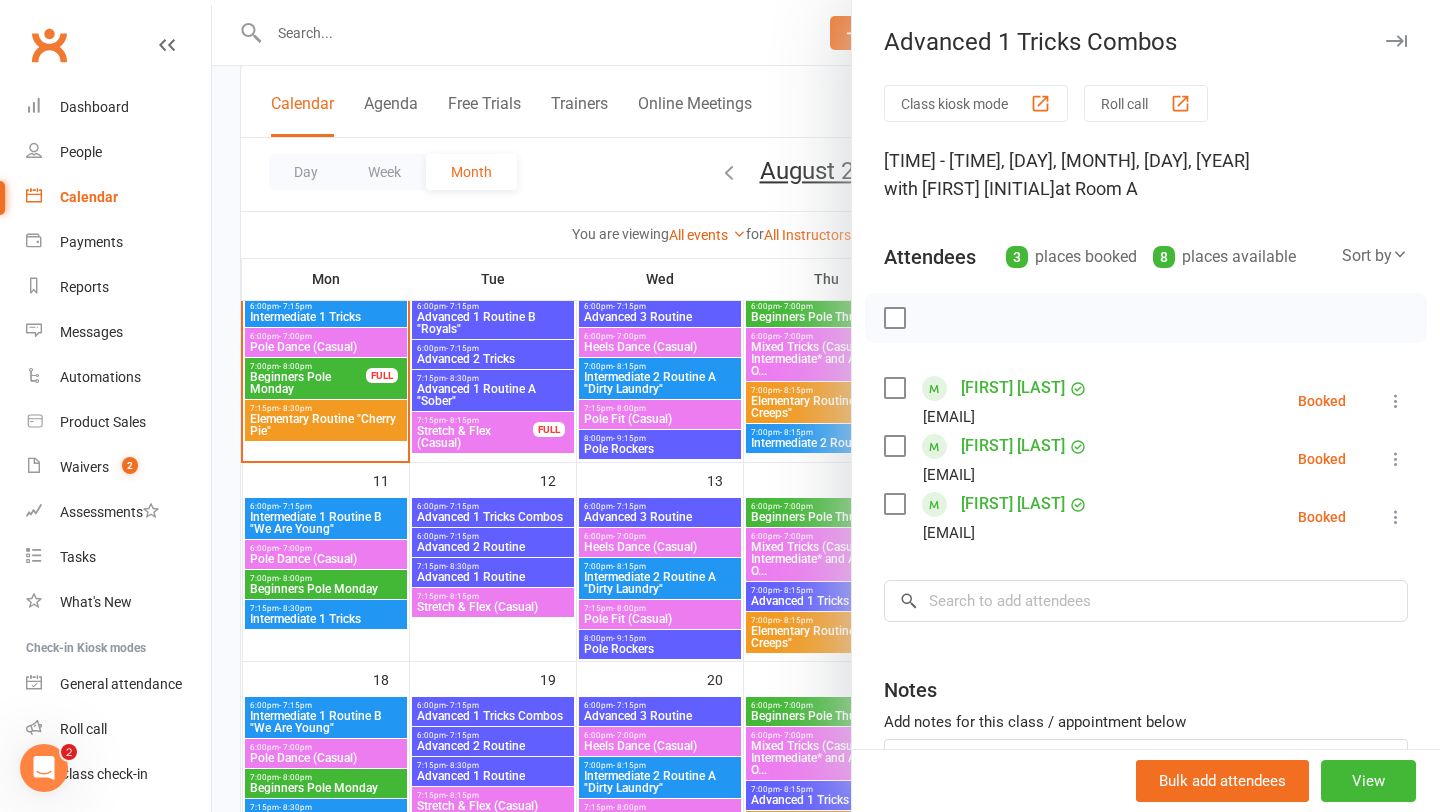 click at bounding box center [826, 406] 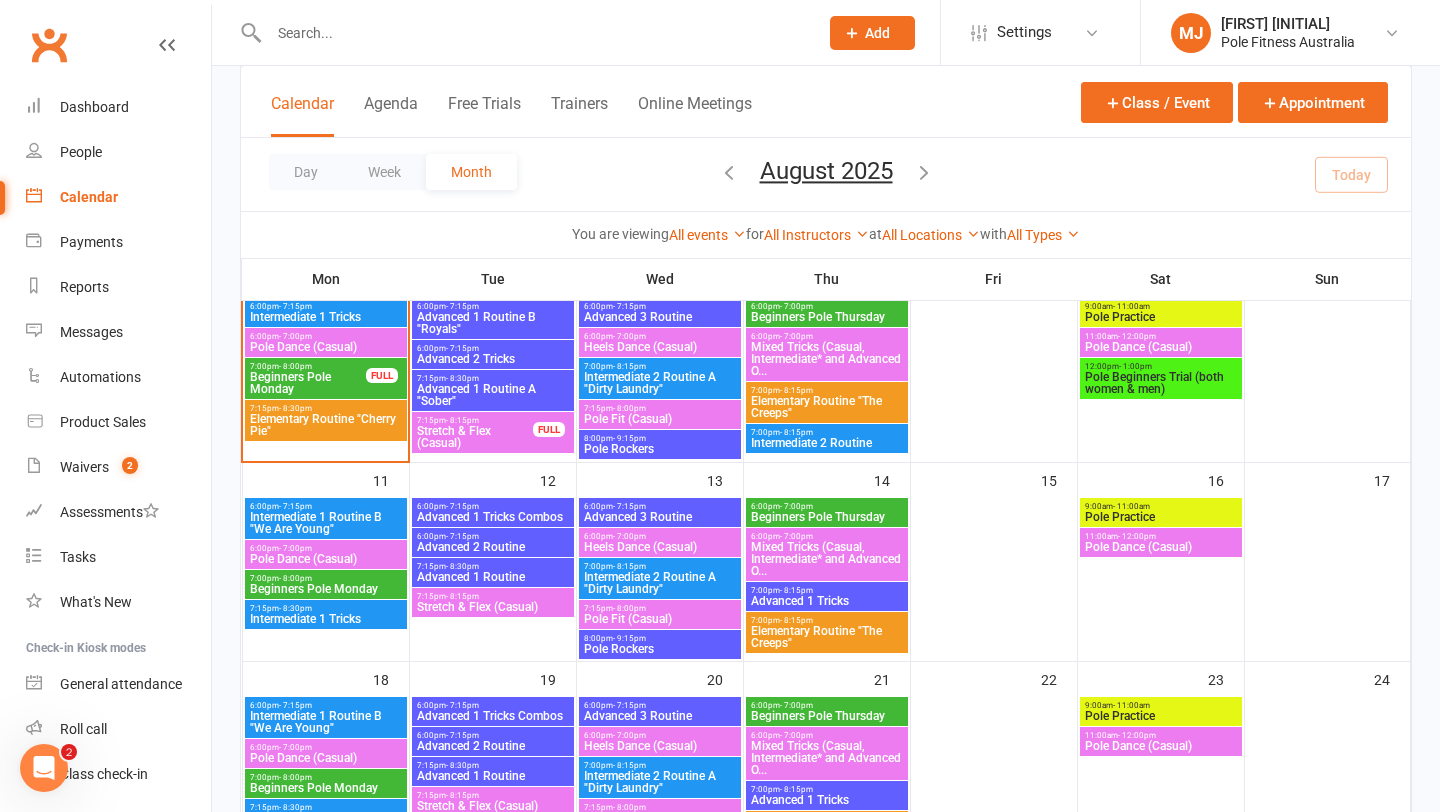 click on "Intermediate 1 Tricks" at bounding box center [326, 619] 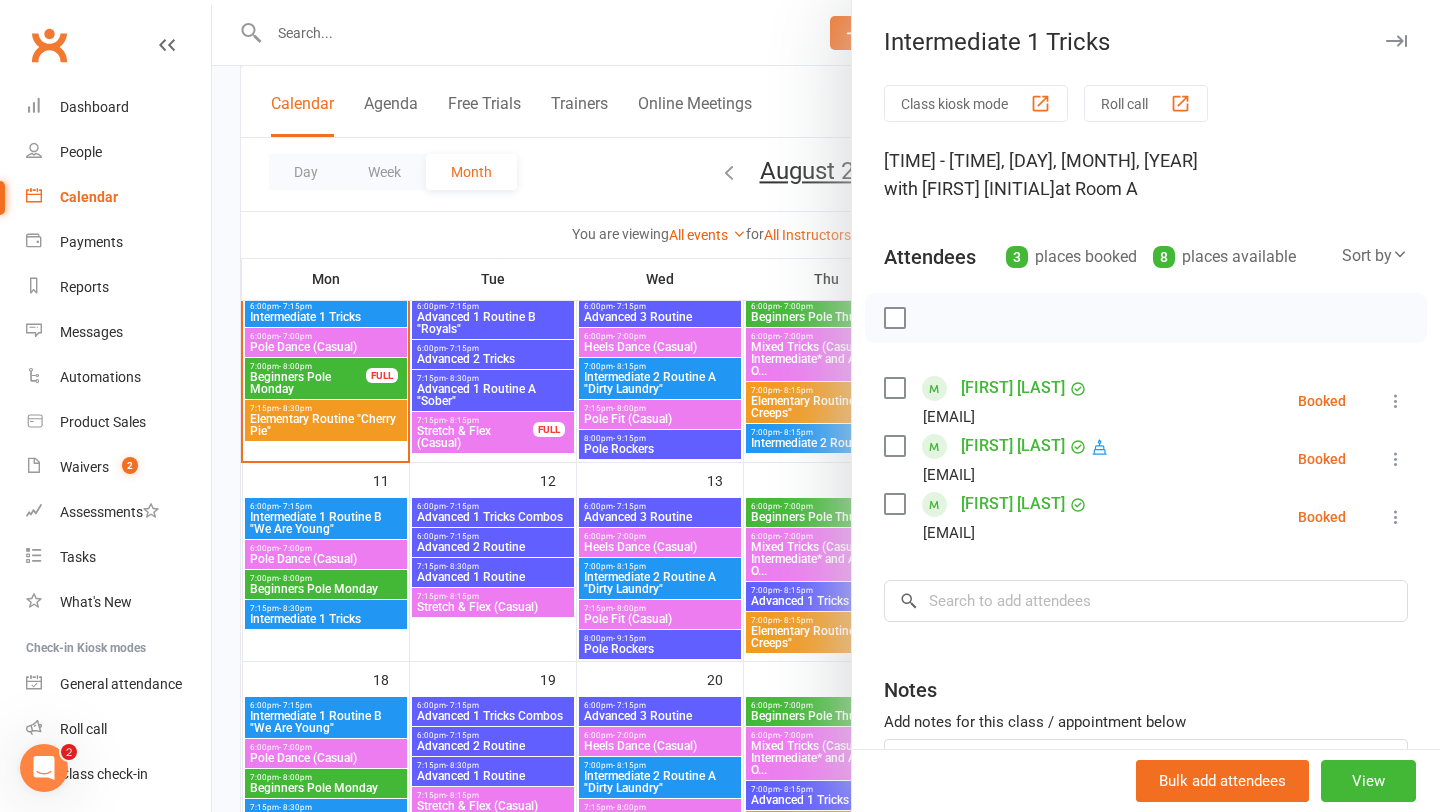 click at bounding box center [826, 406] 